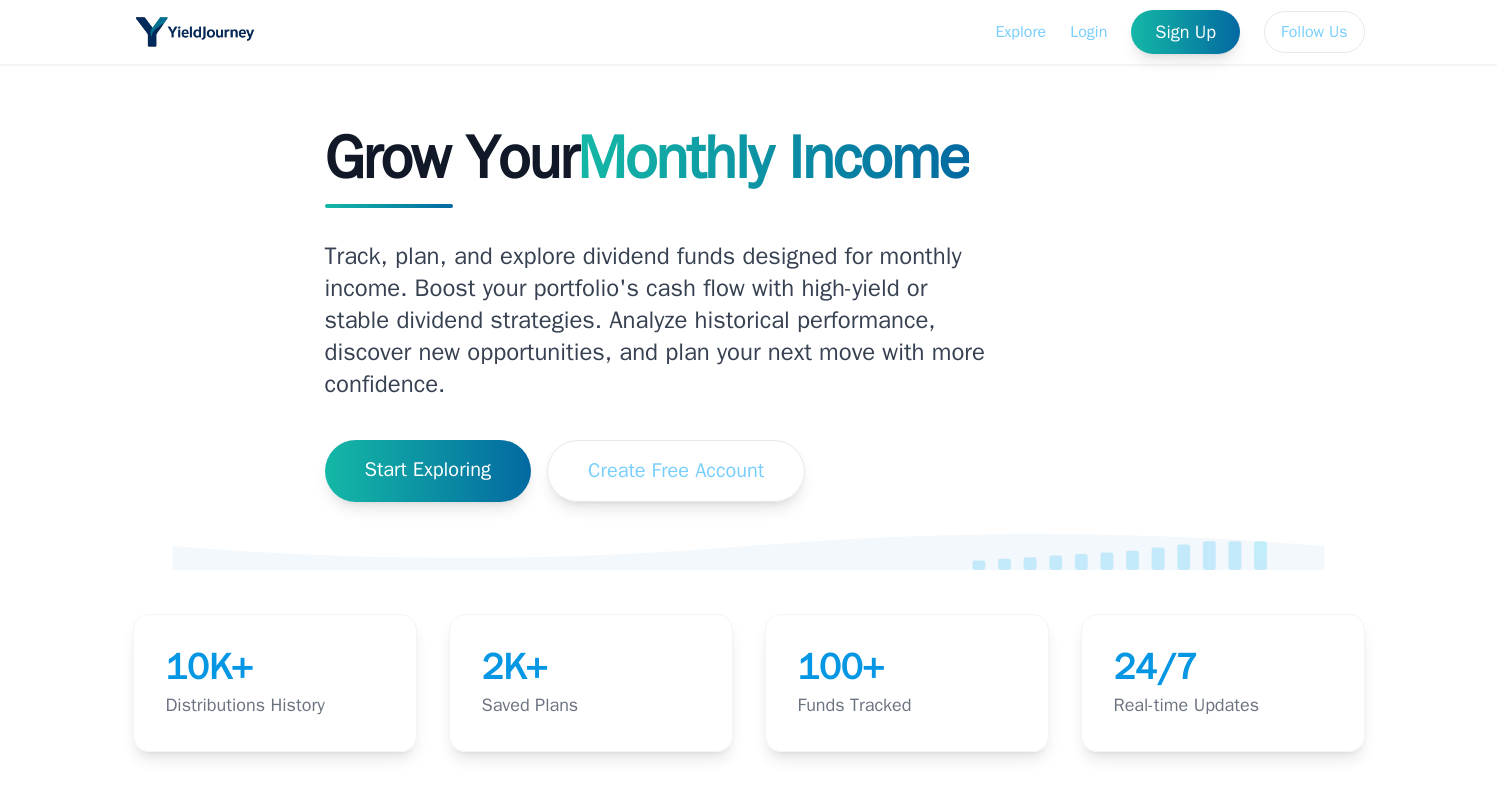 scroll, scrollTop: 0, scrollLeft: 0, axis: both 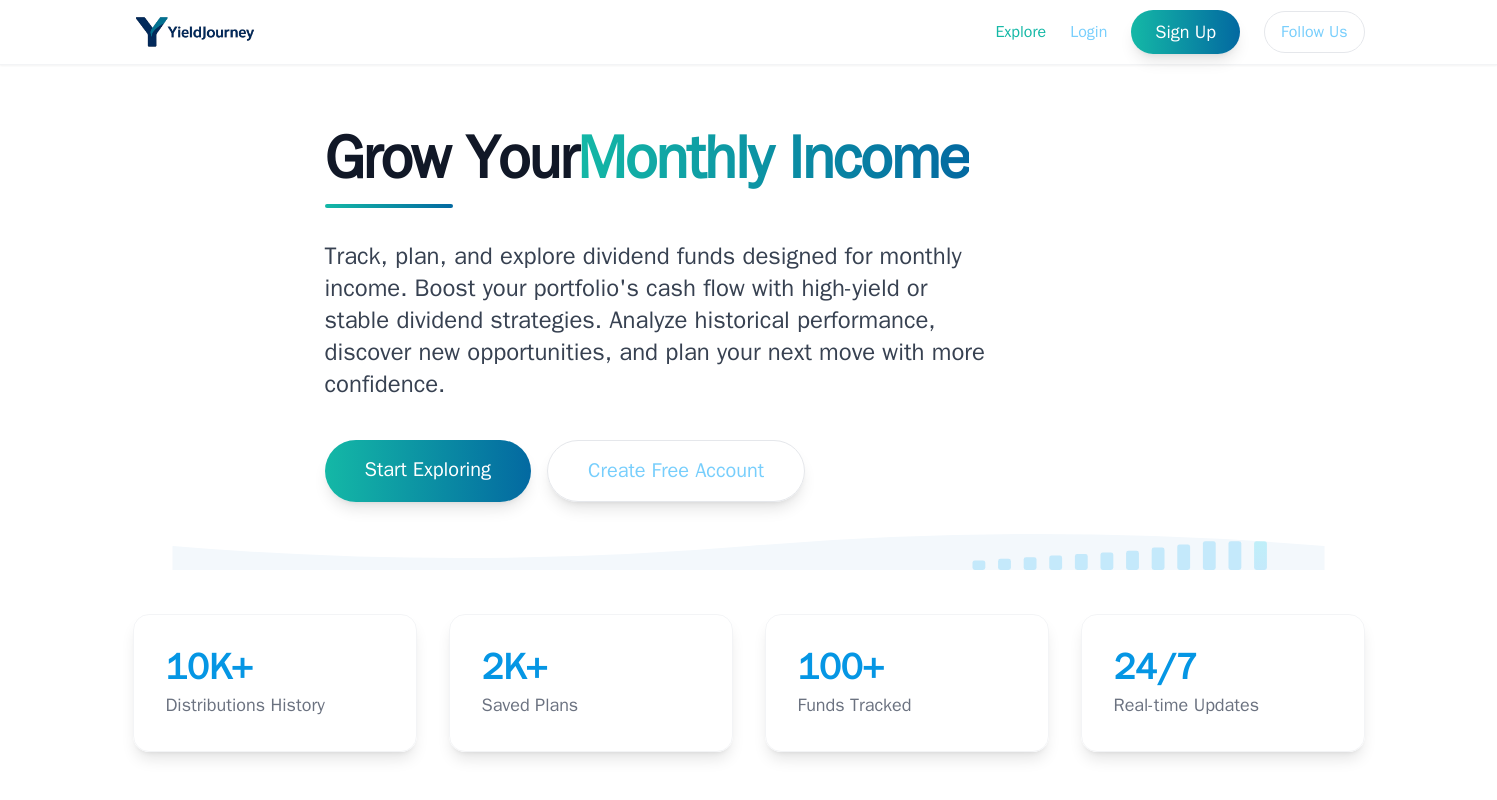 click on "Explore" at bounding box center [1020, 32] 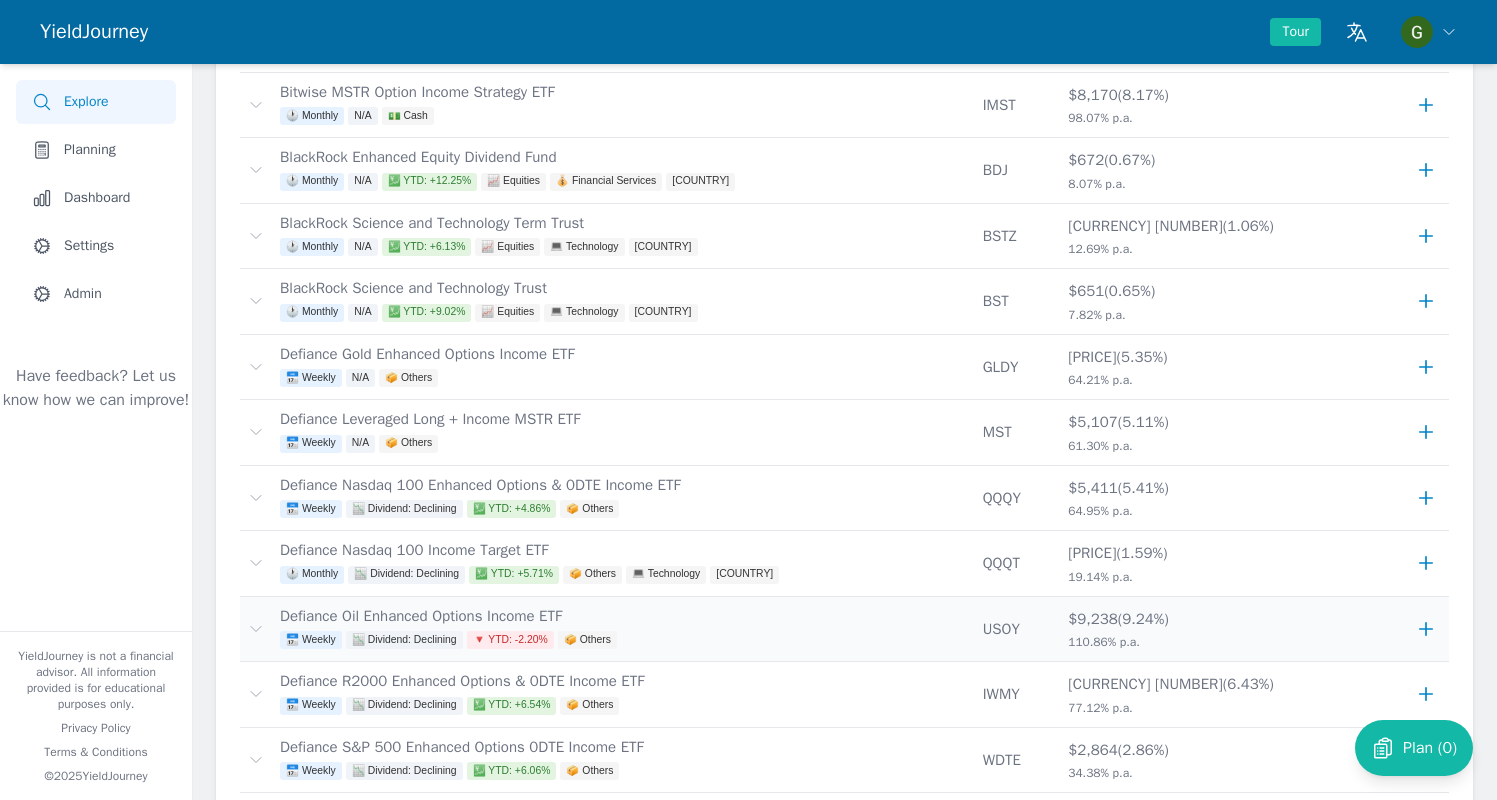 scroll, scrollTop: 0, scrollLeft: 0, axis: both 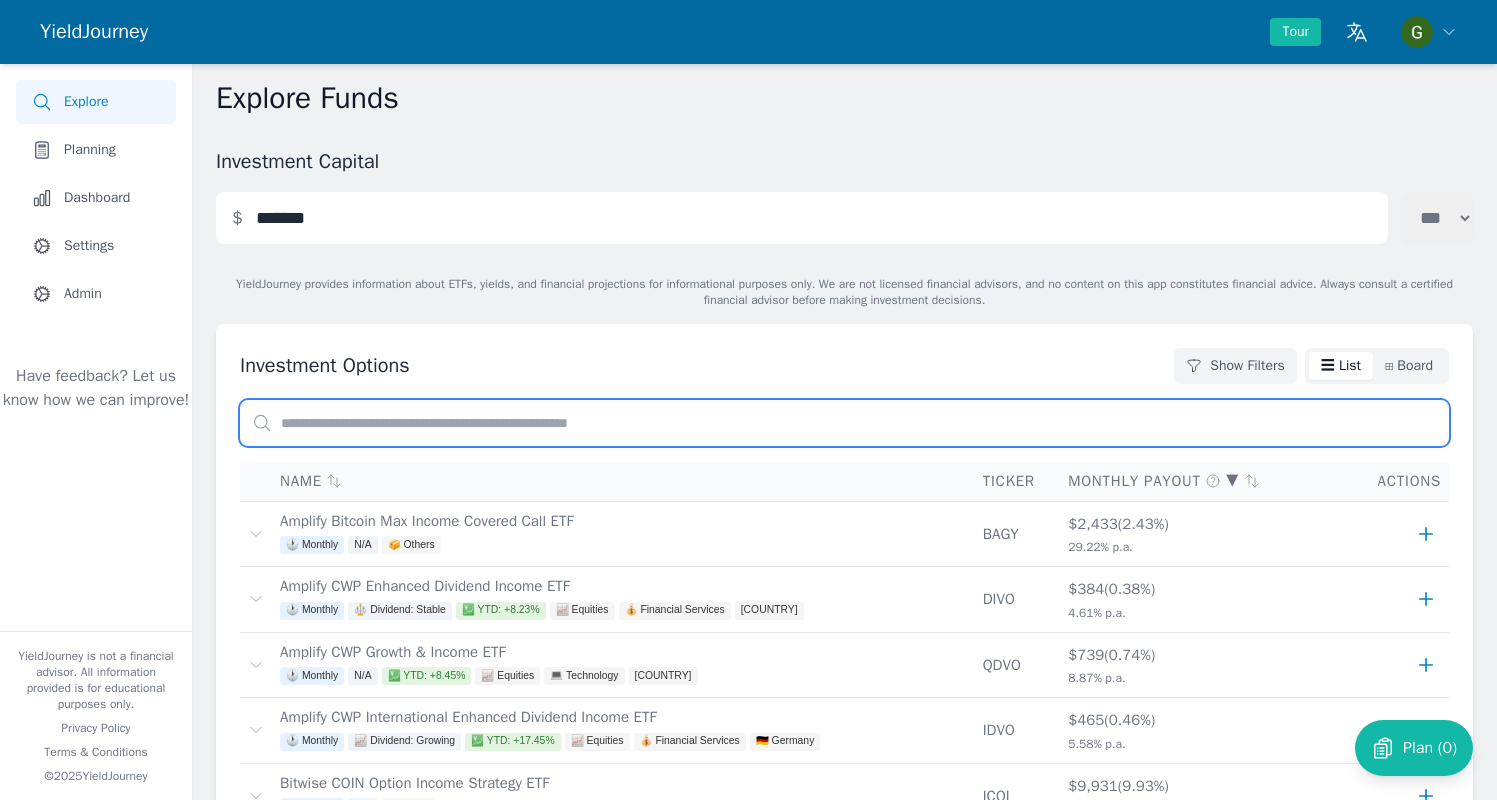 click at bounding box center (844, 423) 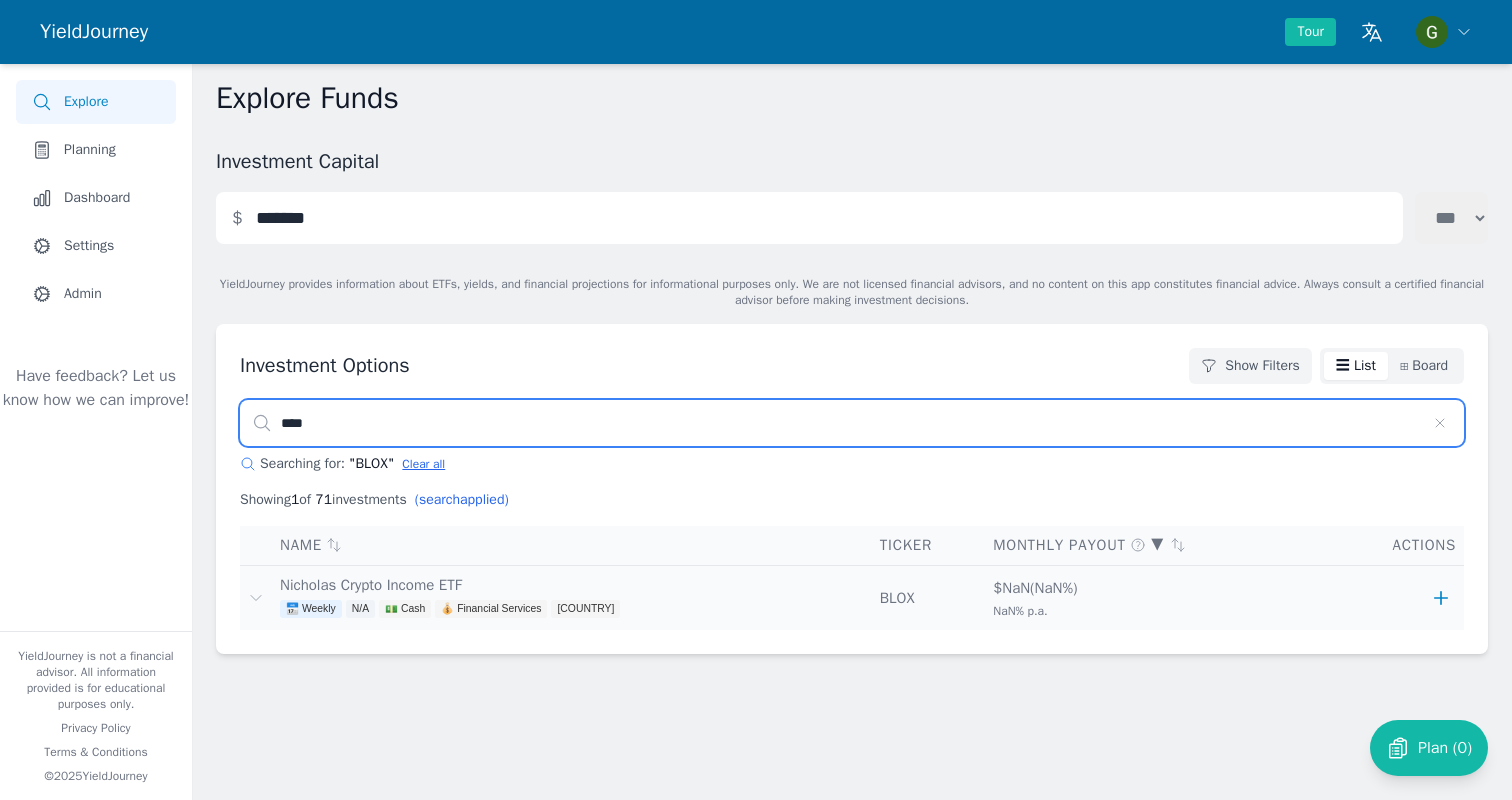 type on "****" 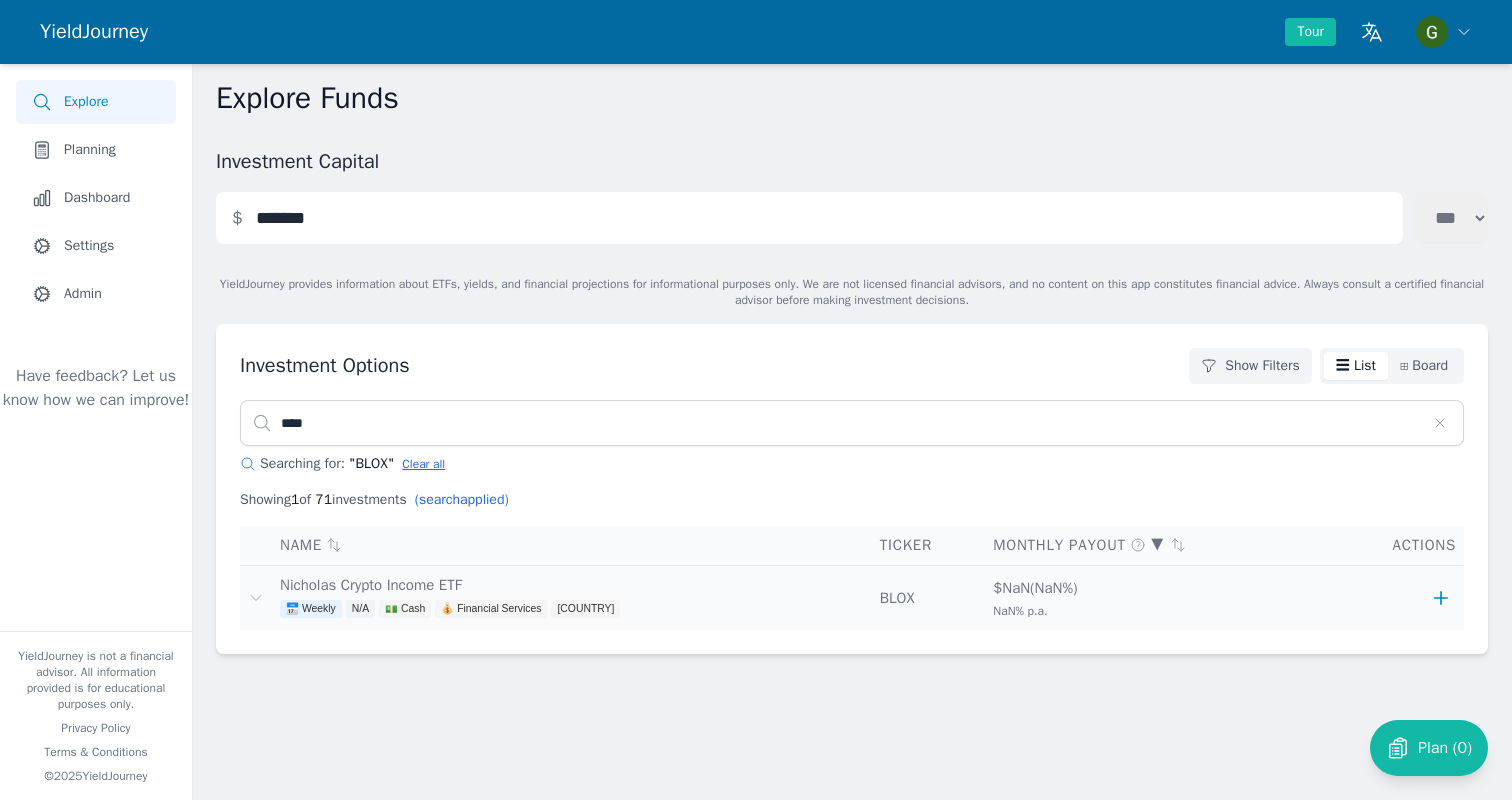 click 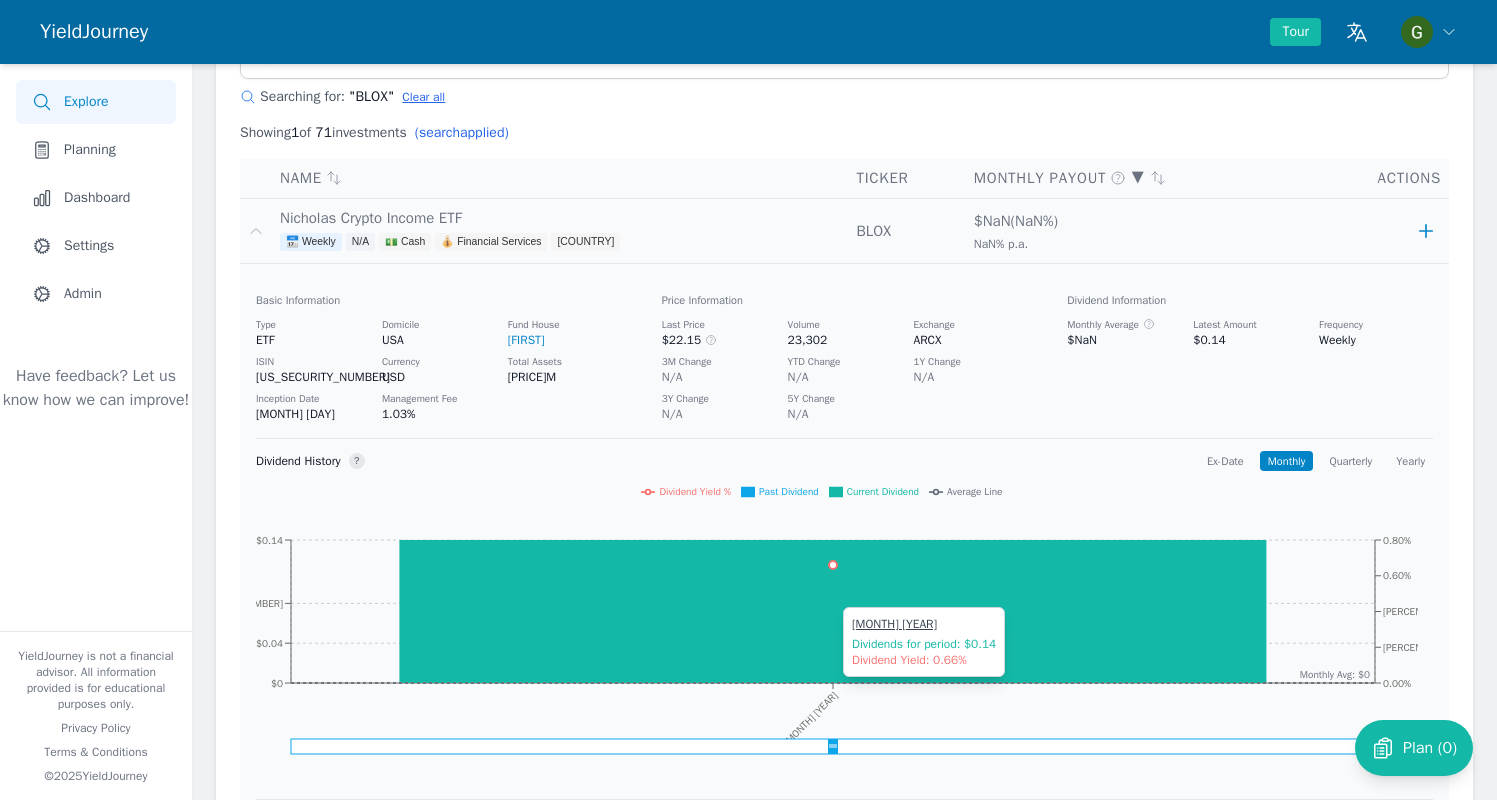 scroll, scrollTop: 325, scrollLeft: 0, axis: vertical 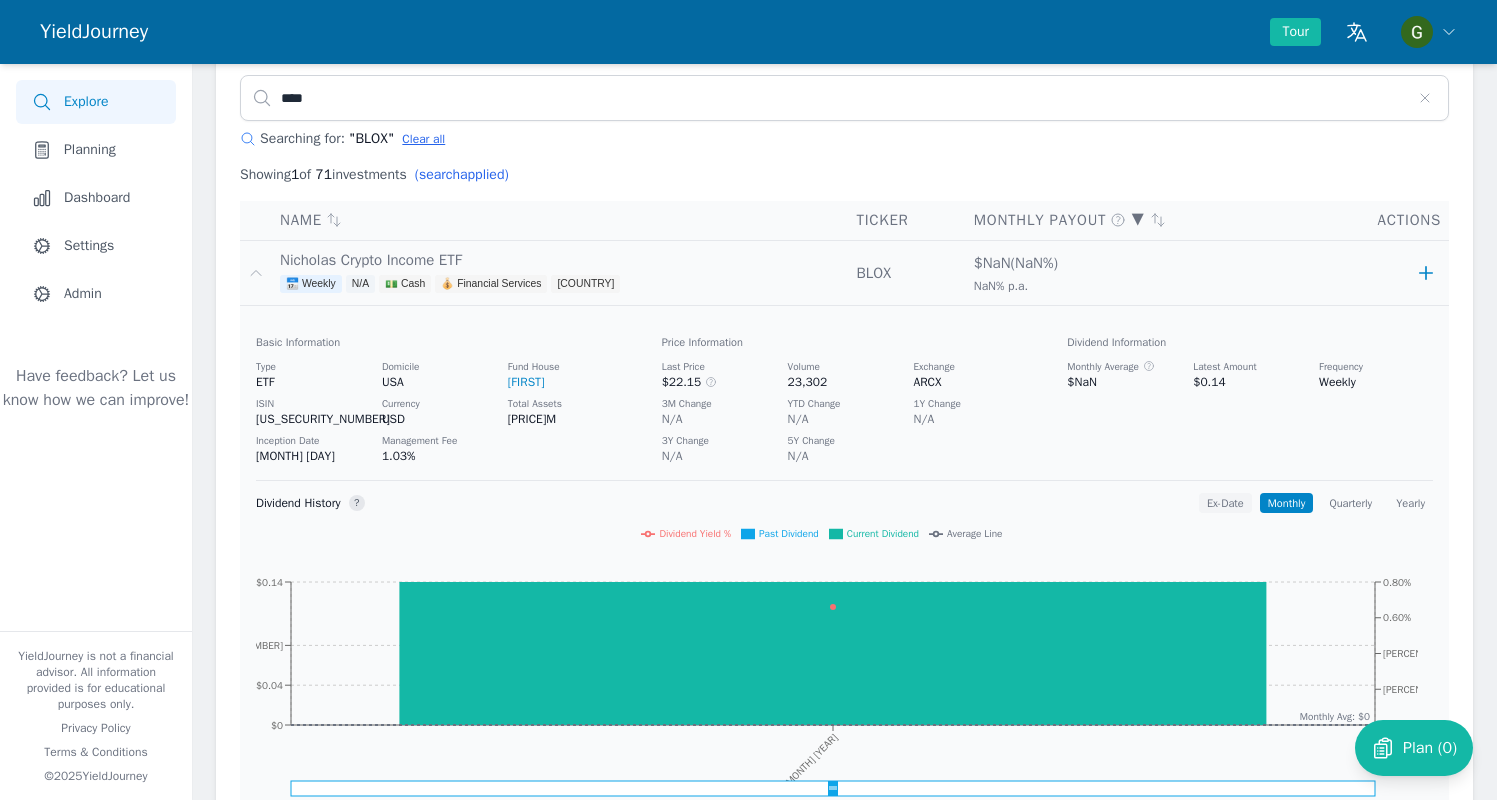 click on "Ex-Date" at bounding box center [1225, 503] 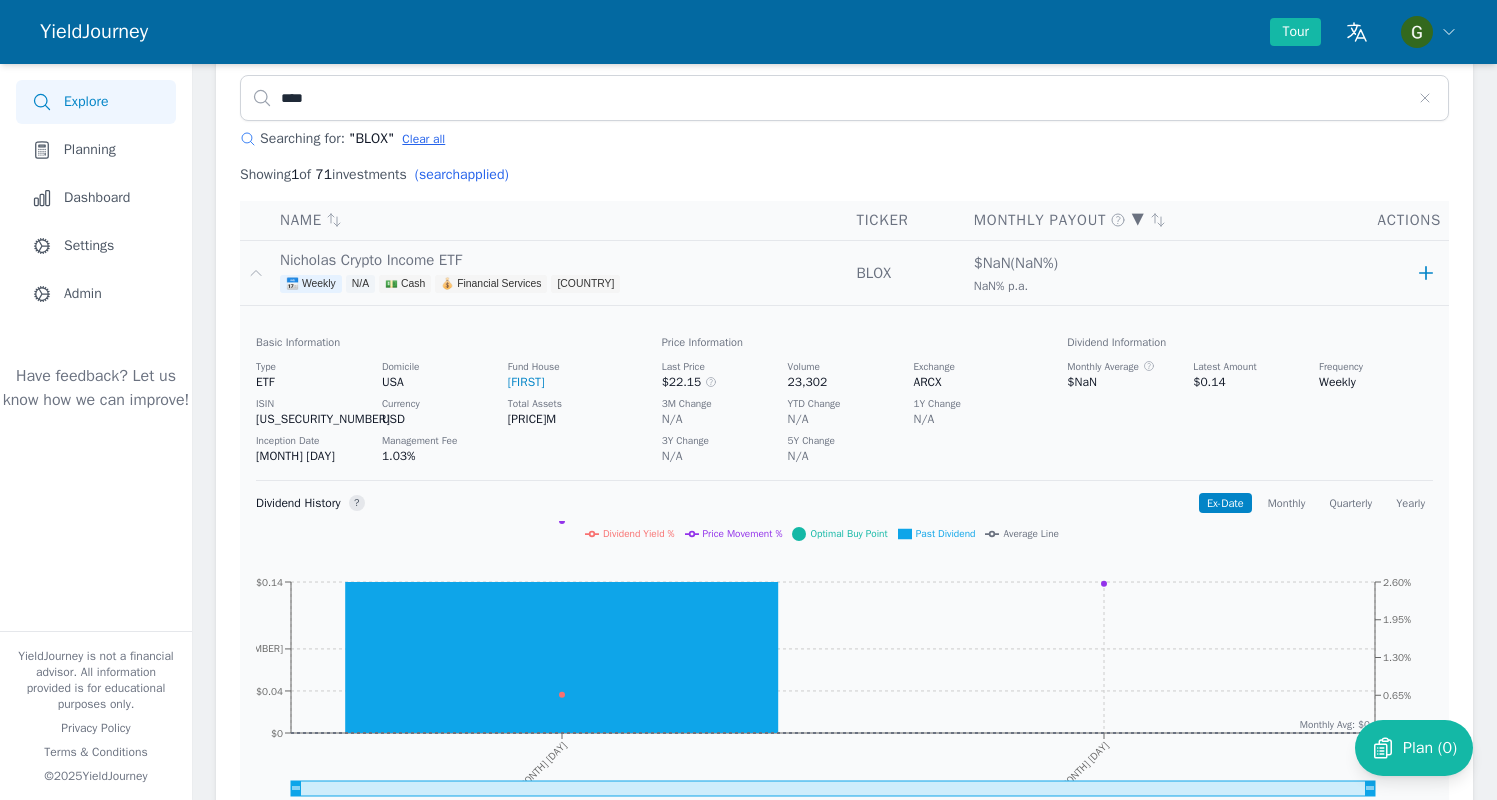 click on "Explore Planning Dashboard Settings Admin" at bounding box center [96, 198] 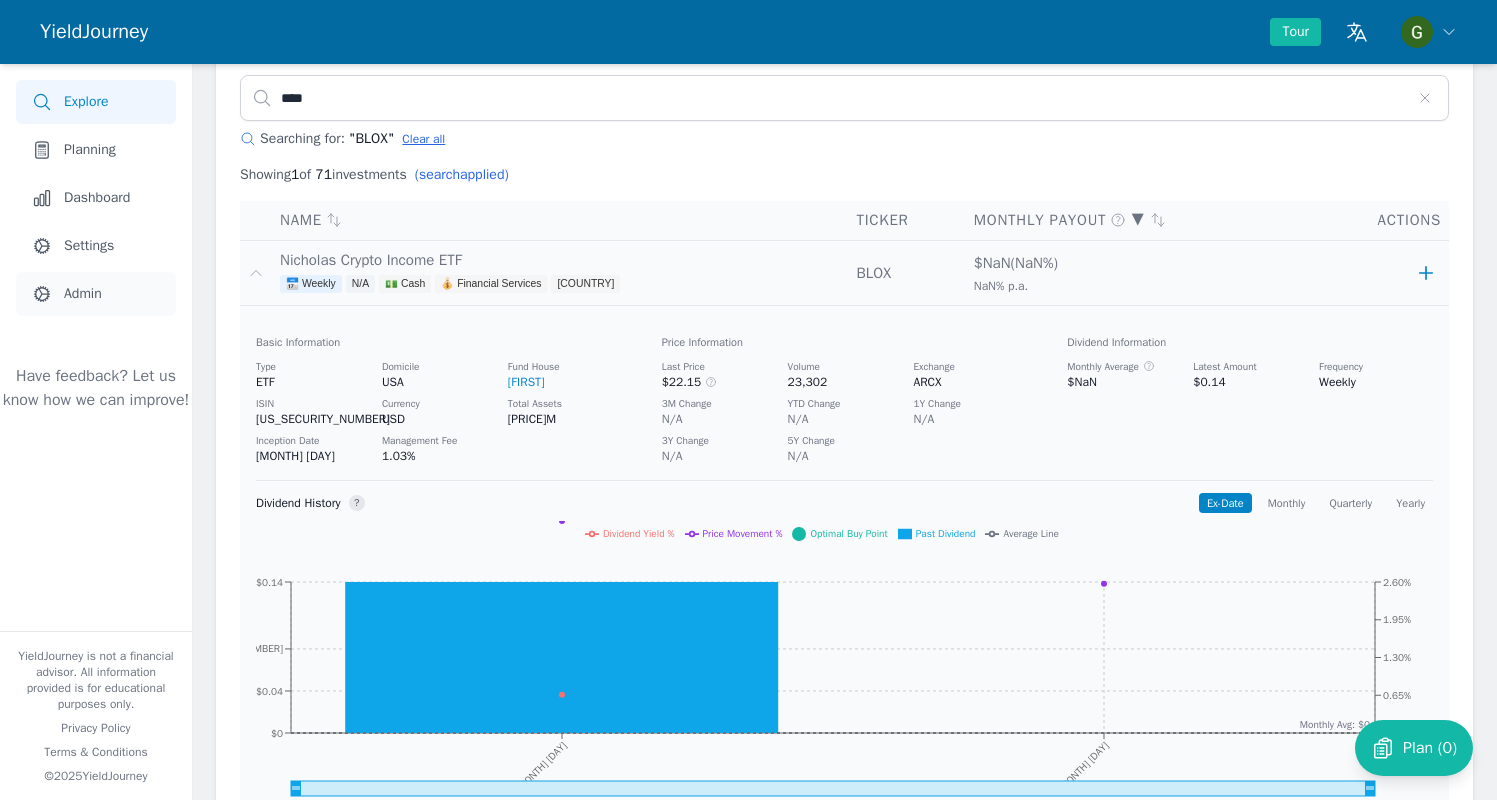 click on "Admin" at bounding box center (96, 294) 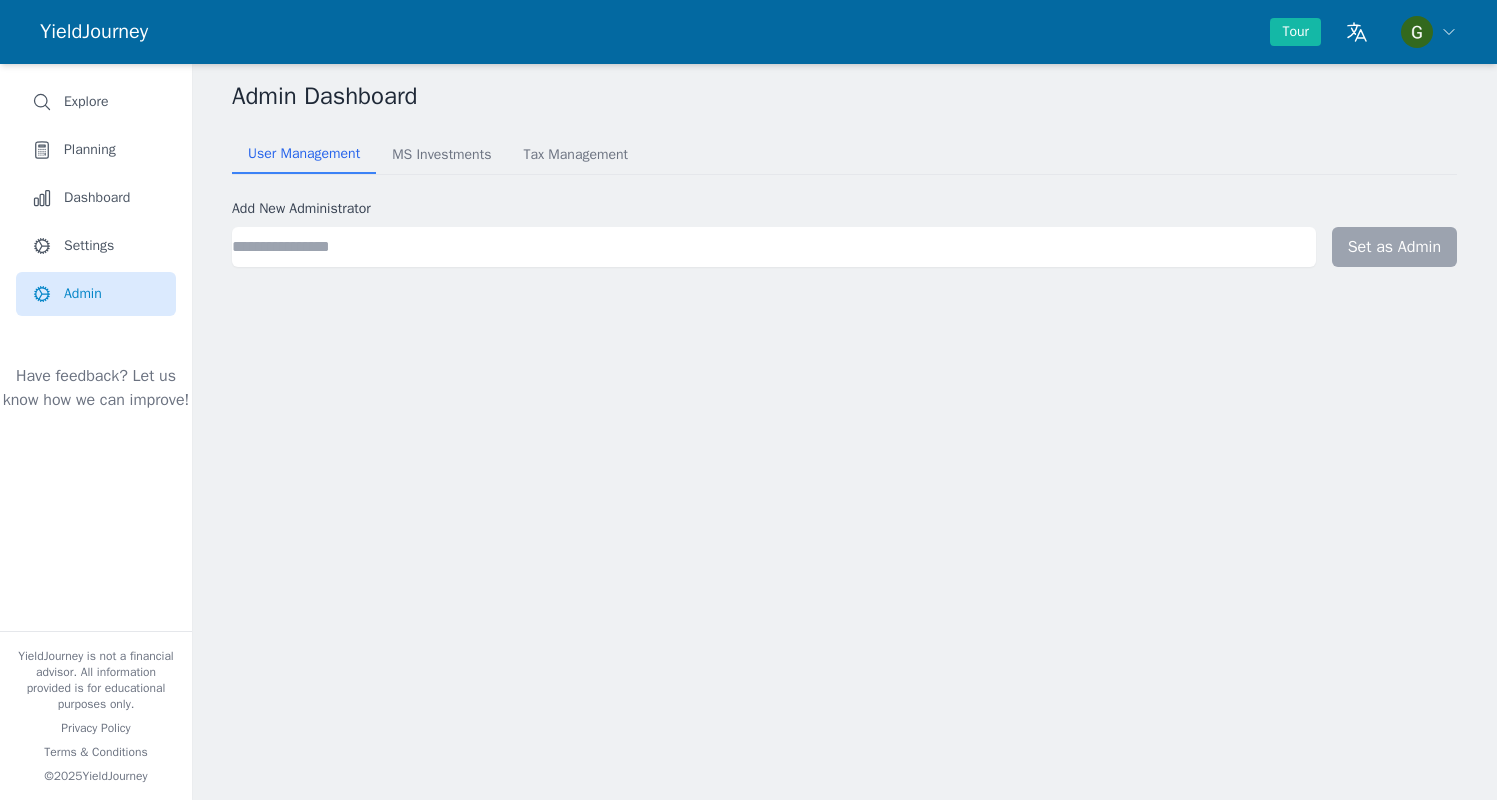 scroll, scrollTop: 0, scrollLeft: 0, axis: both 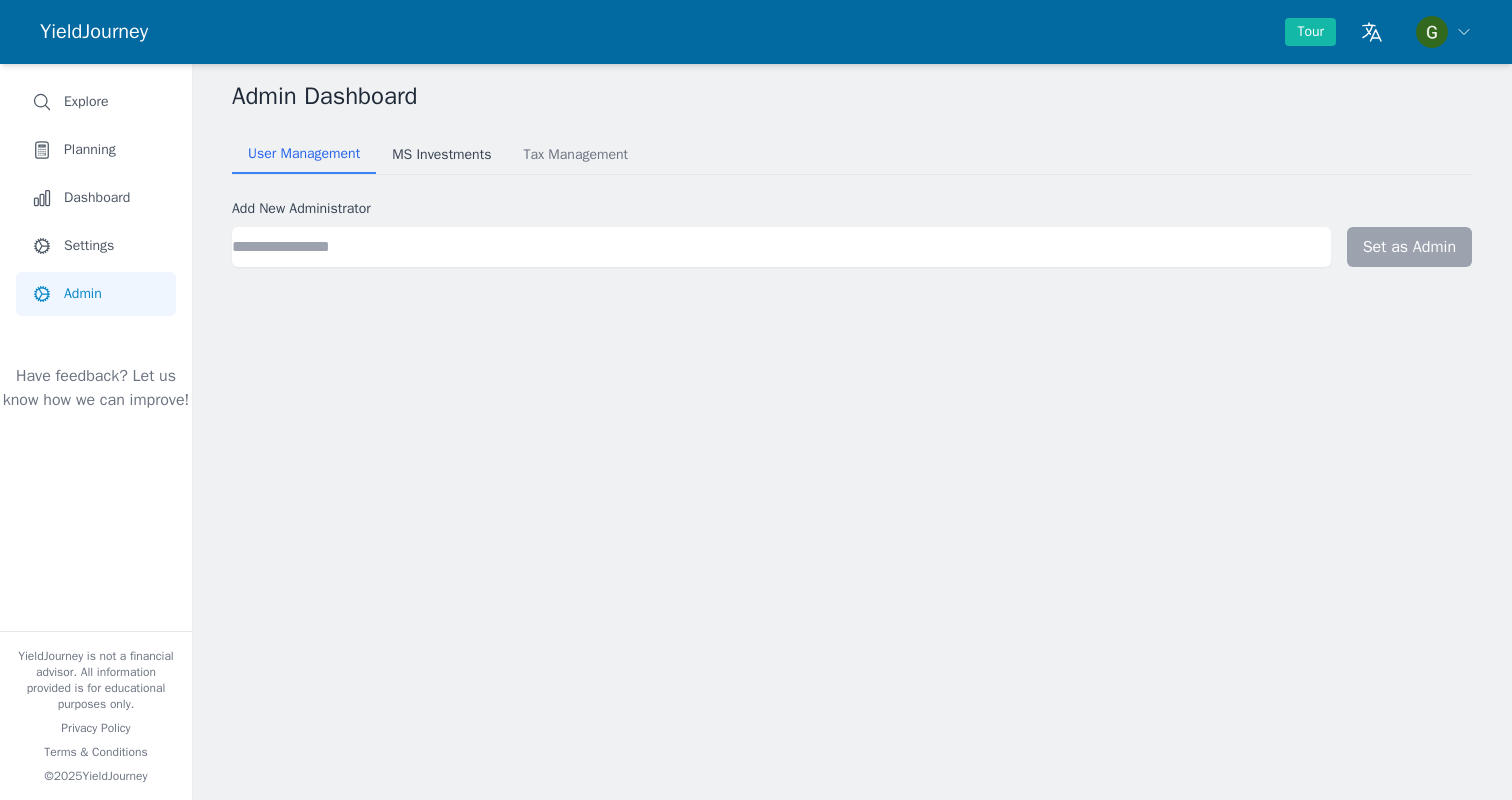 click on "MS Investments" at bounding box center [441, 155] 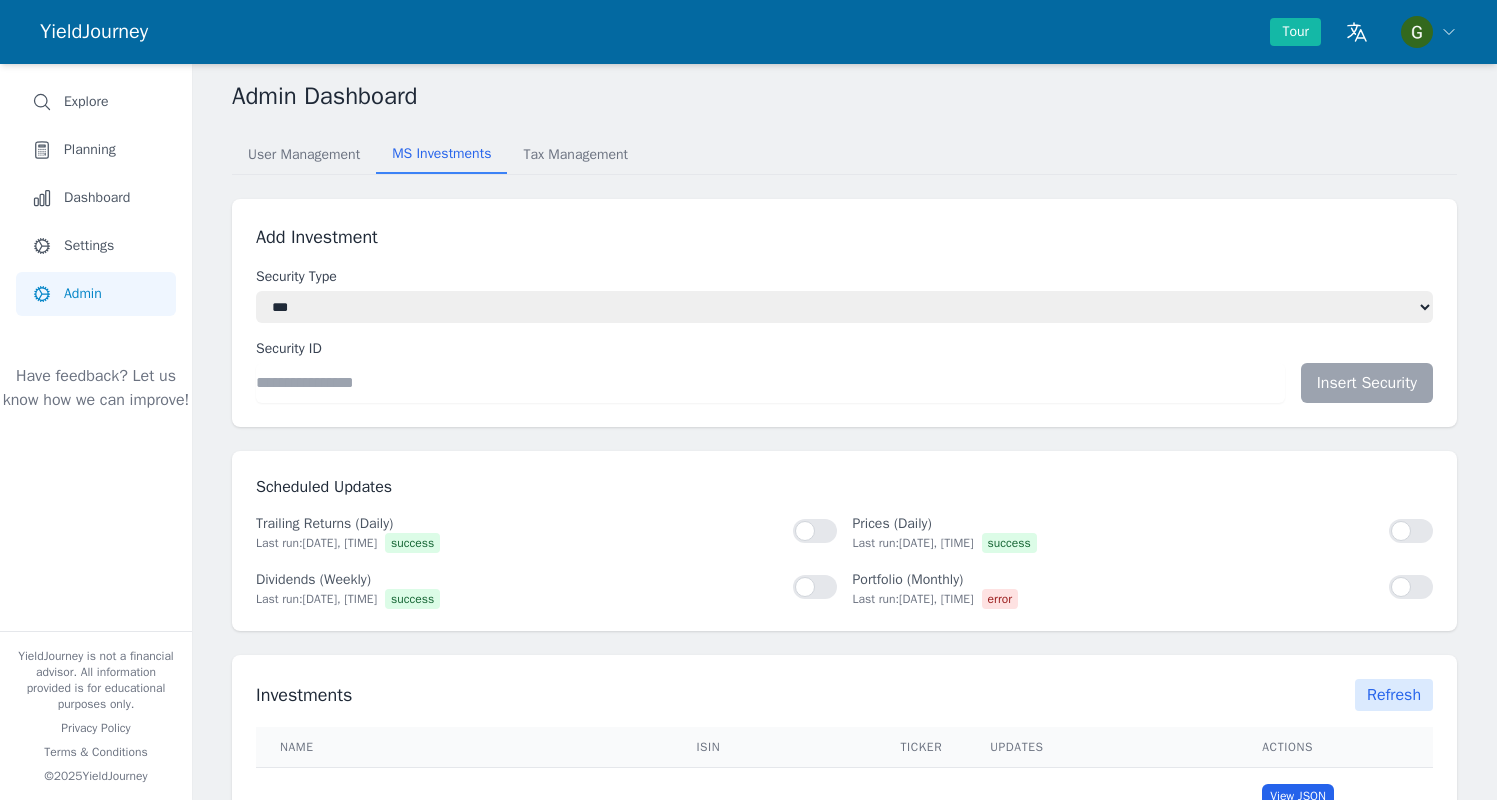 type 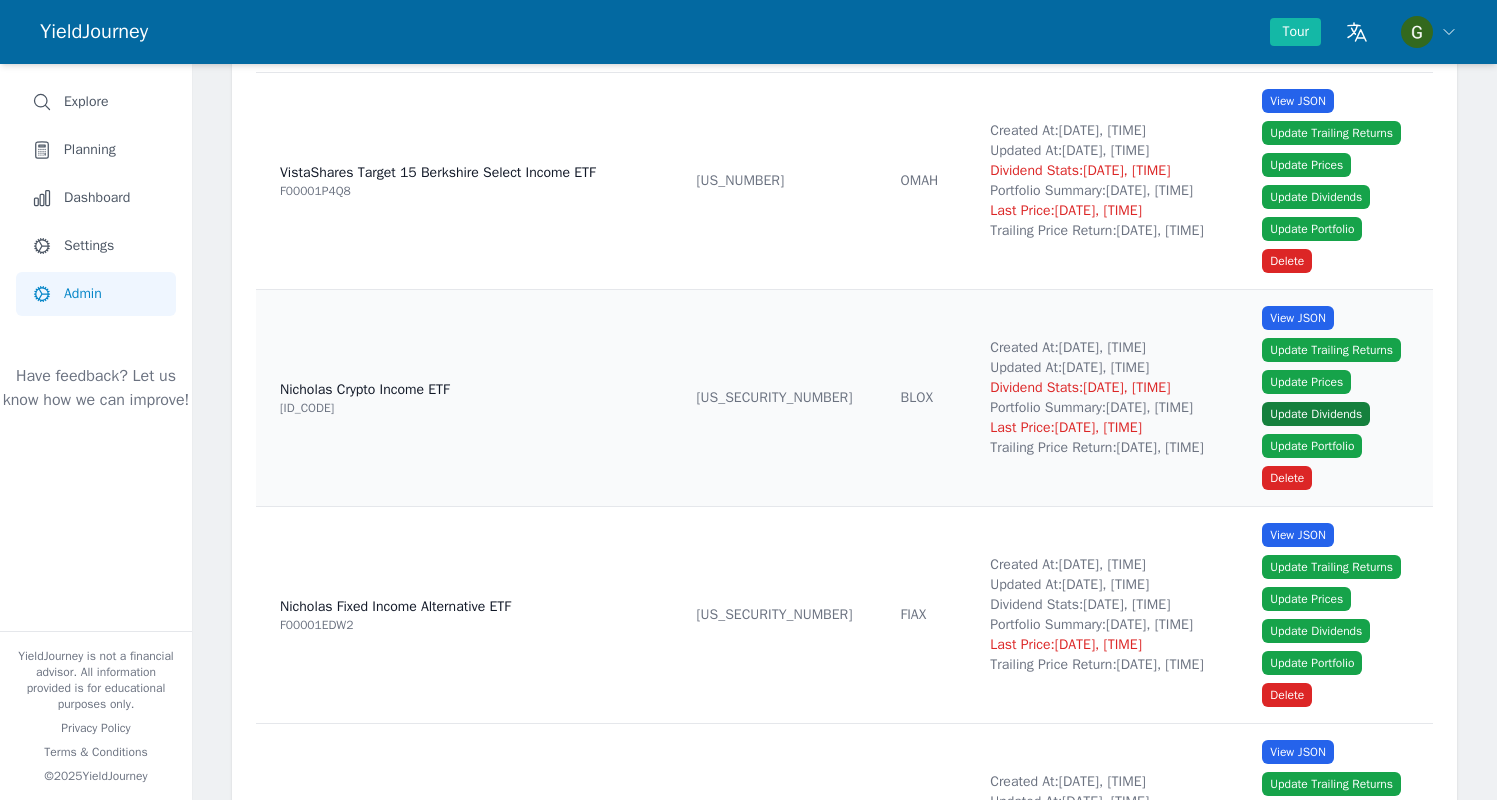click on "Update Dividends" at bounding box center (1316, 414) 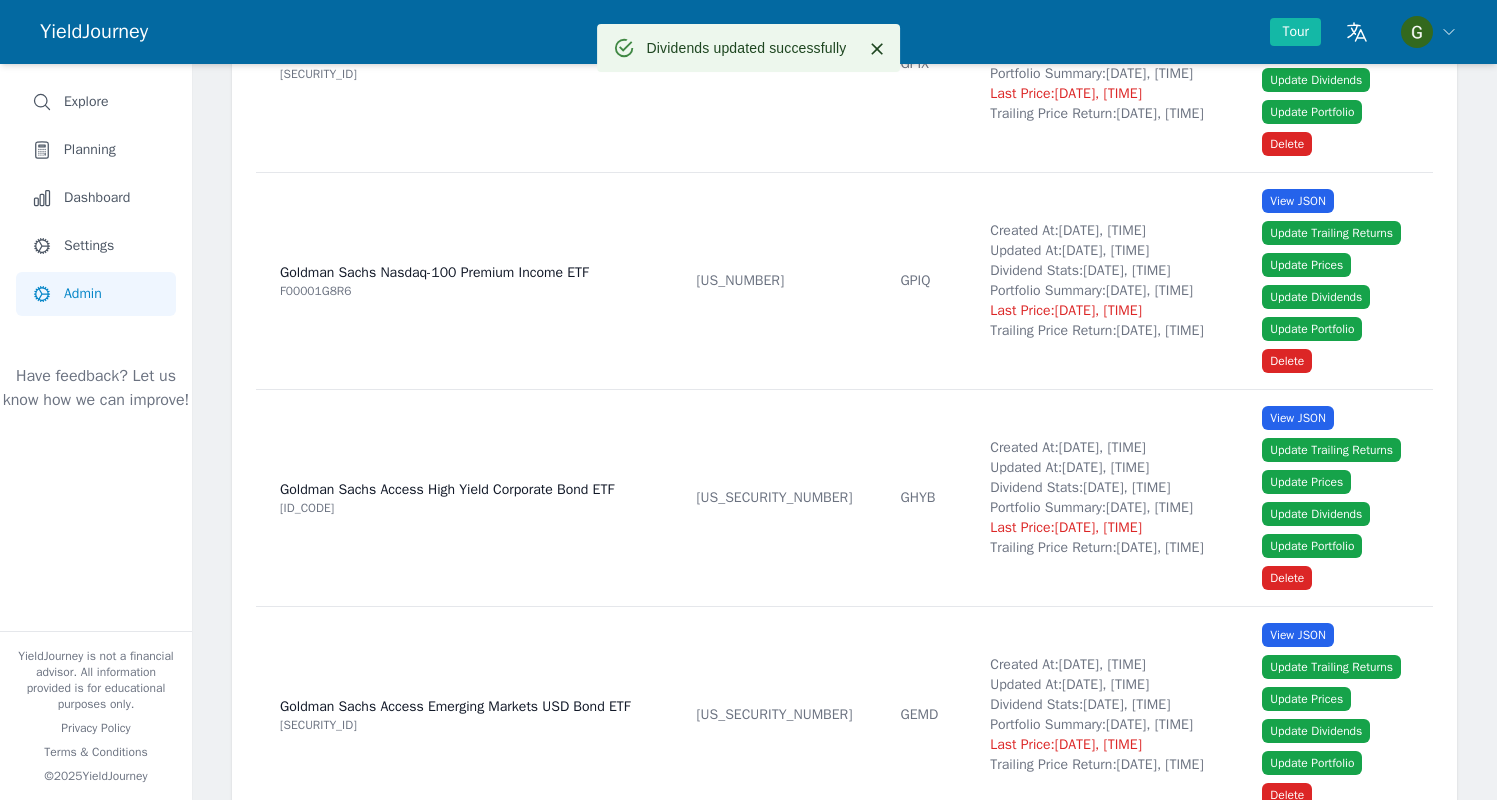 scroll, scrollTop: 0, scrollLeft: 0, axis: both 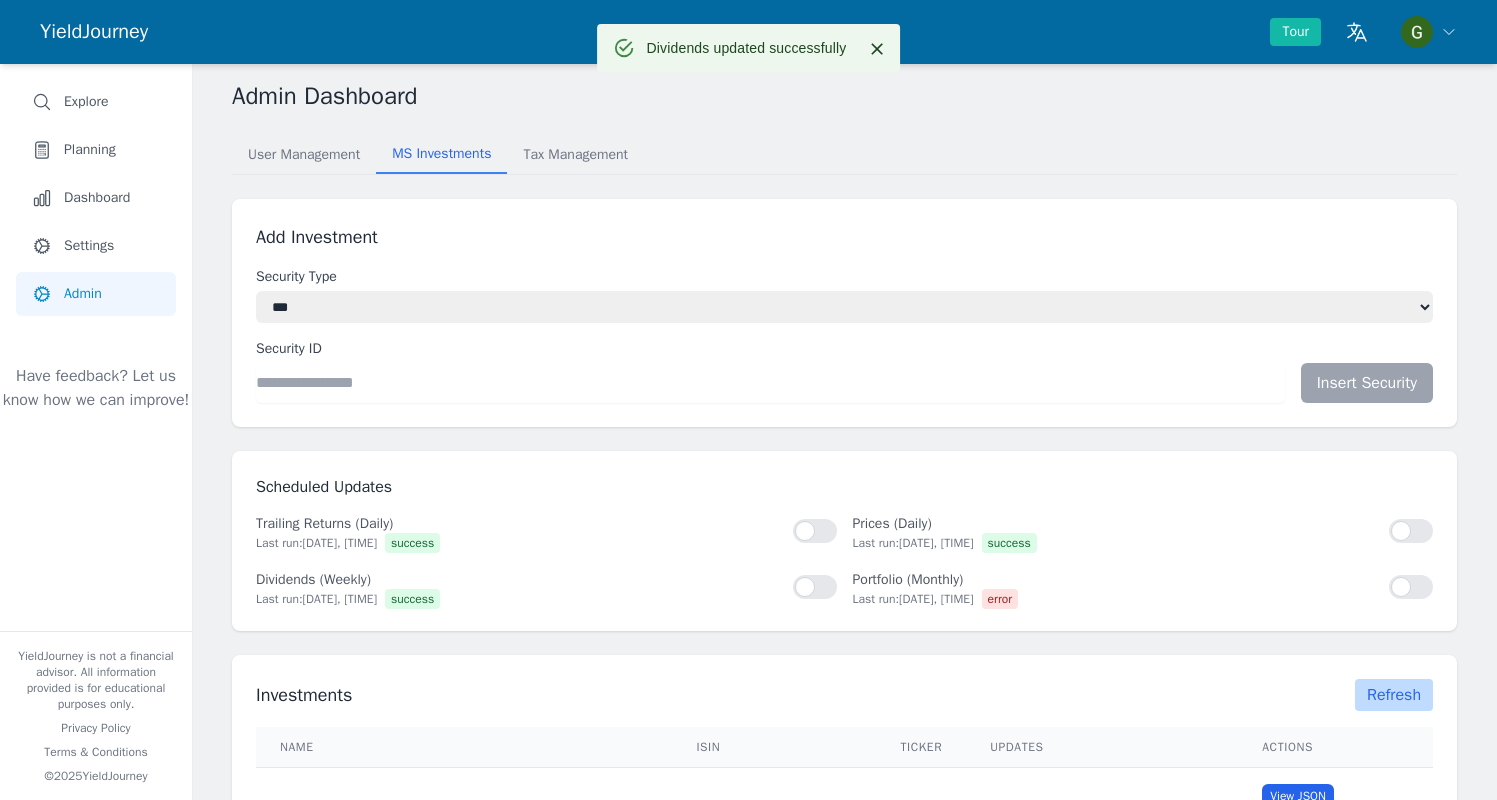 click on "Refresh" at bounding box center [1394, 695] 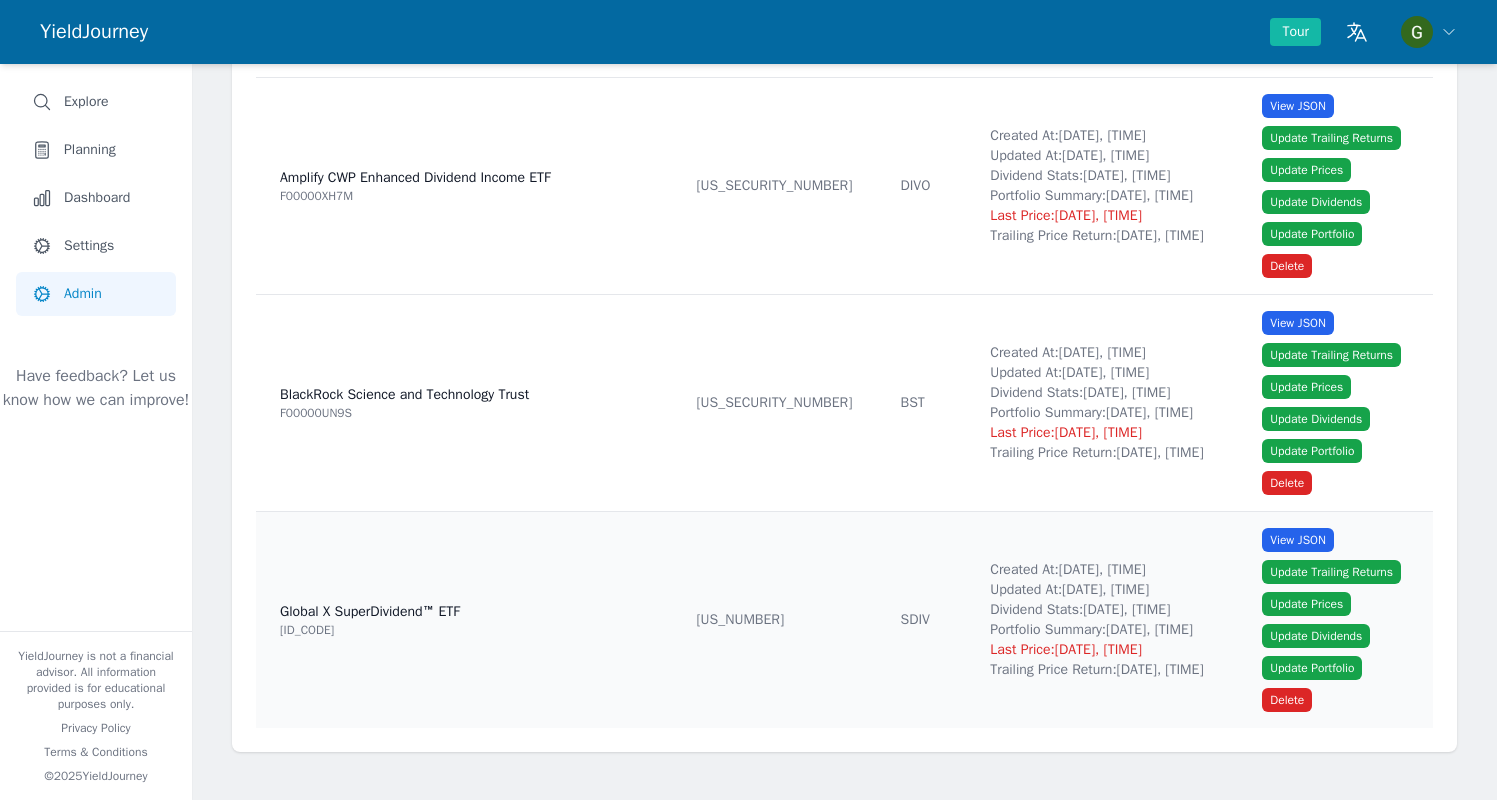 scroll, scrollTop: 15480, scrollLeft: 0, axis: vertical 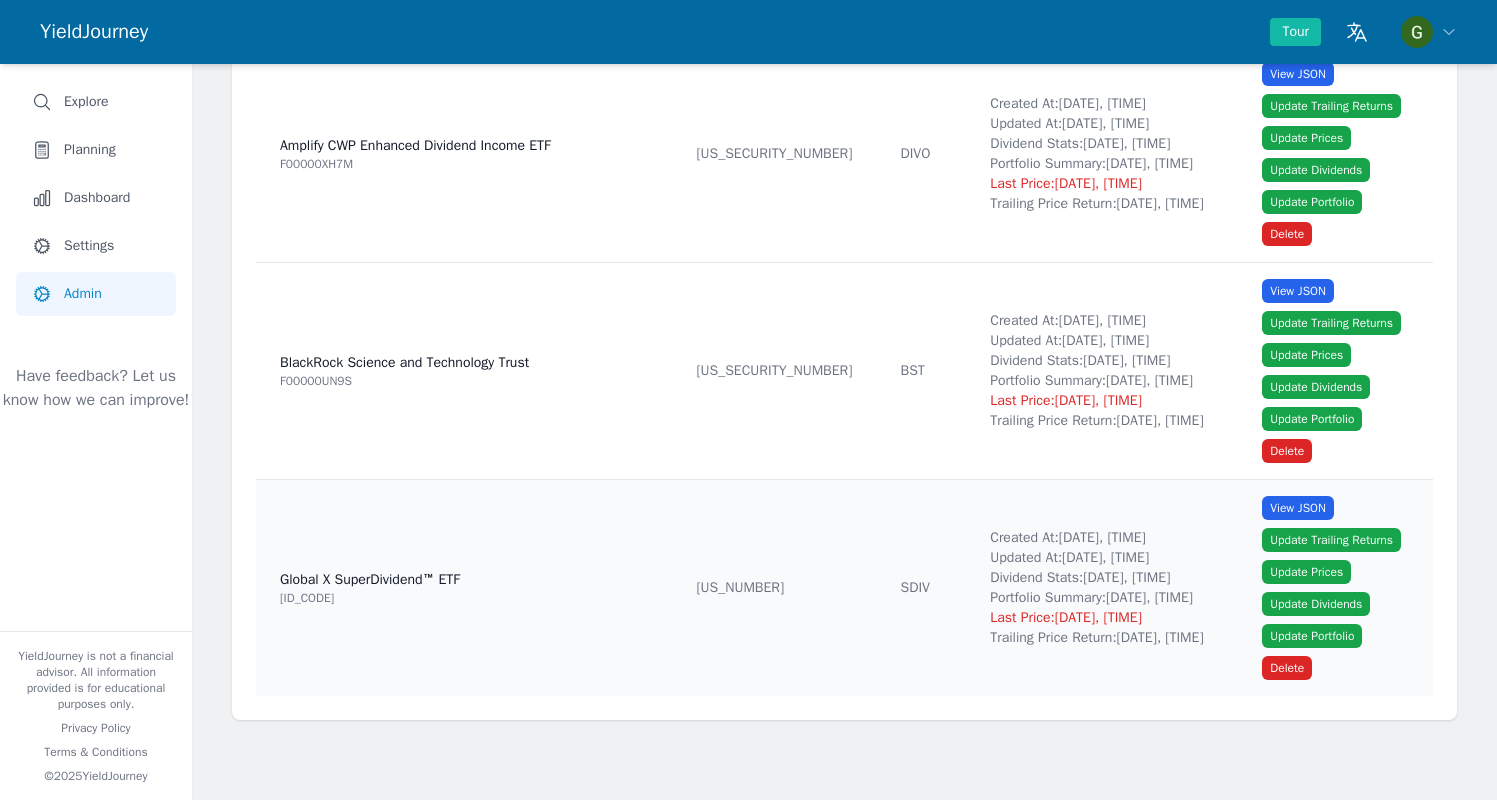 type 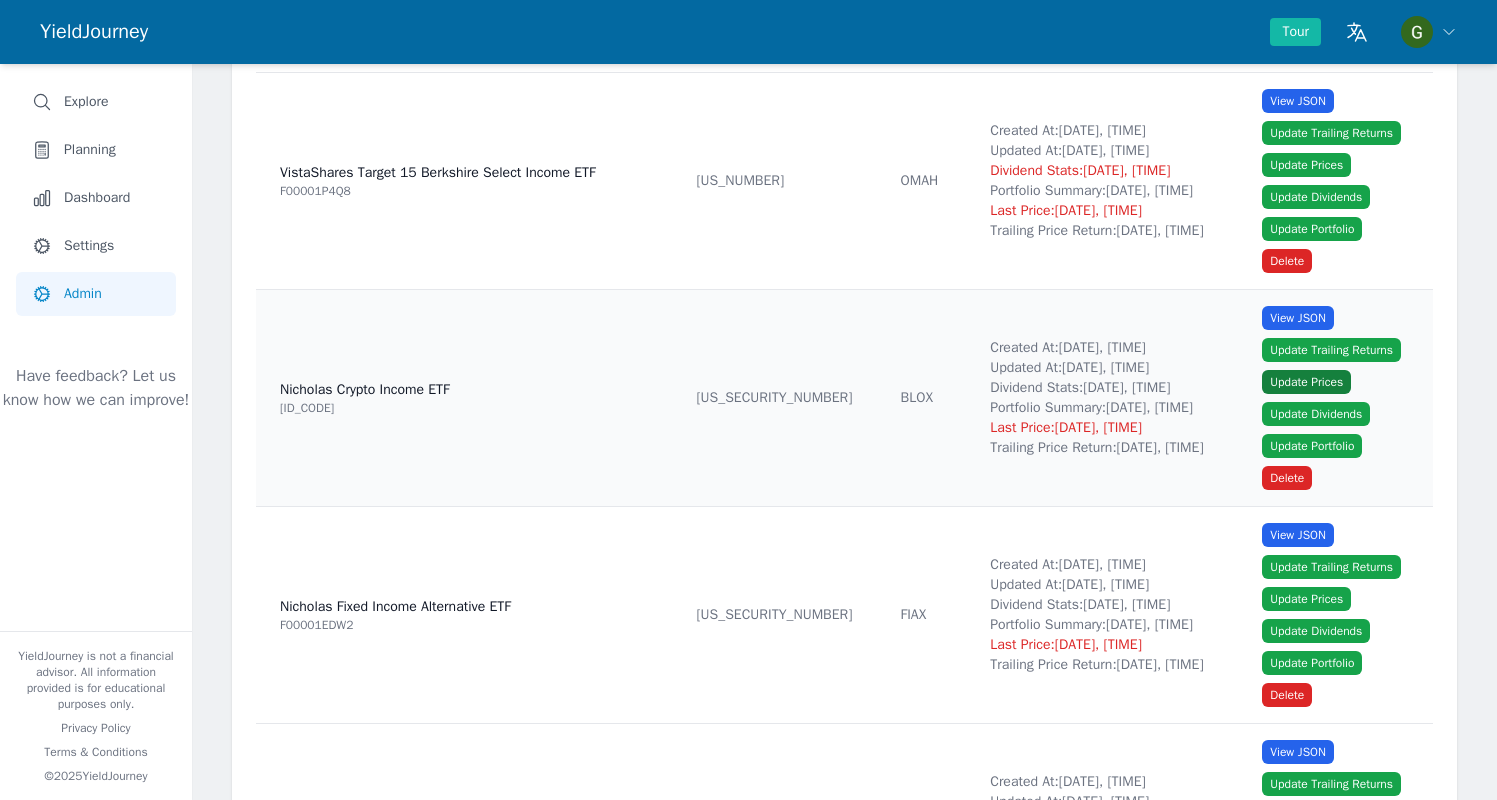 click on "Update Prices" at bounding box center [1306, 382] 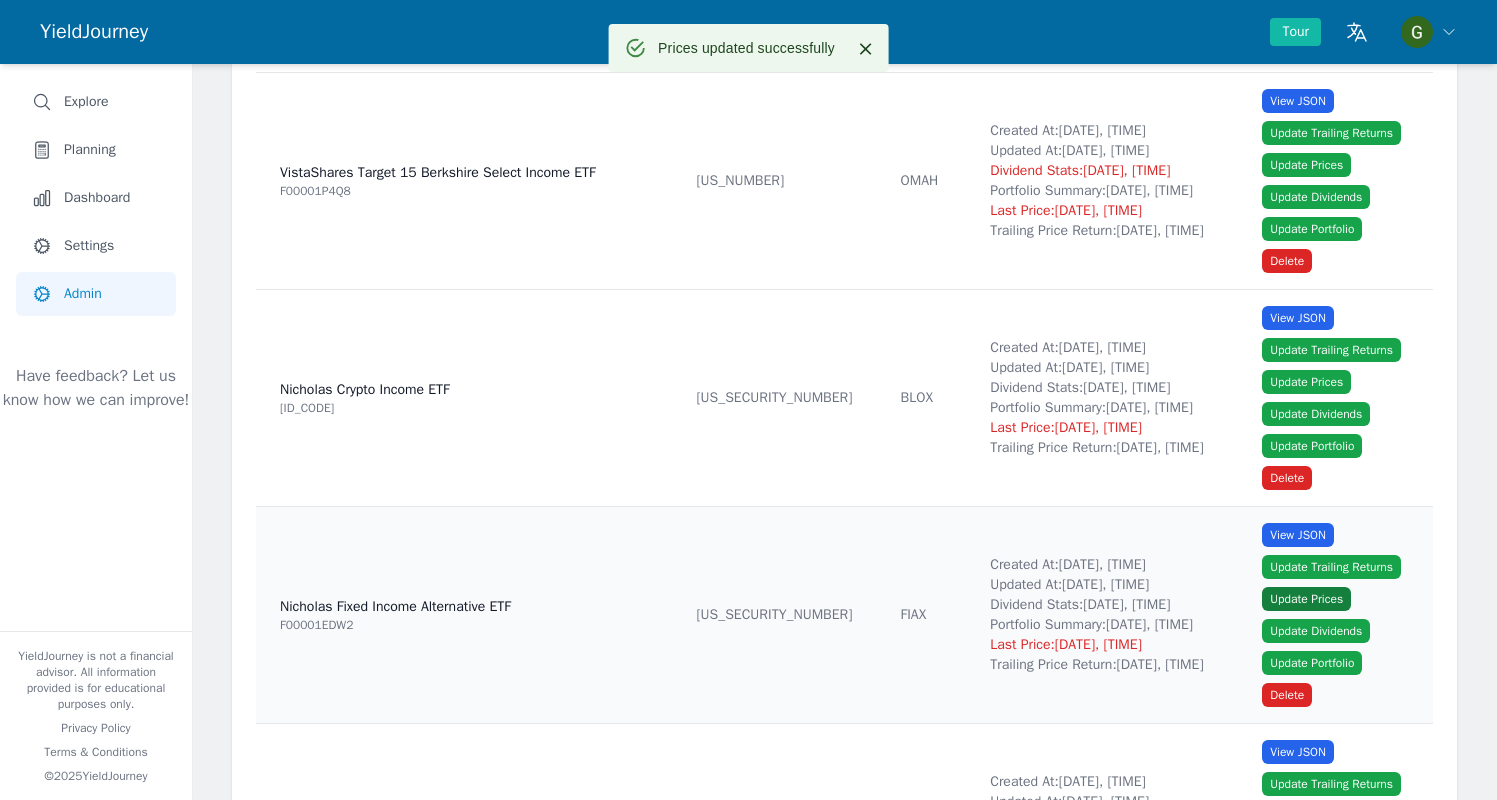 click on "Update Prices" at bounding box center [1306, 599] 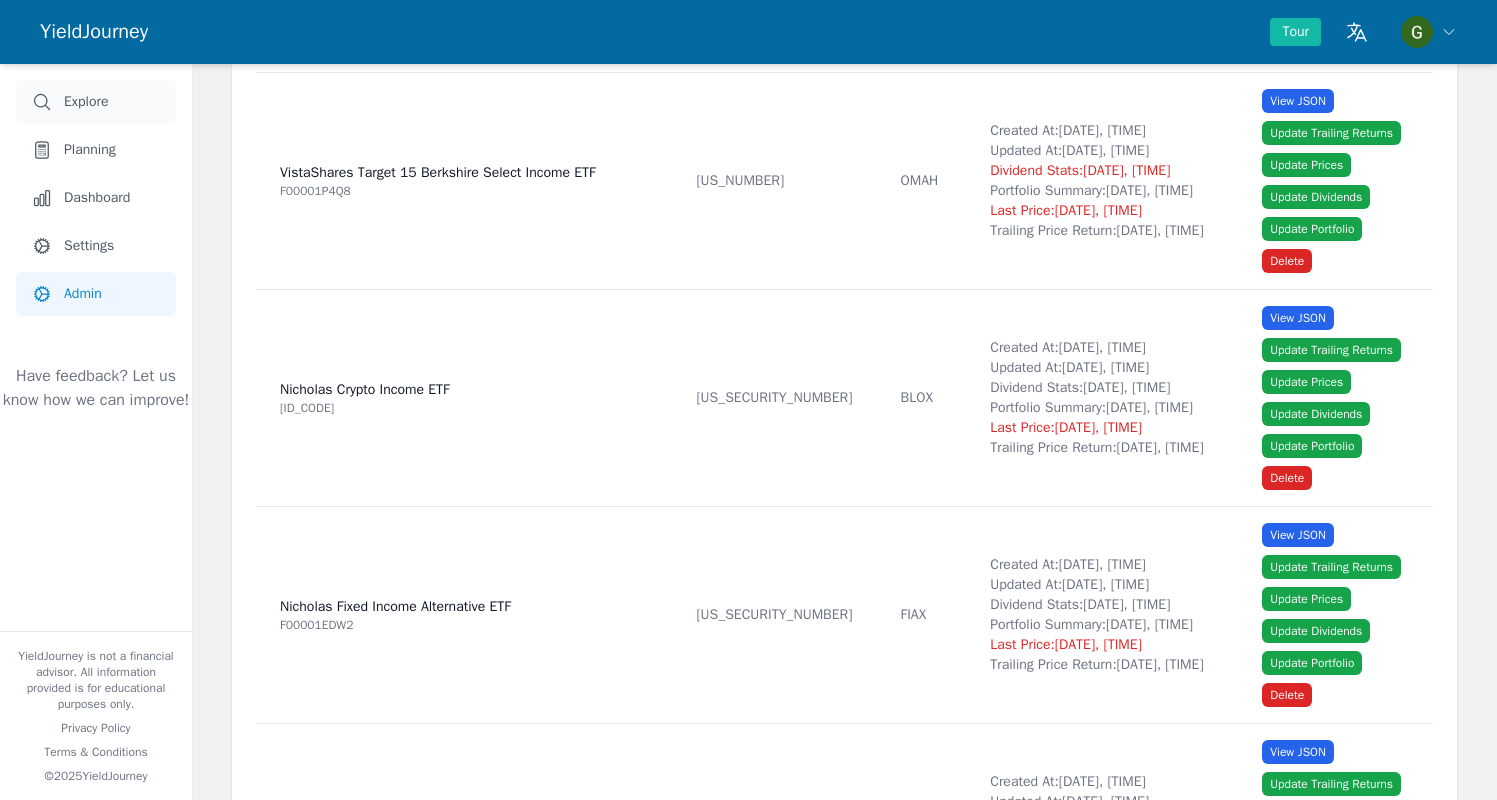 click on "Explore" at bounding box center [96, 102] 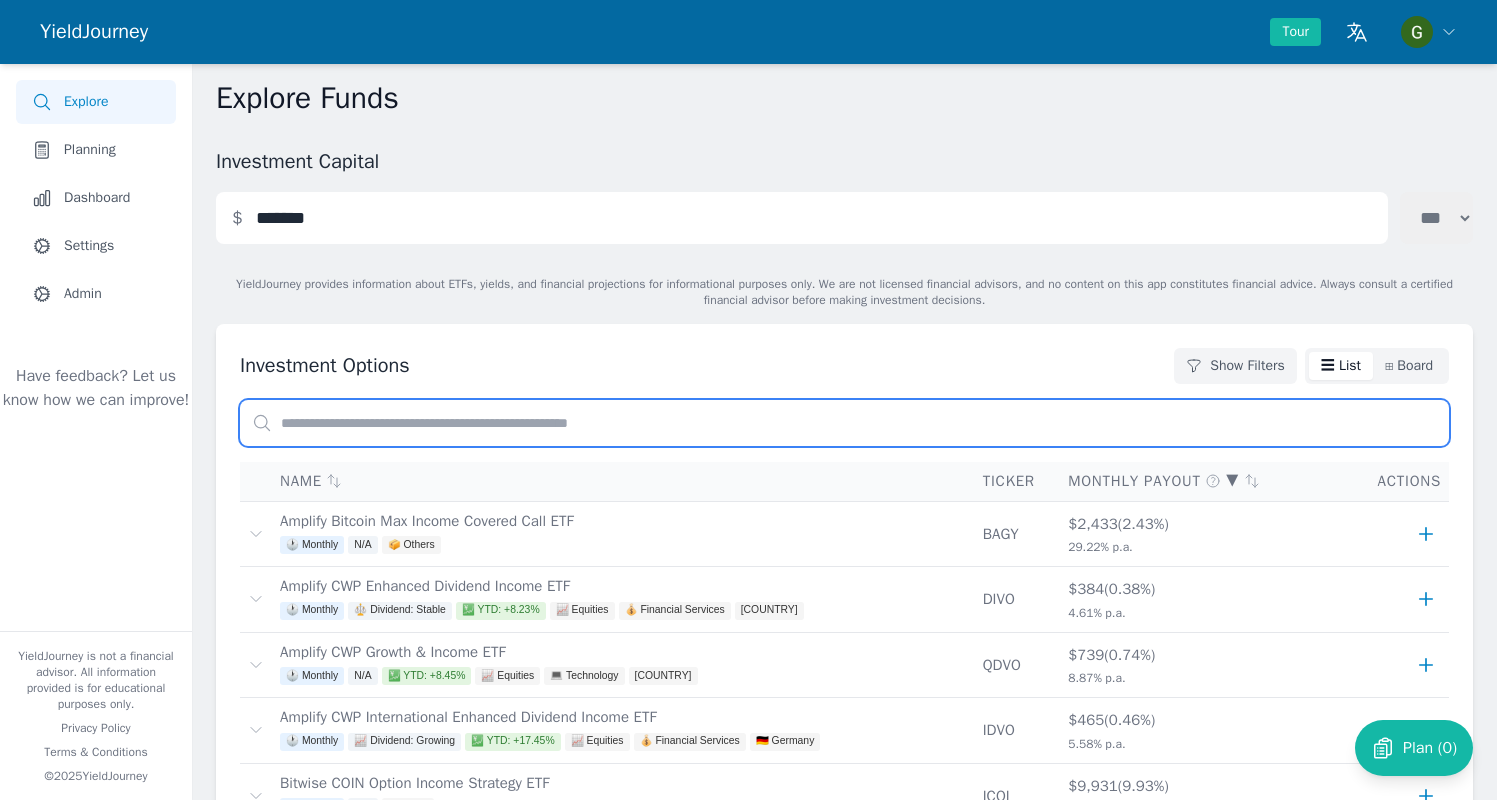 click at bounding box center [844, 423] 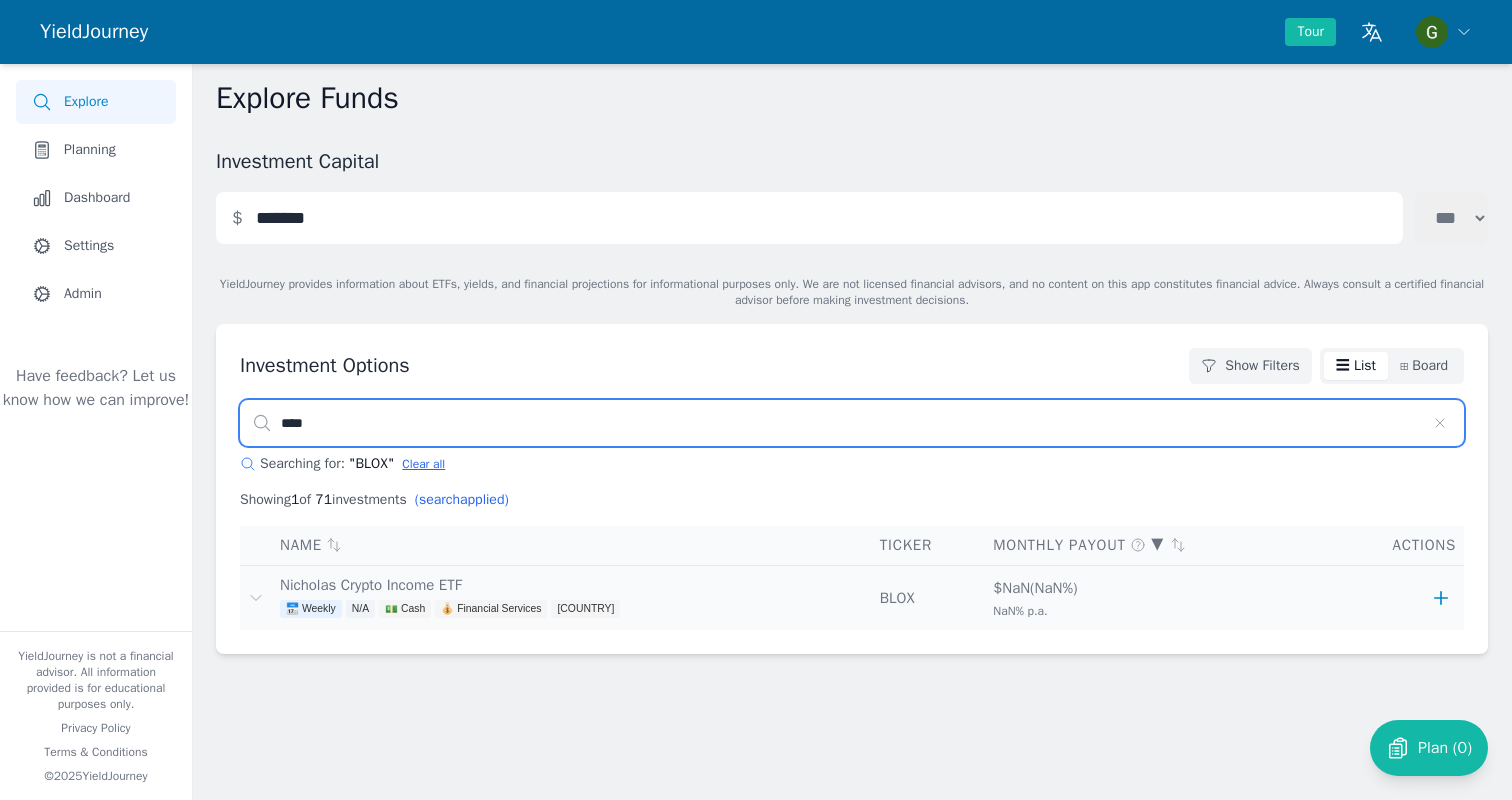type on "****" 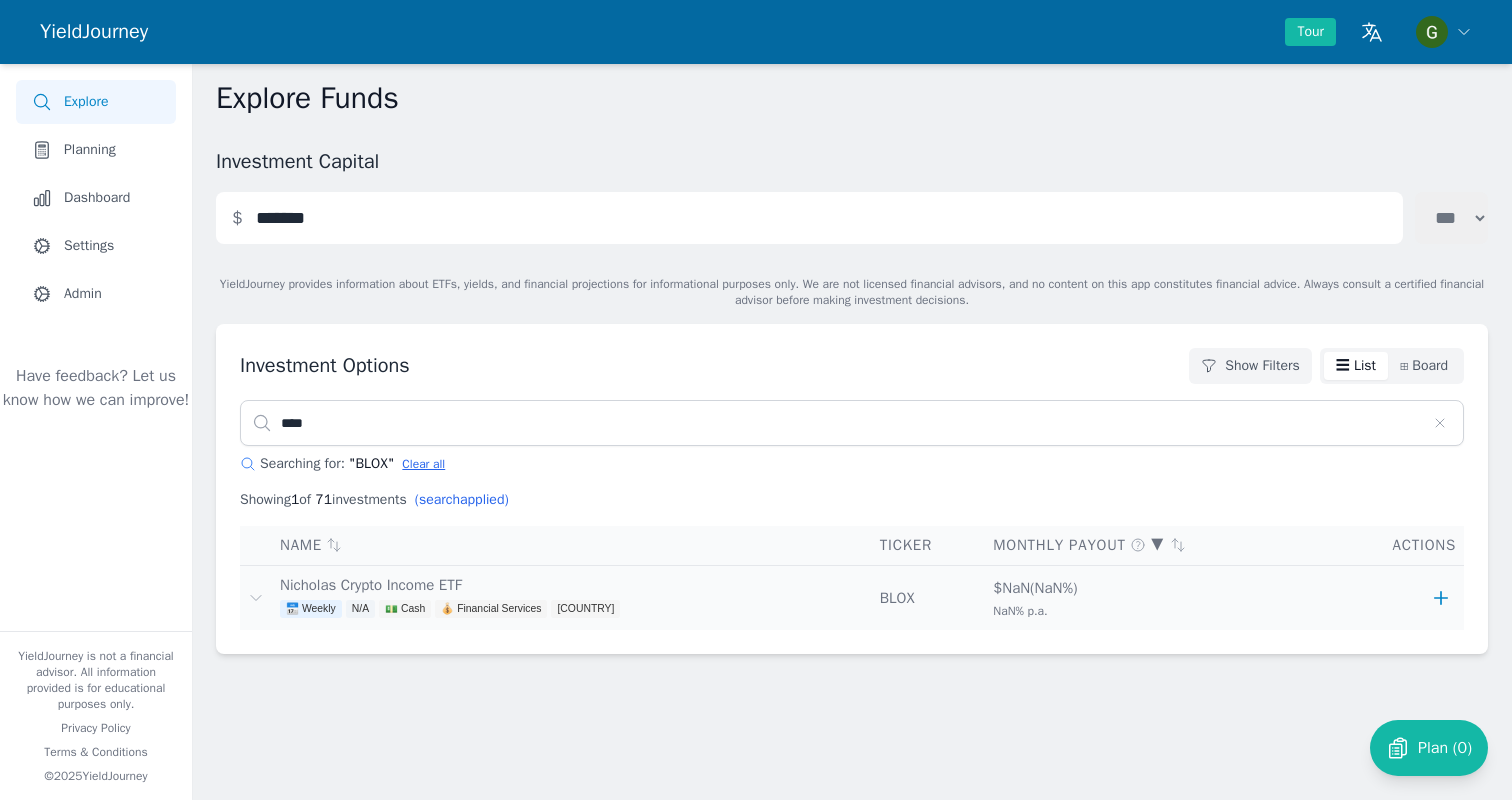 click 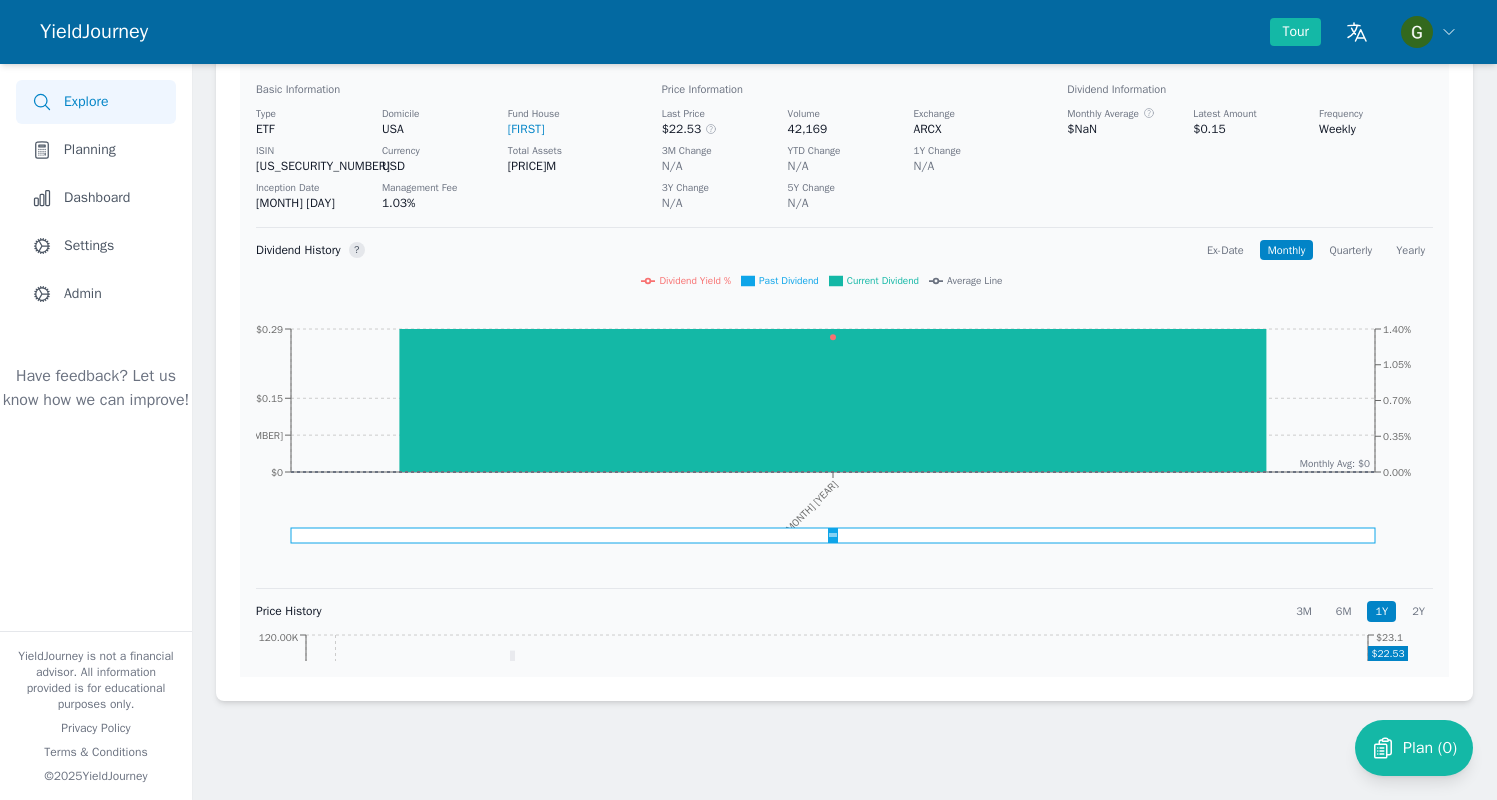 scroll, scrollTop: 583, scrollLeft: 0, axis: vertical 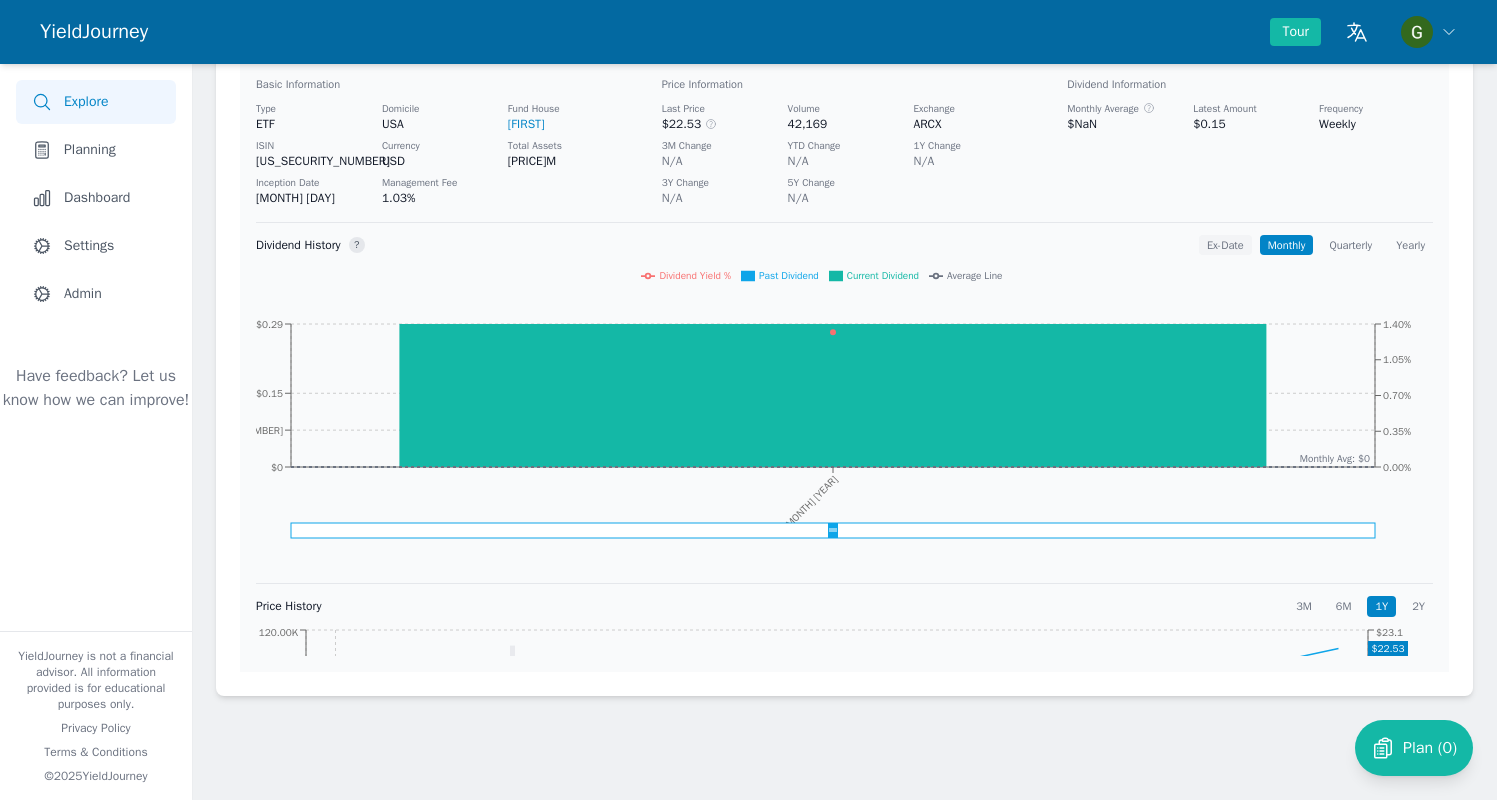 click on "Ex-Date" at bounding box center (1225, 245) 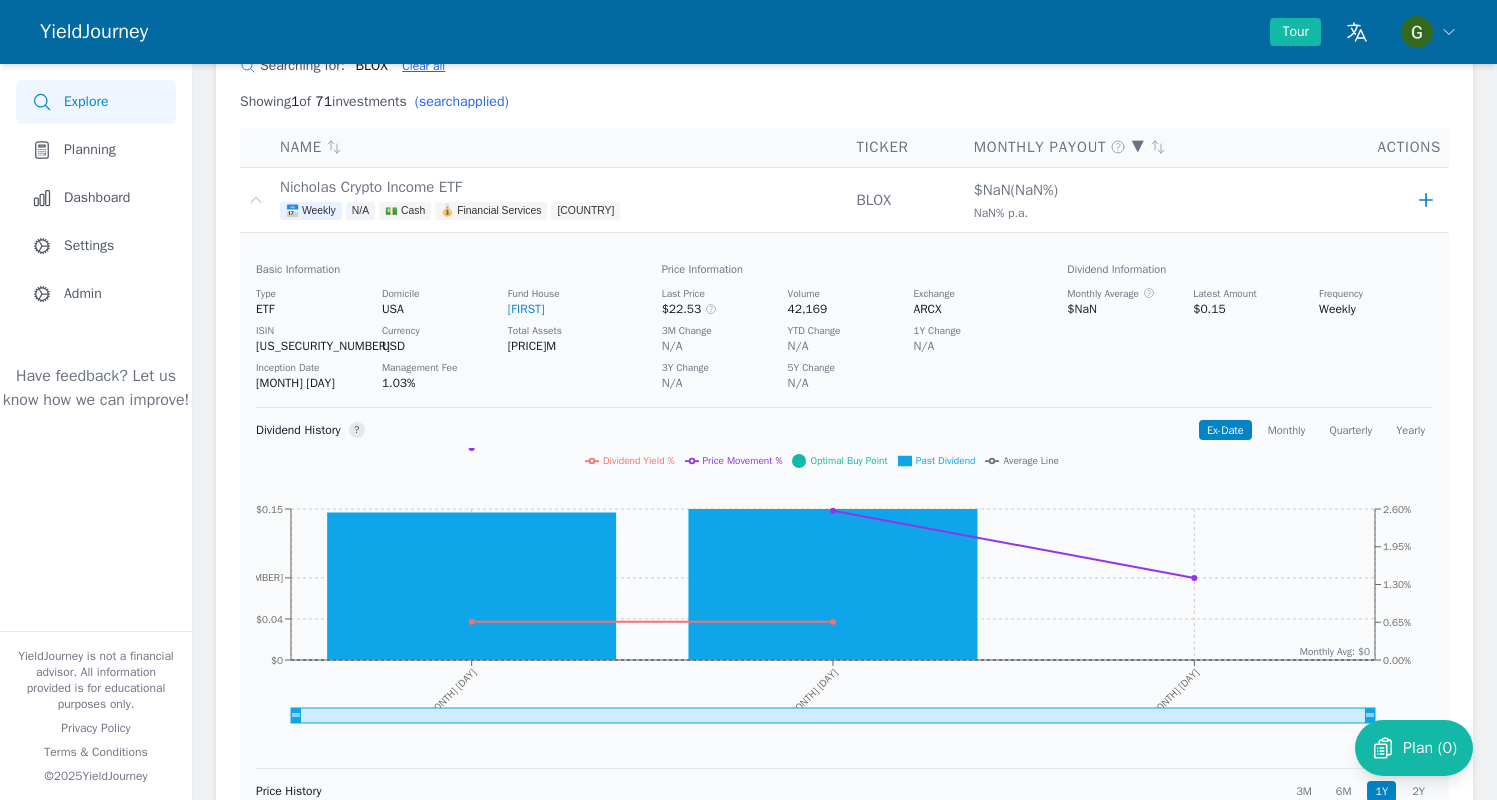 scroll, scrollTop: 405, scrollLeft: 0, axis: vertical 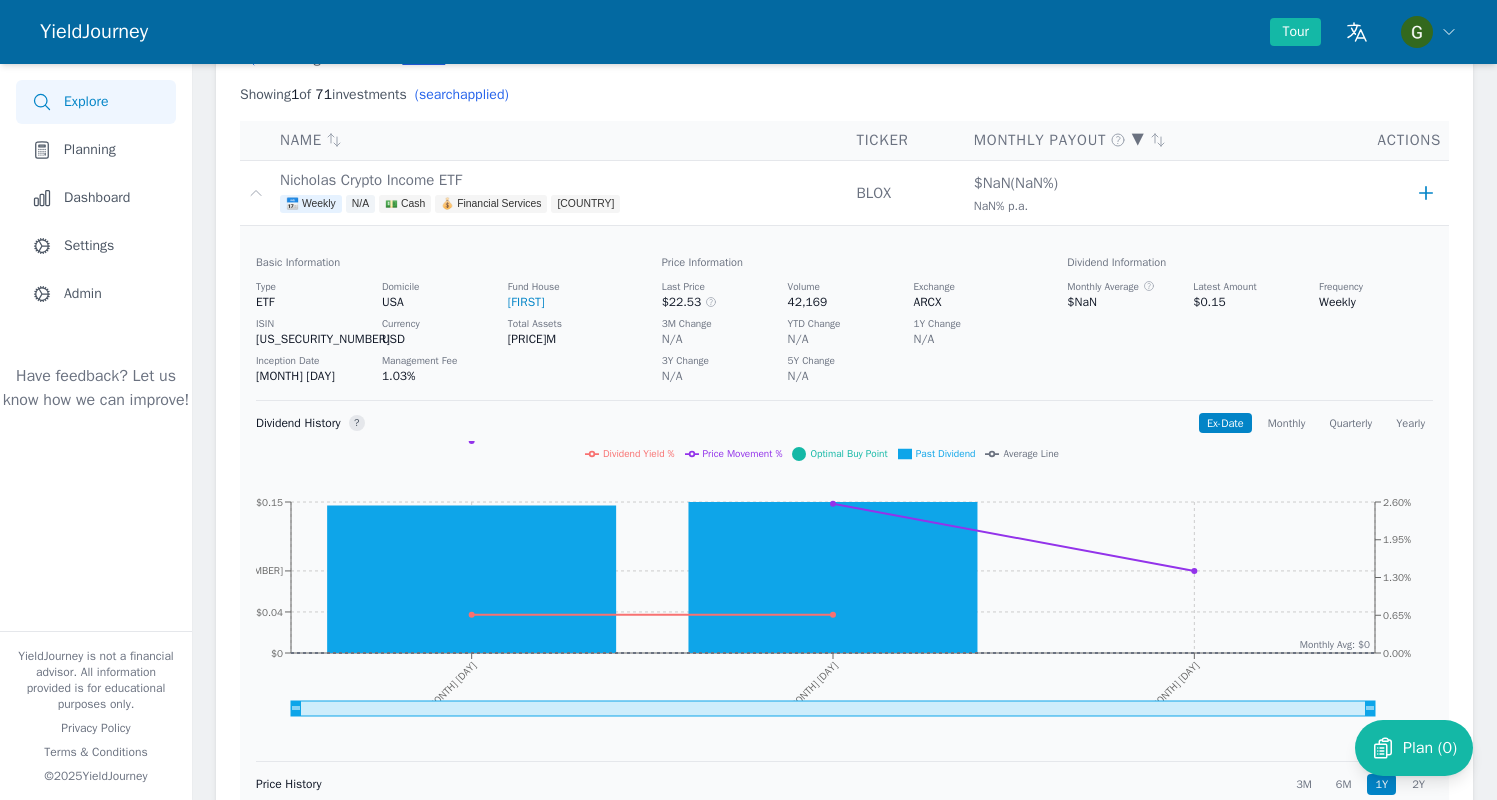 click 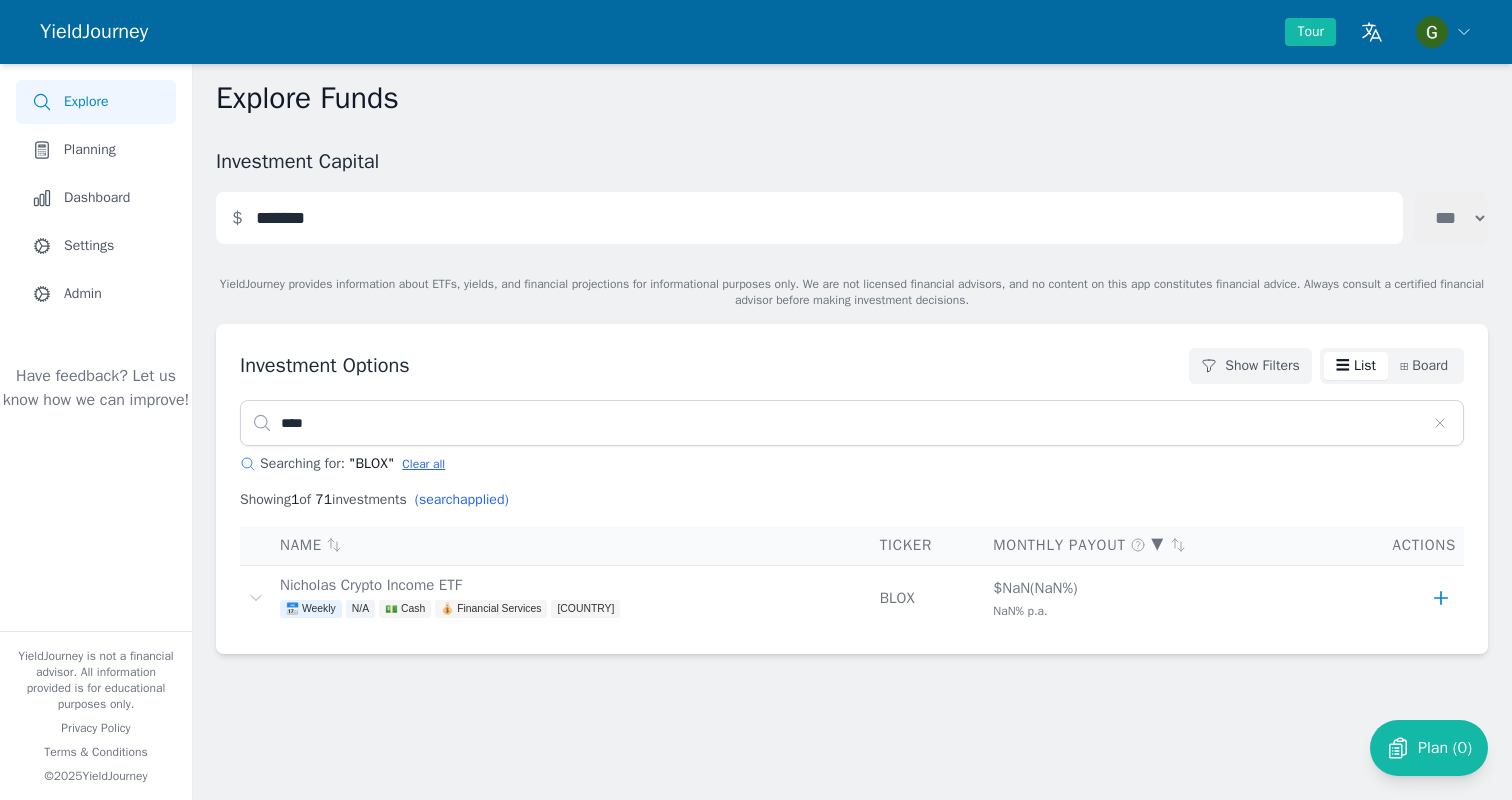 click 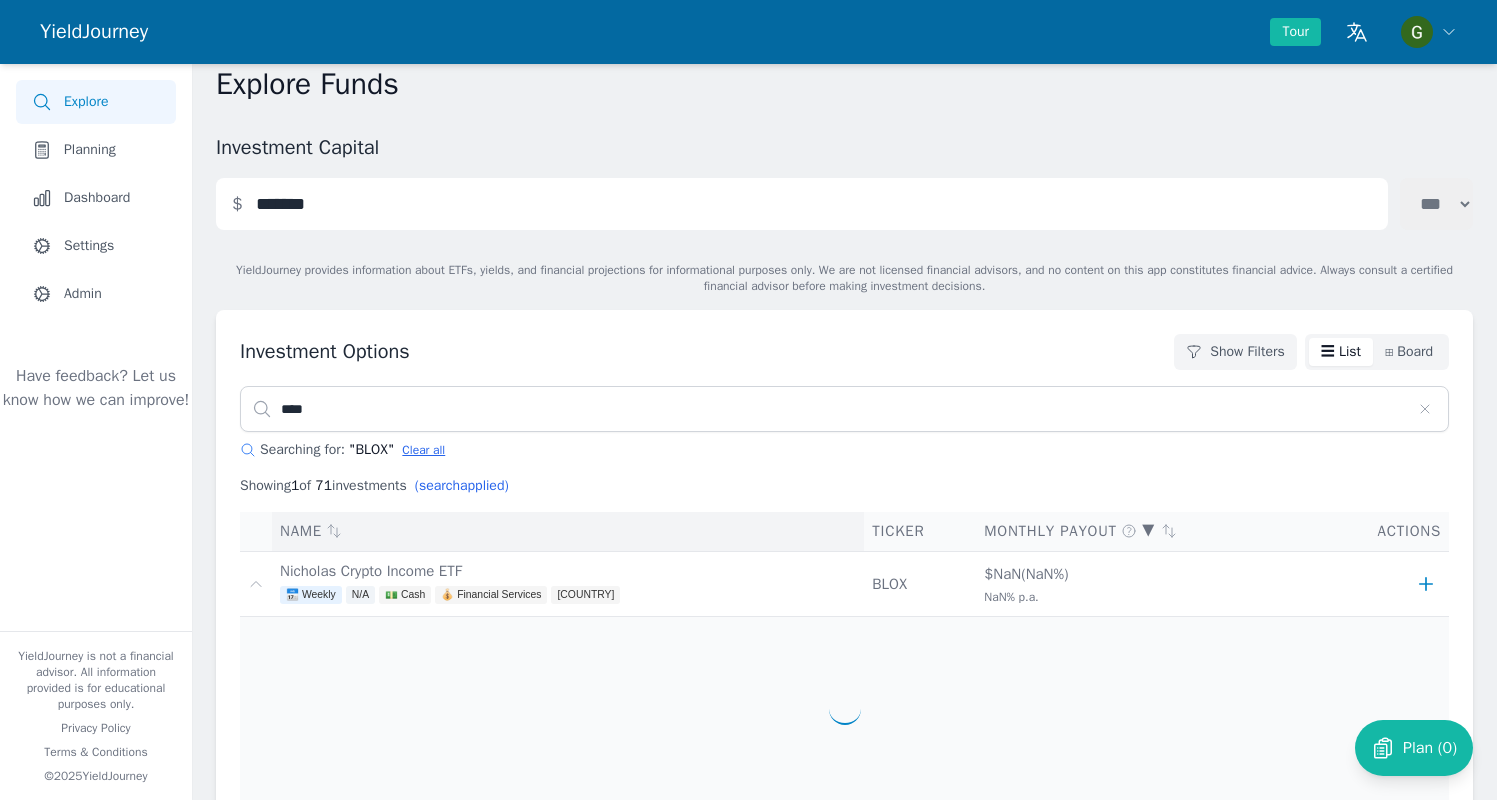scroll, scrollTop: 41, scrollLeft: 0, axis: vertical 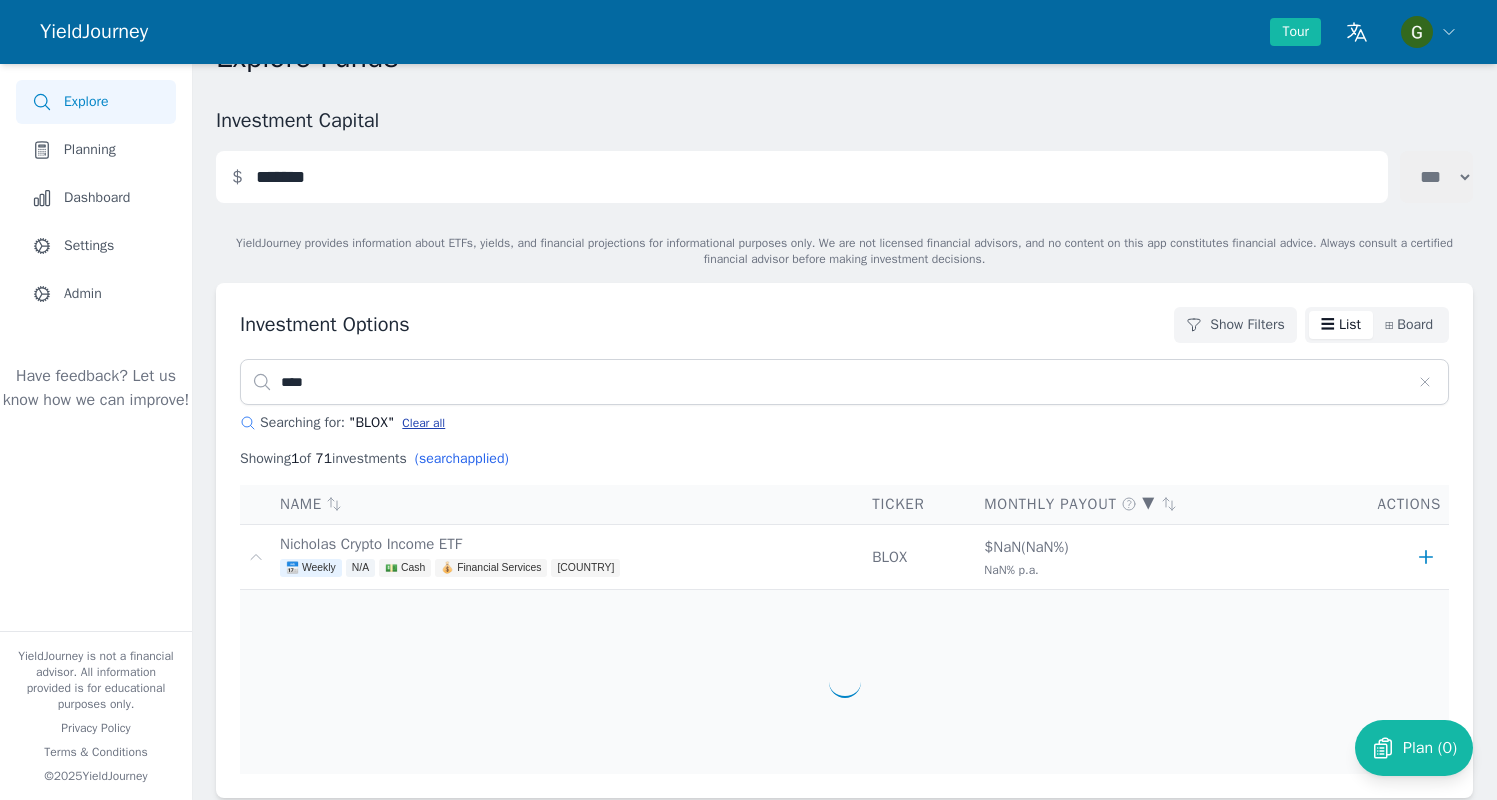 click on "Clear all" at bounding box center [423, 423] 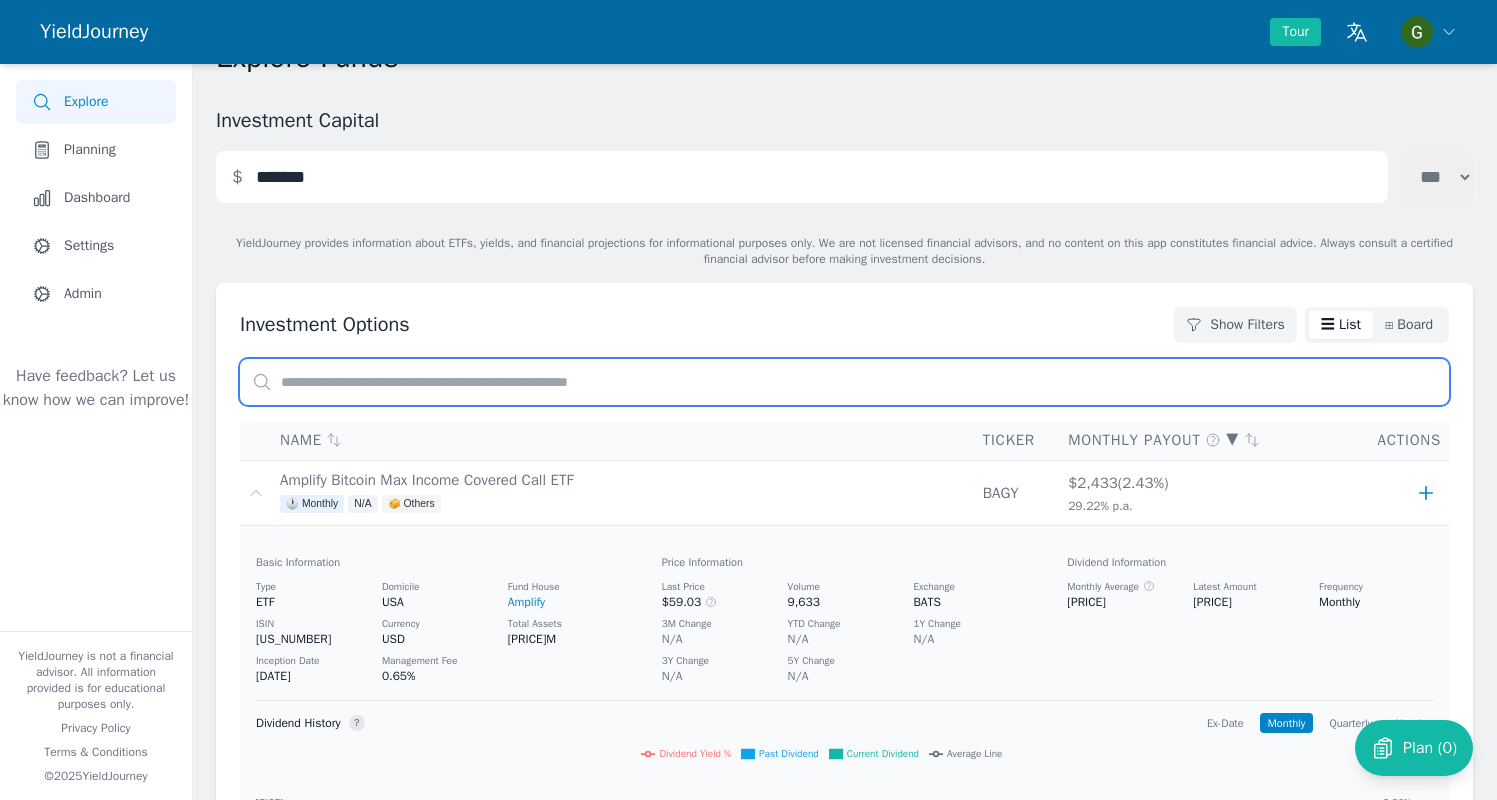 click at bounding box center (844, 382) 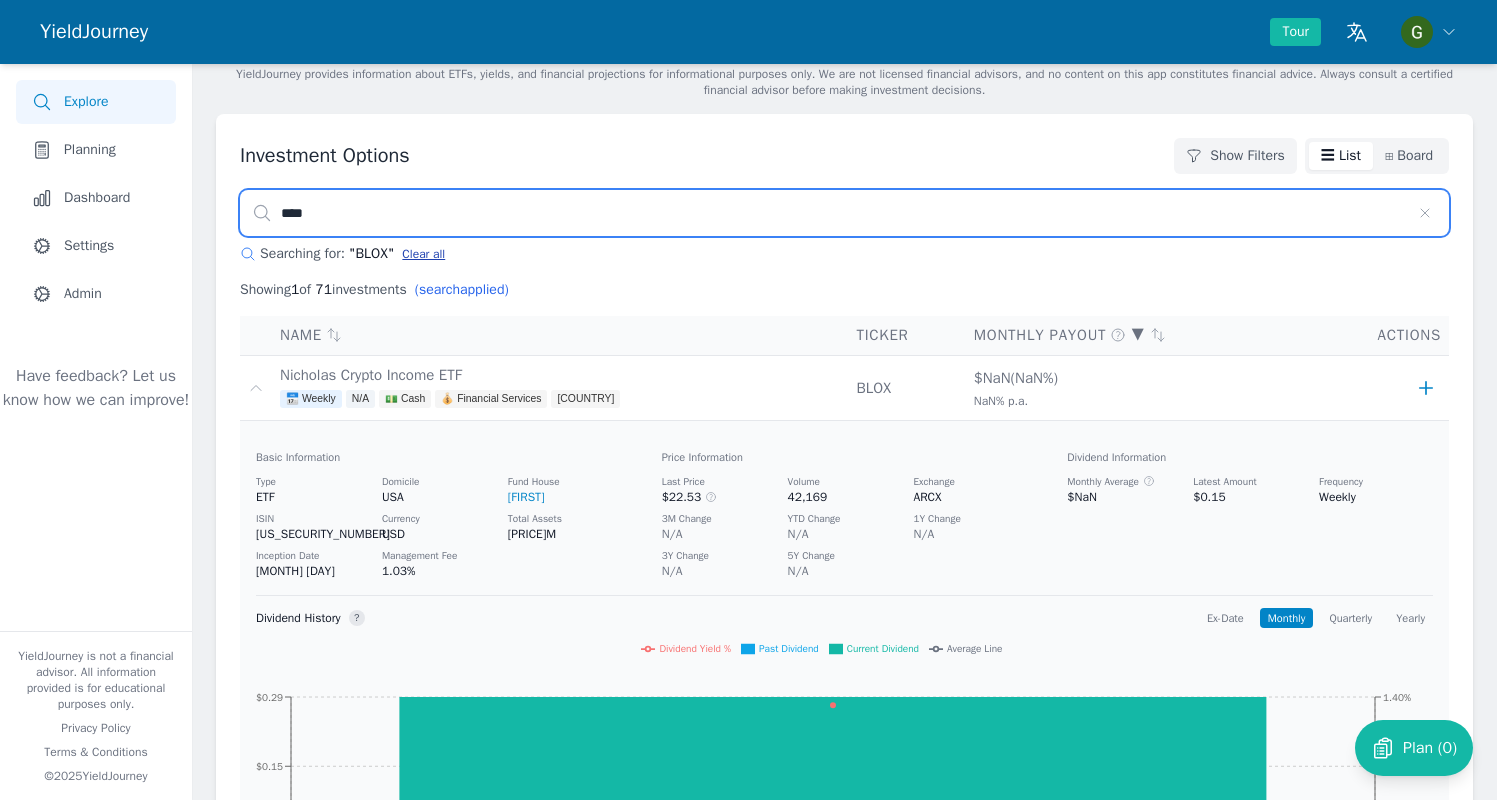 scroll, scrollTop: 225, scrollLeft: 0, axis: vertical 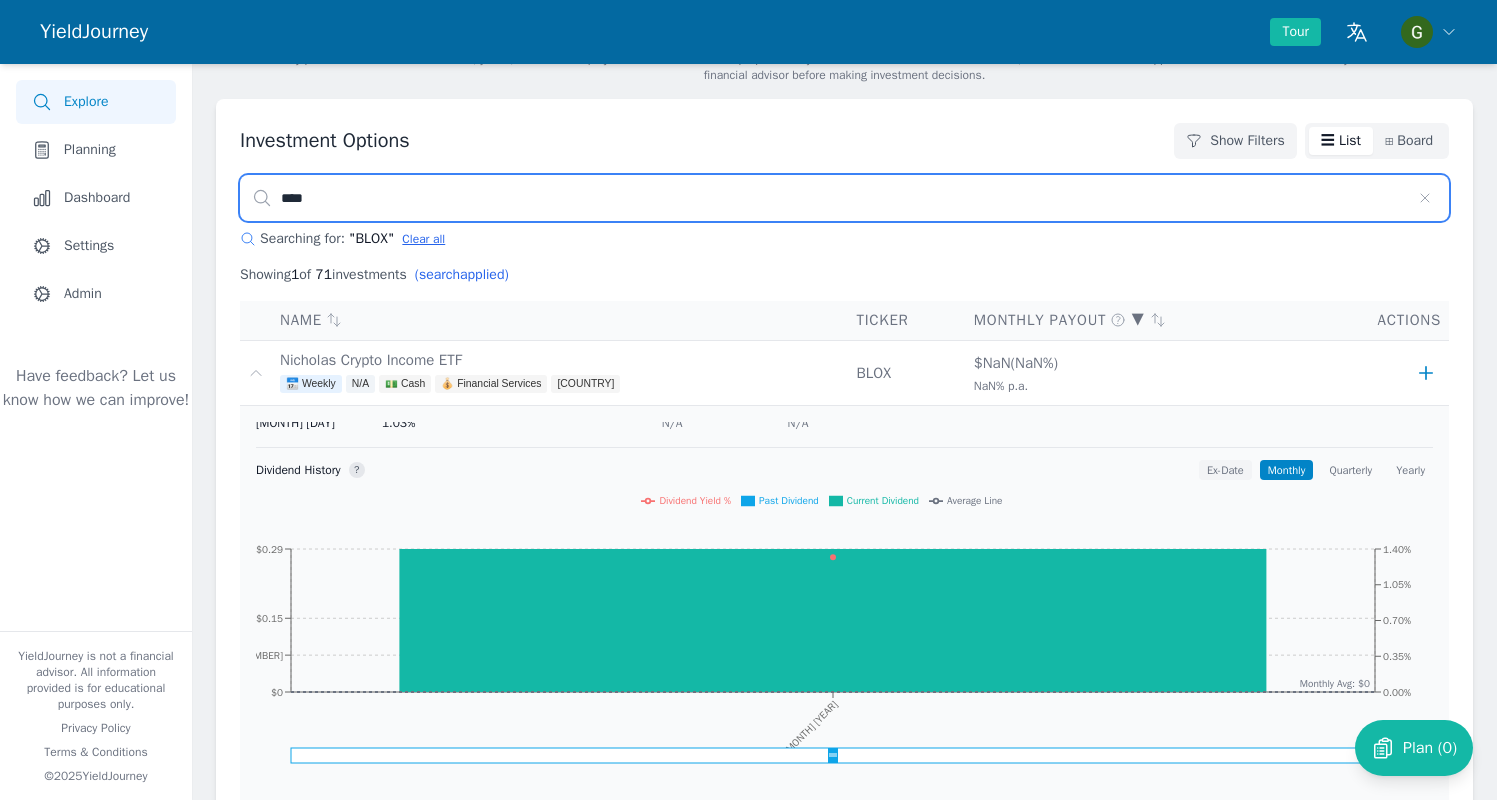 type on "****" 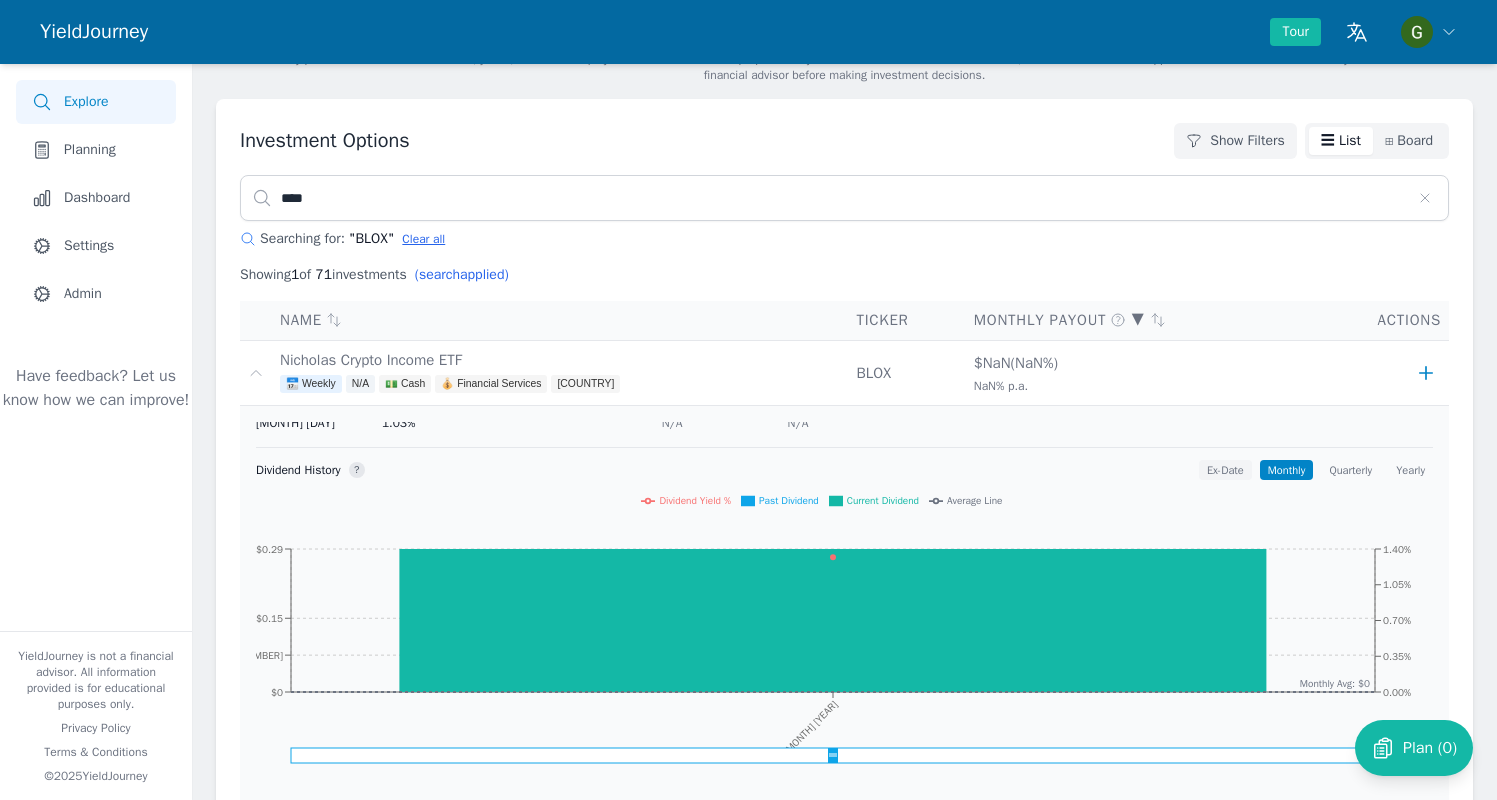 click on "Ex-Date" at bounding box center (1225, 470) 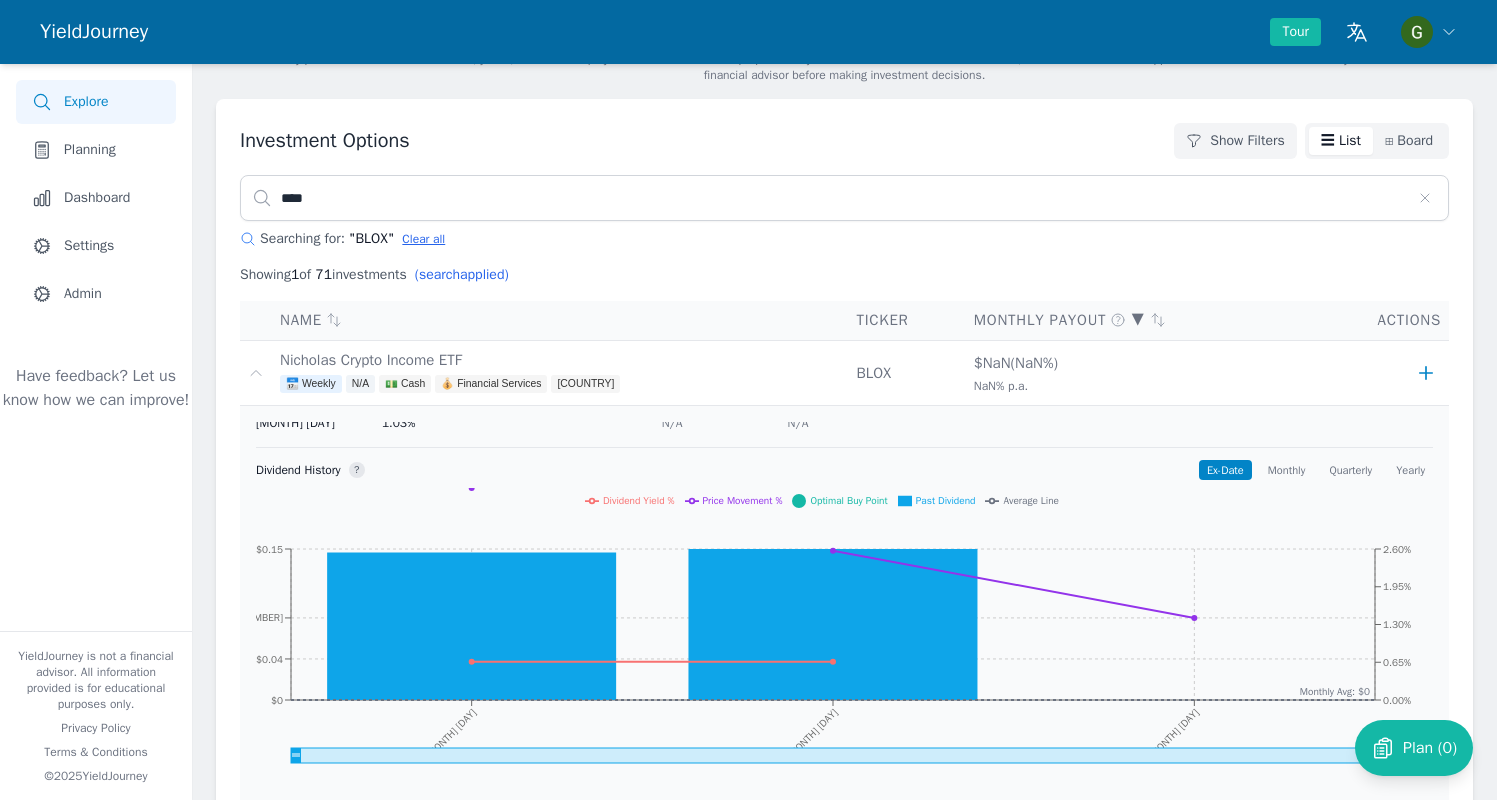 click at bounding box center (256, 373) 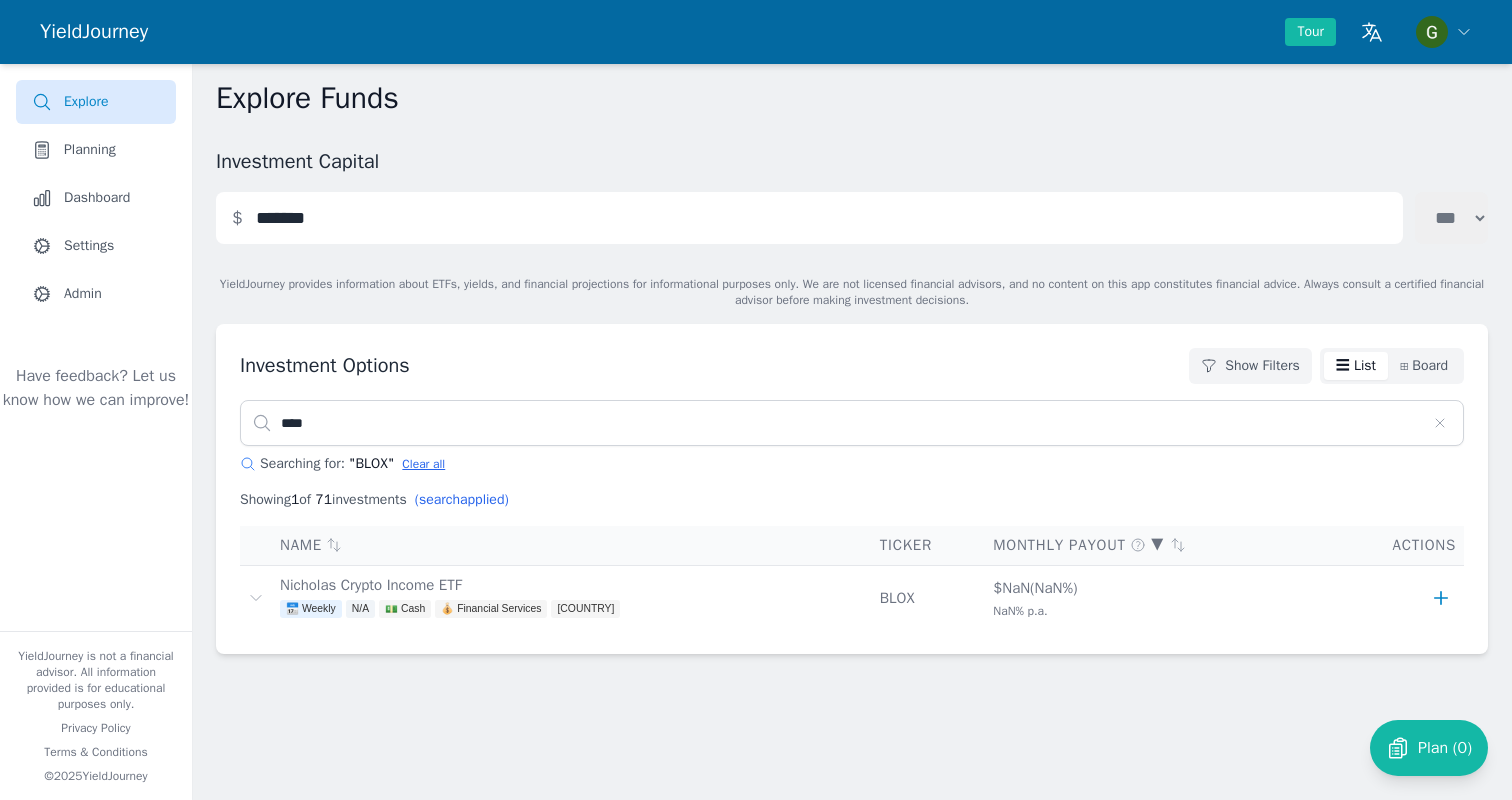 click on "Explore" at bounding box center [96, 102] 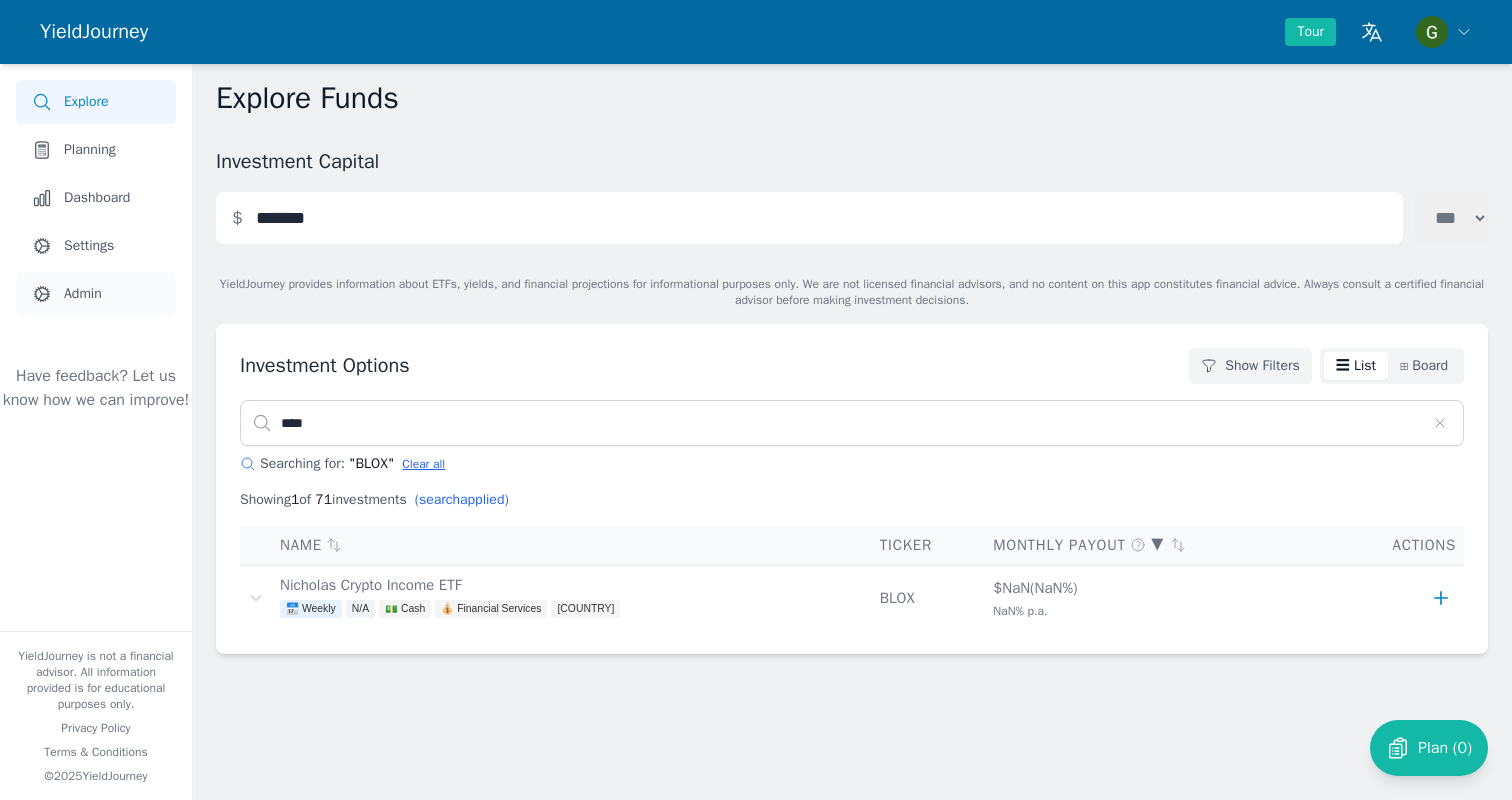 click on "Admin" at bounding box center (83, 294) 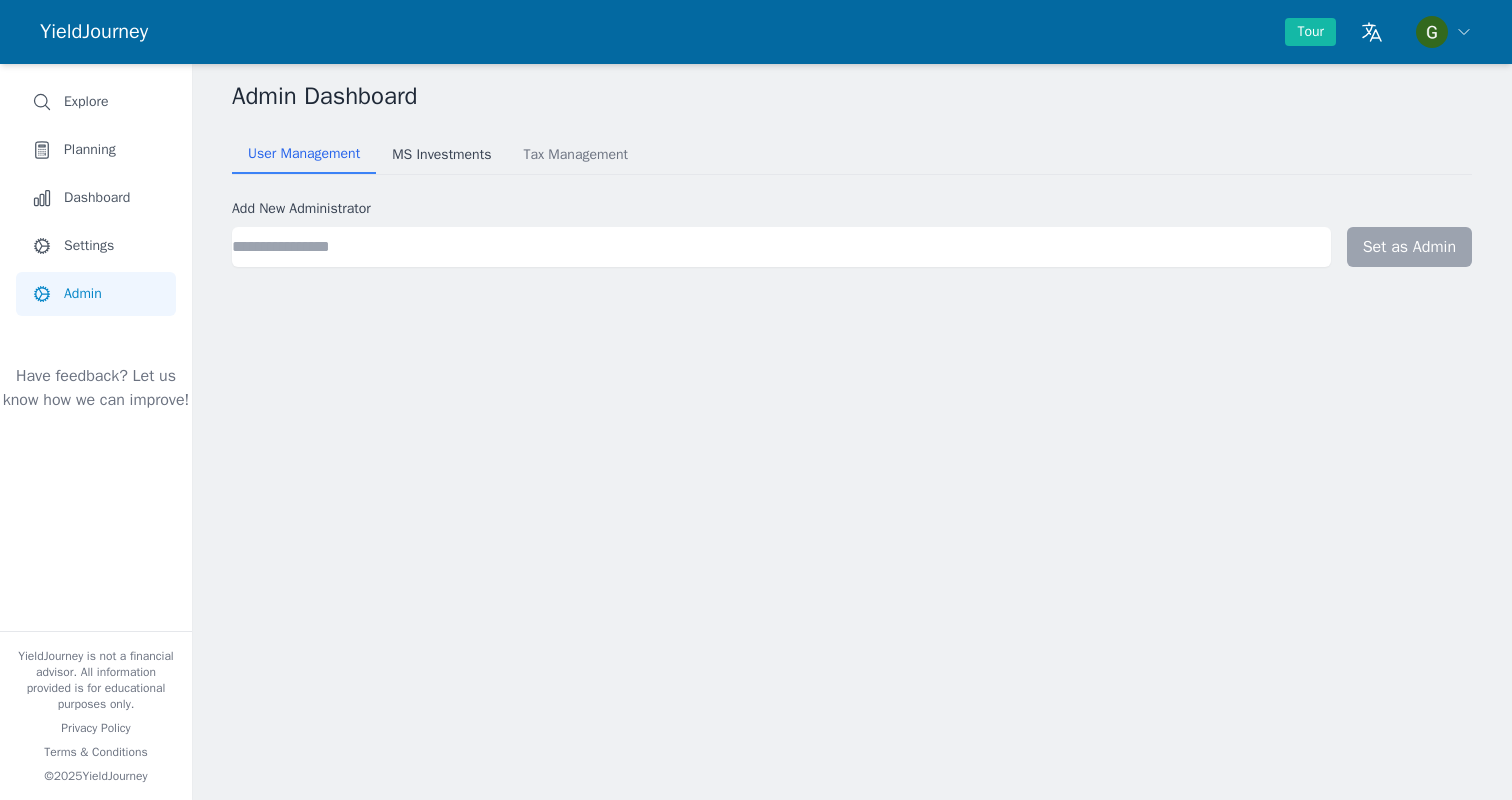 click on "MS Investments" at bounding box center (441, 155) 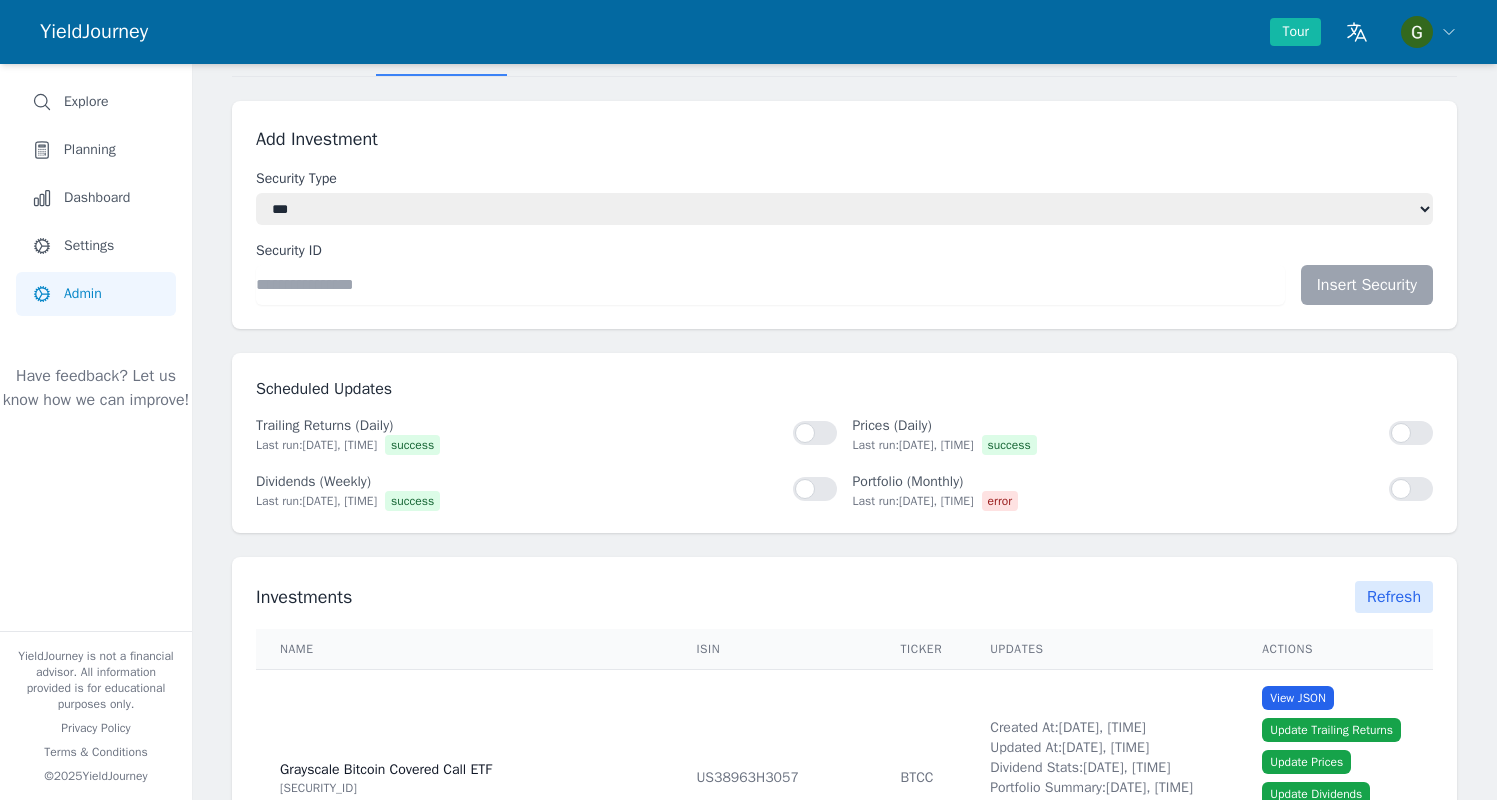 scroll, scrollTop: 383, scrollLeft: 0, axis: vertical 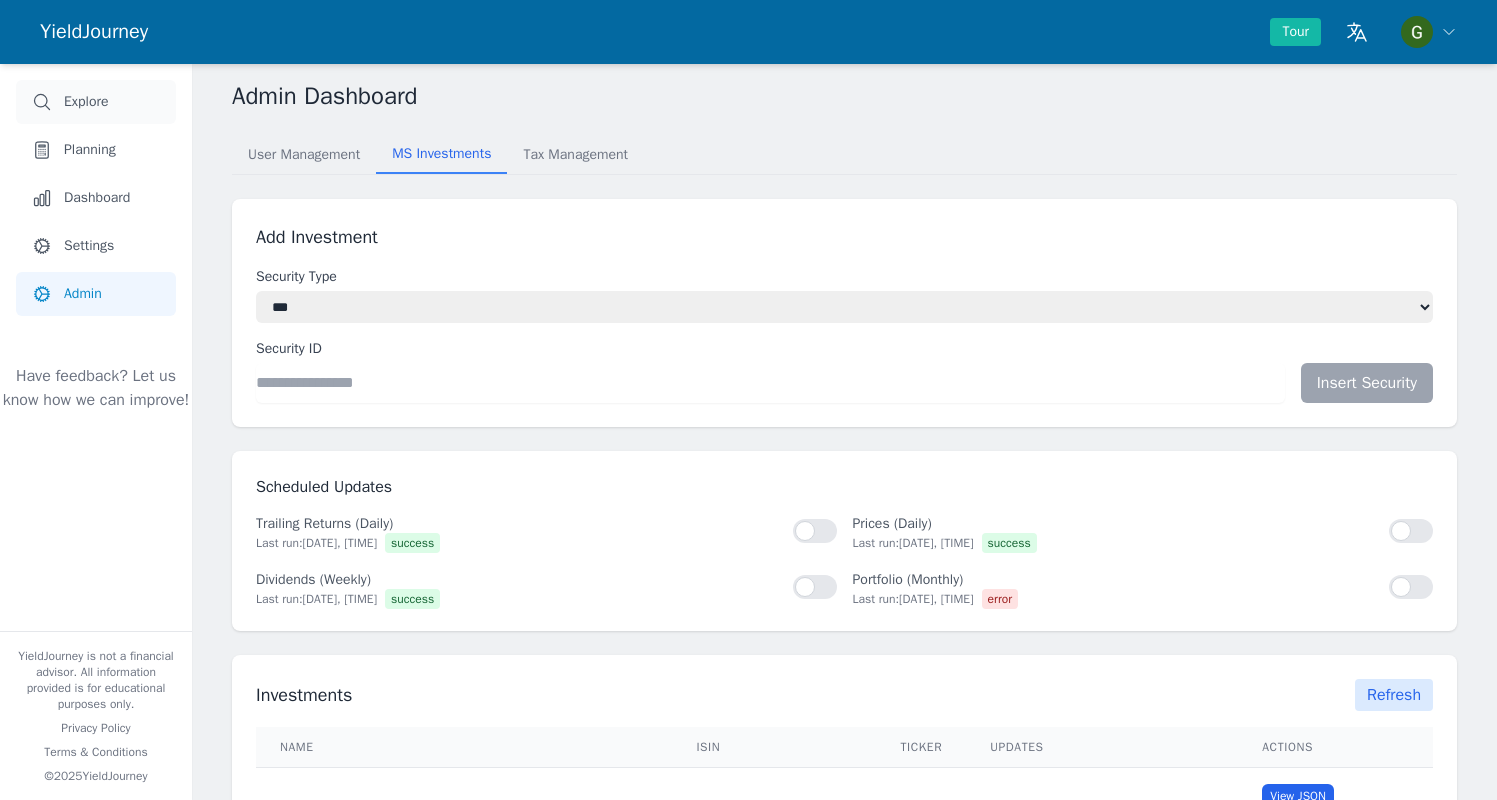 click on "Explore" at bounding box center (86, 102) 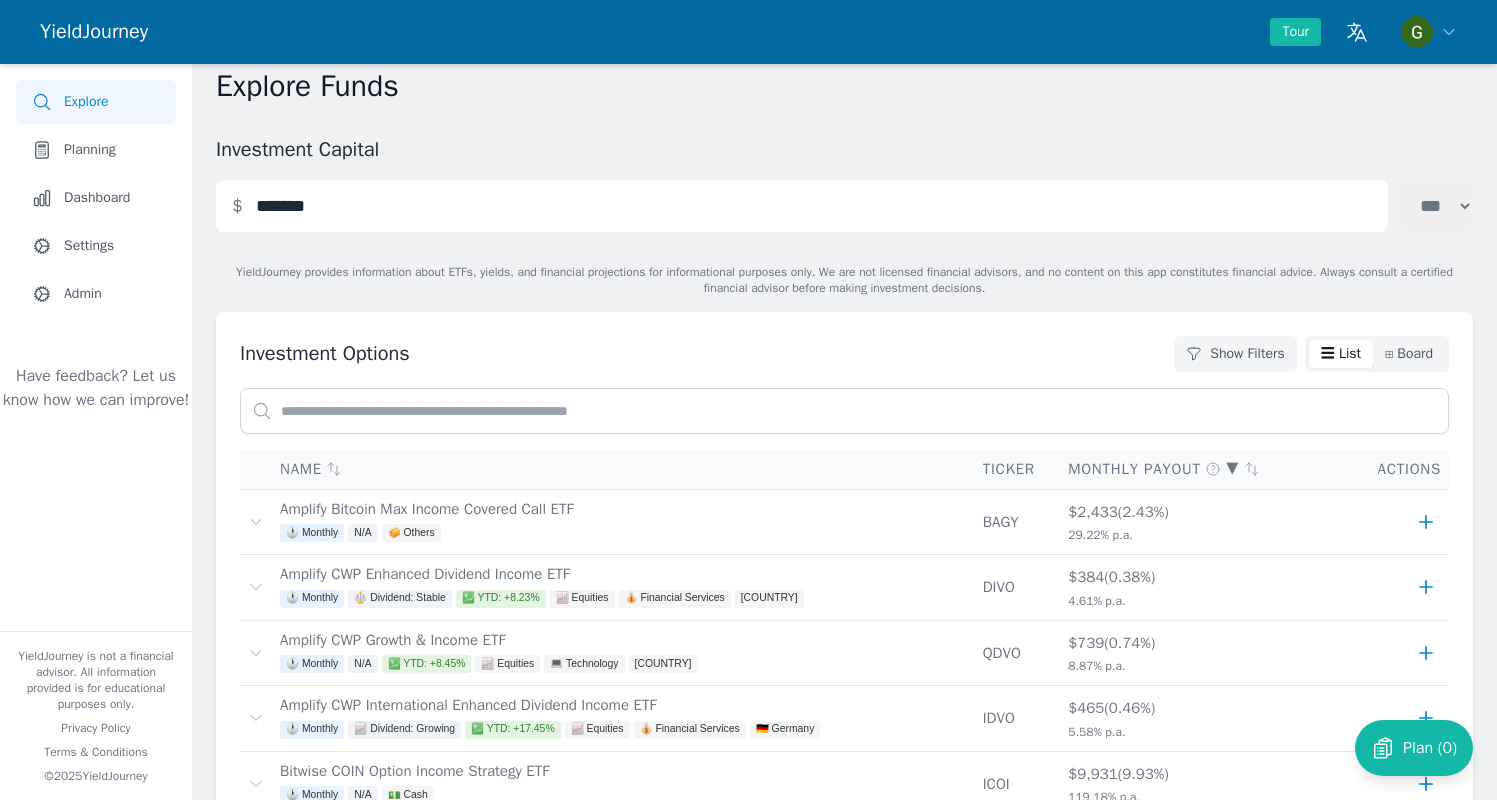 scroll, scrollTop: 0, scrollLeft: 0, axis: both 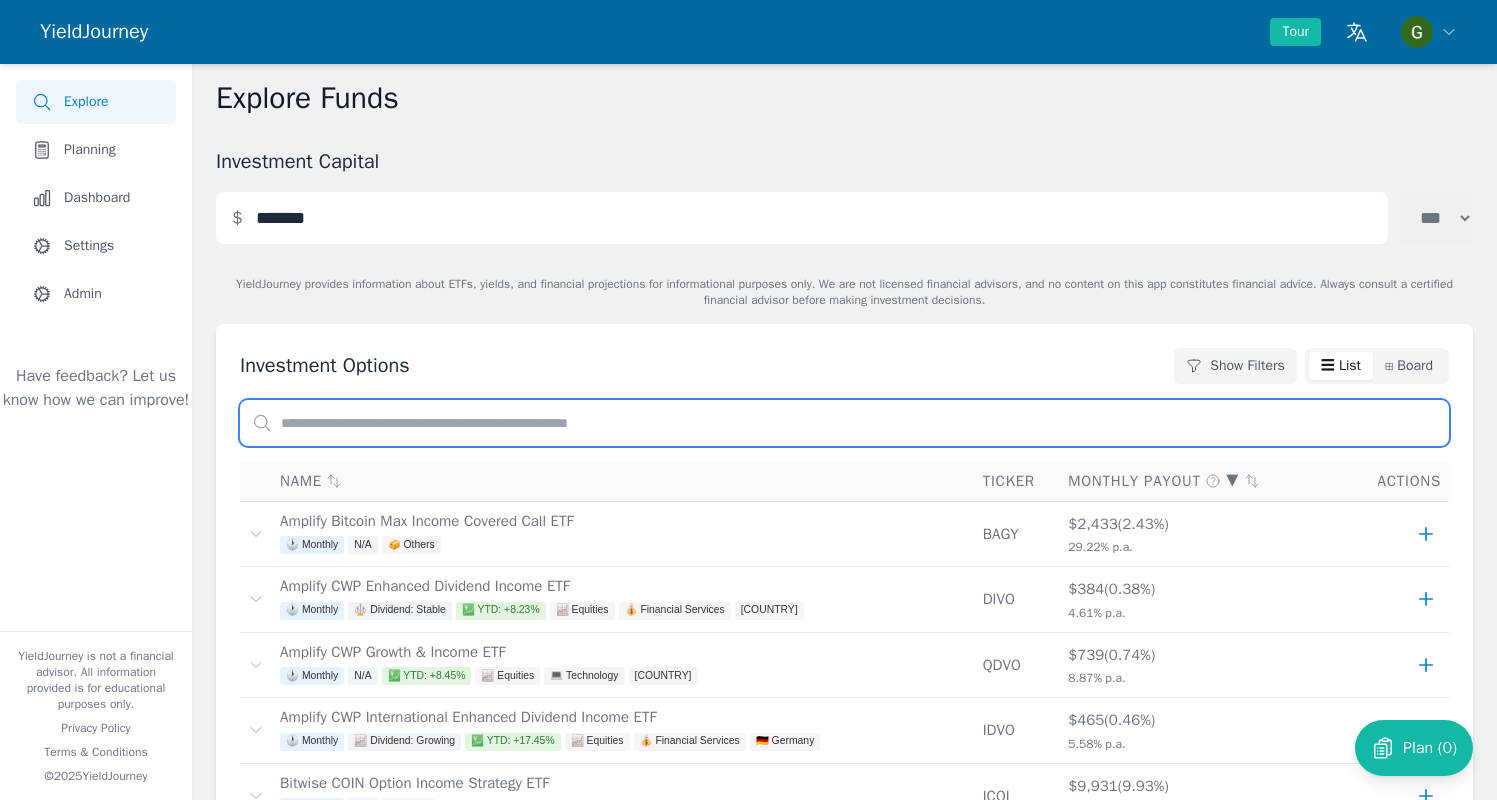 click at bounding box center [844, 423] 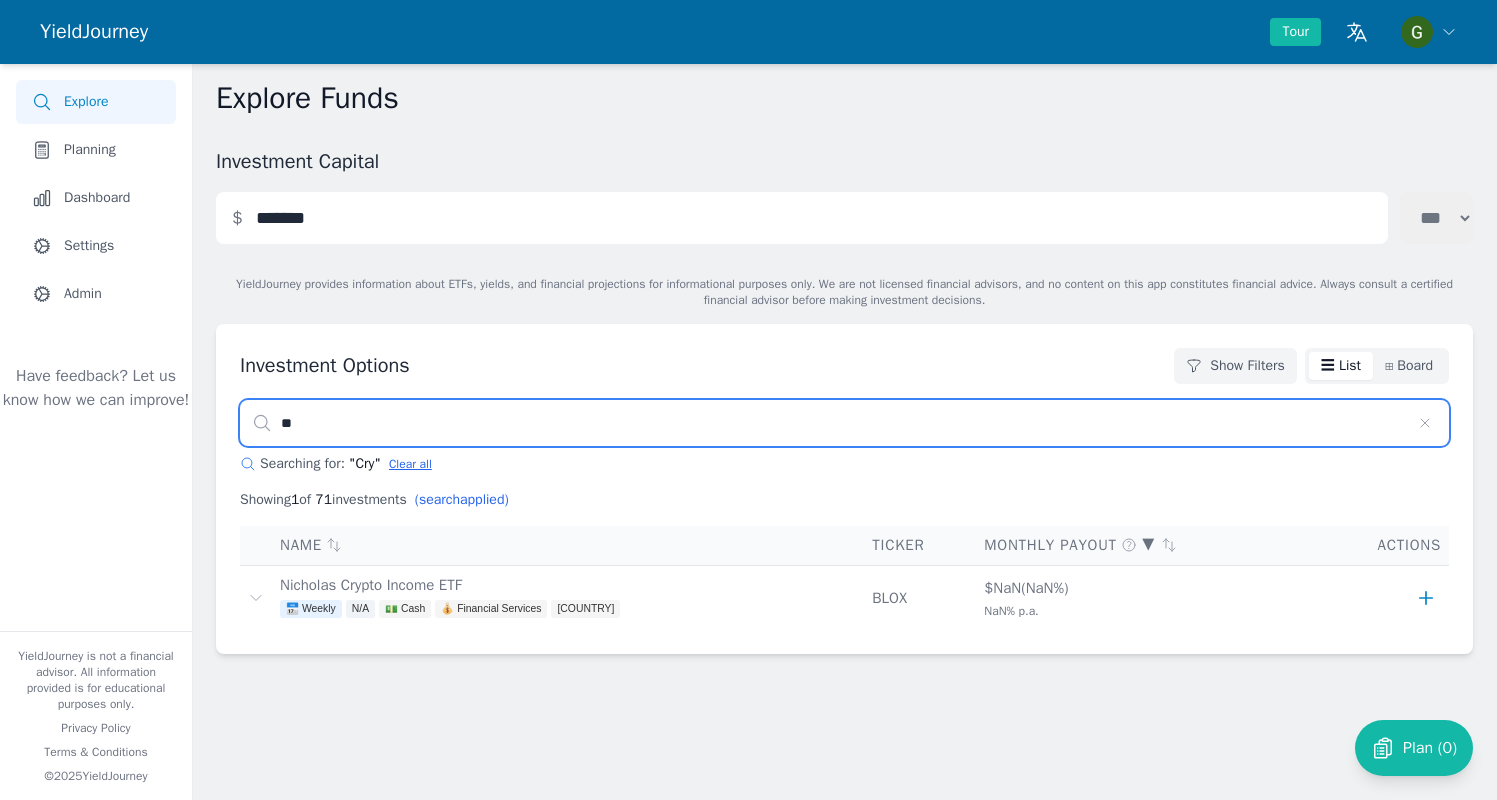 type on "*" 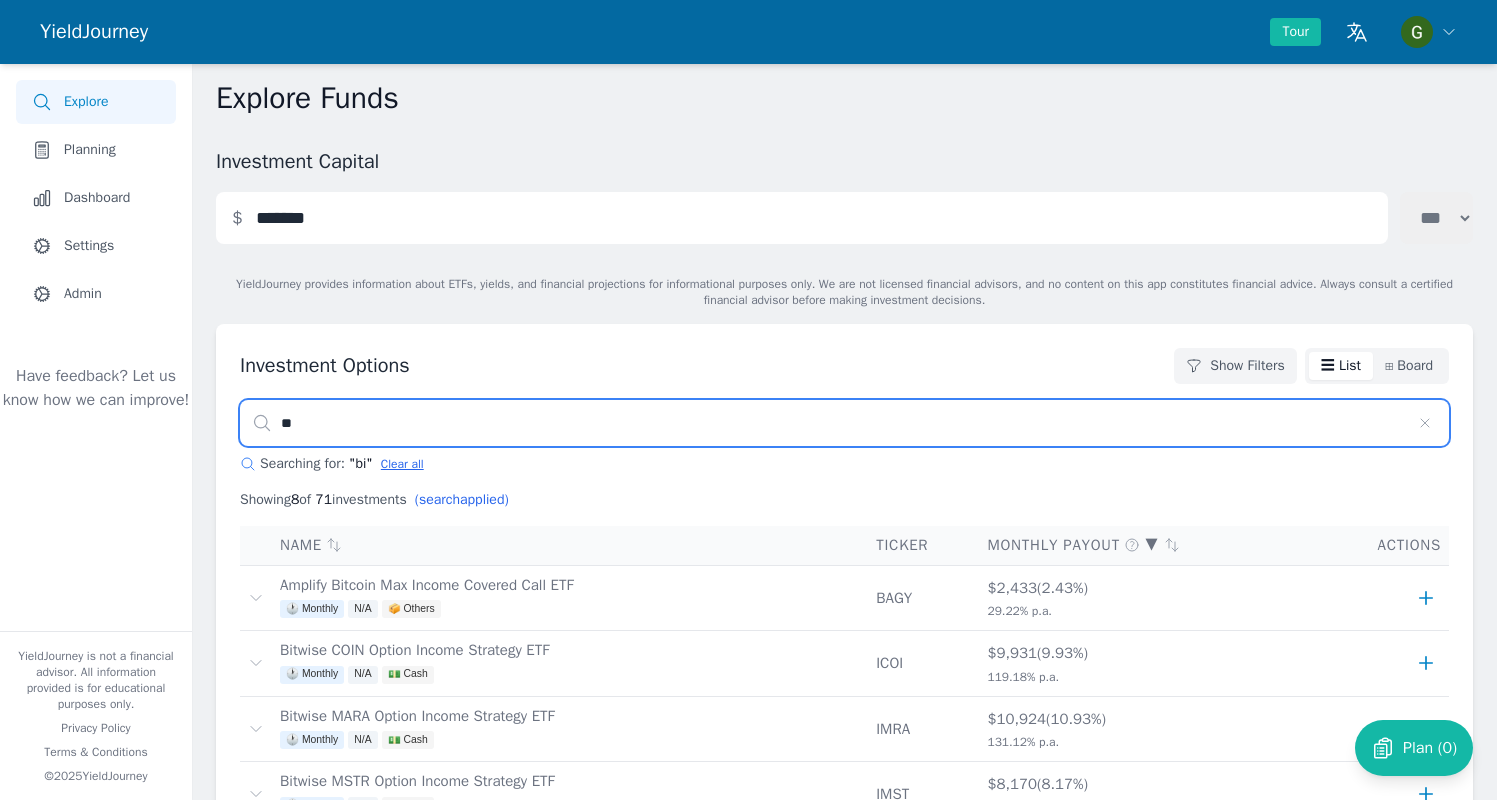 type on "*" 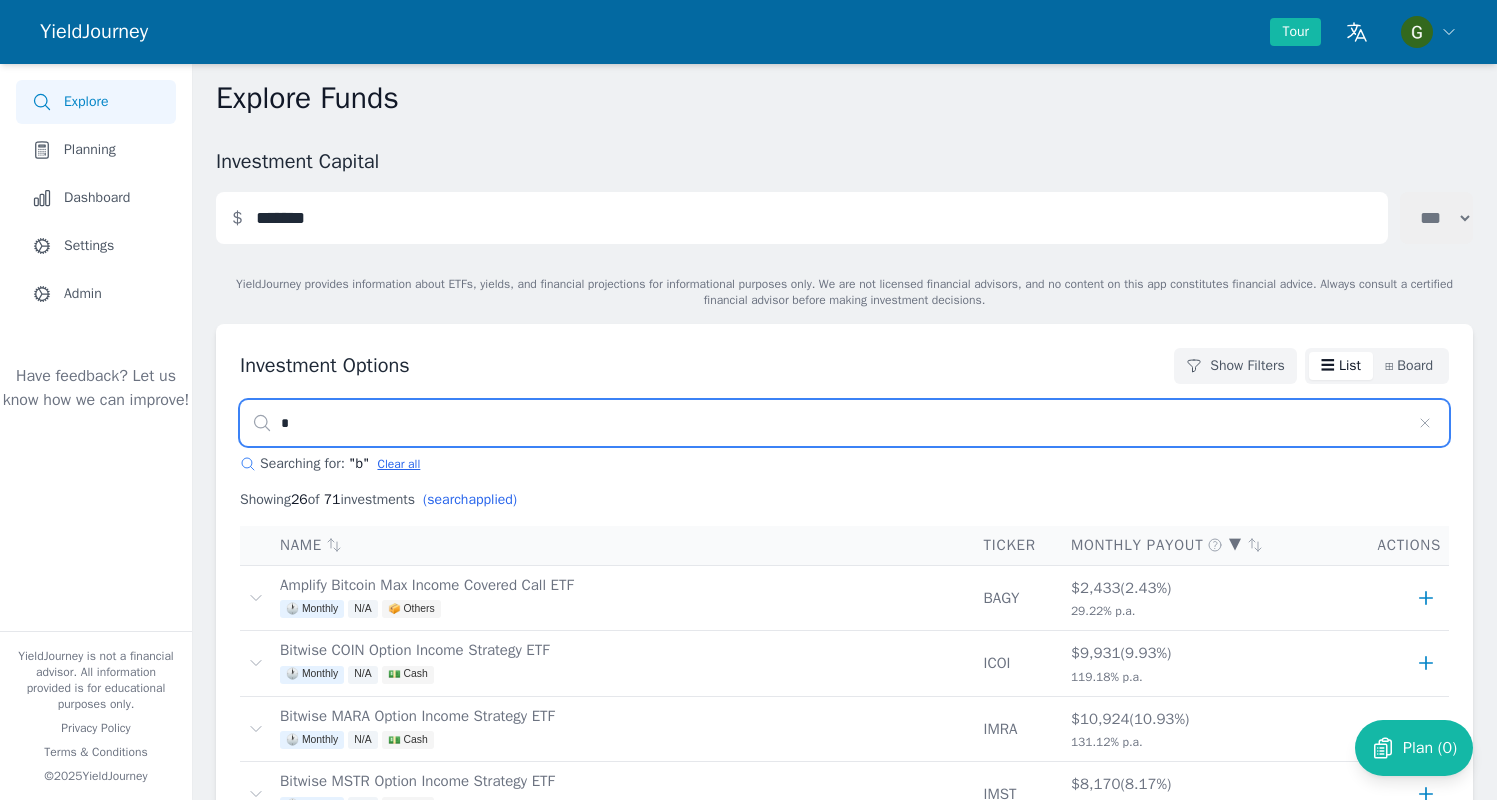 type 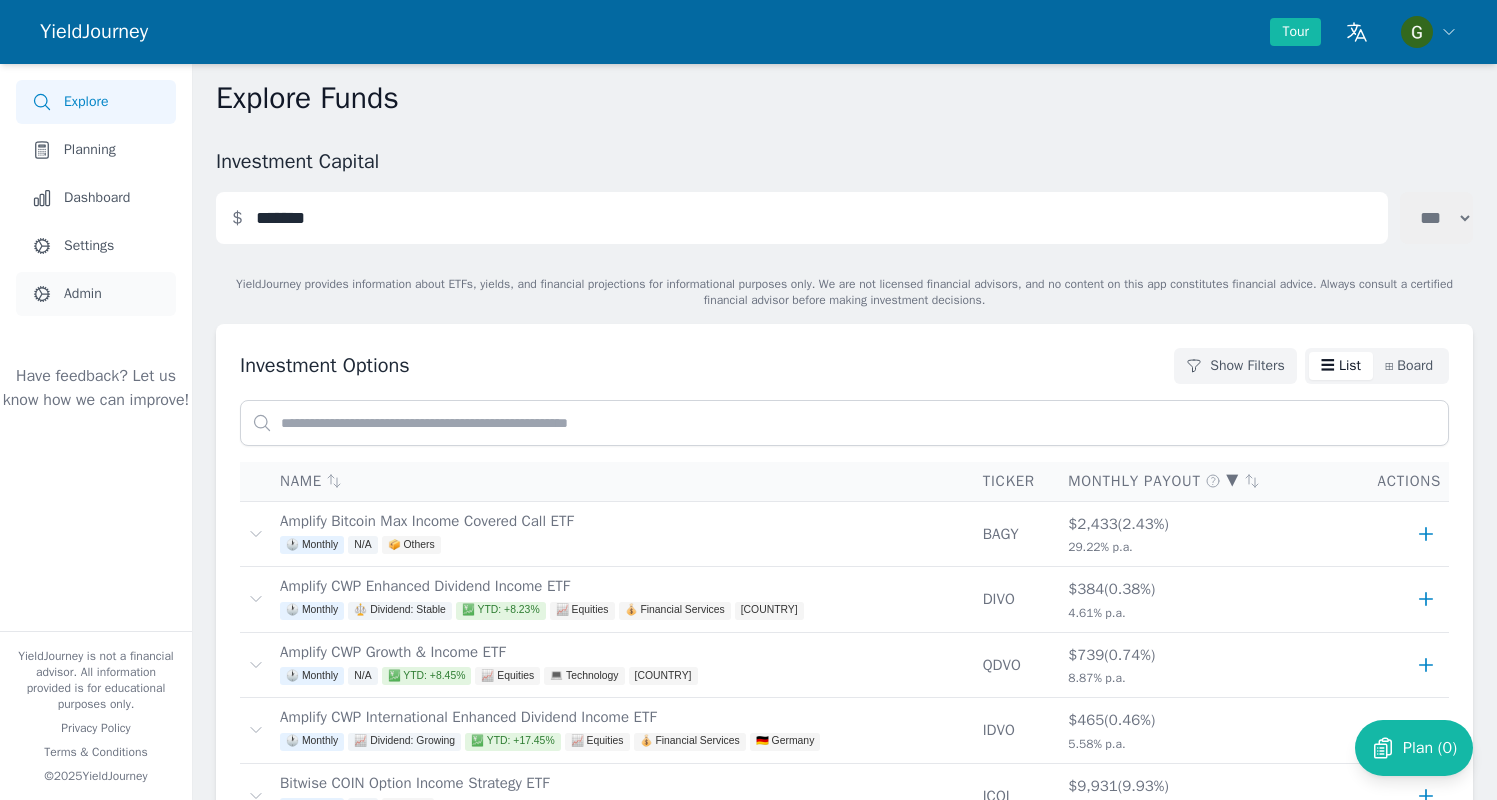 click on "Admin" at bounding box center (96, 294) 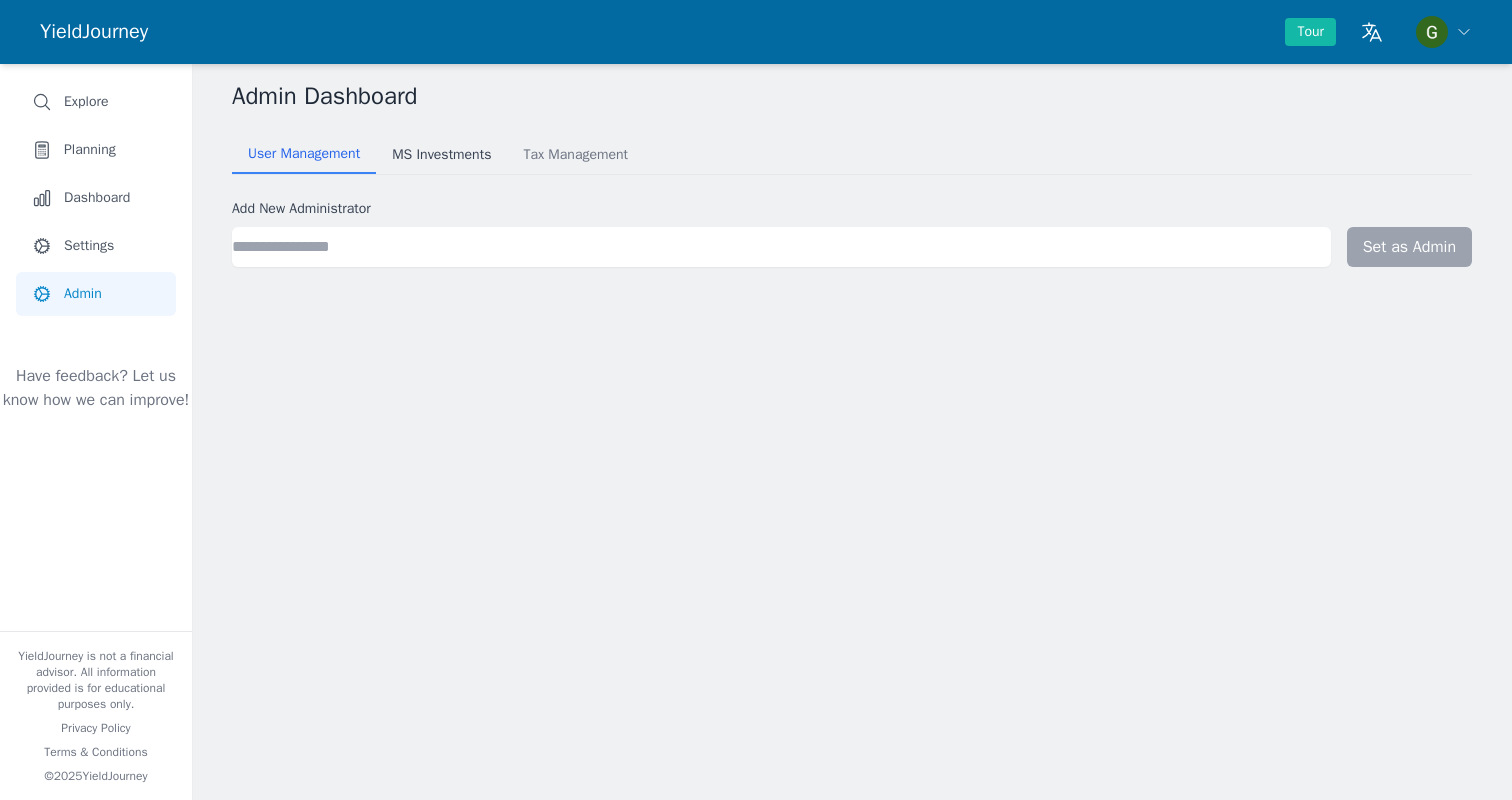 click on "MS Investments" at bounding box center (441, 155) 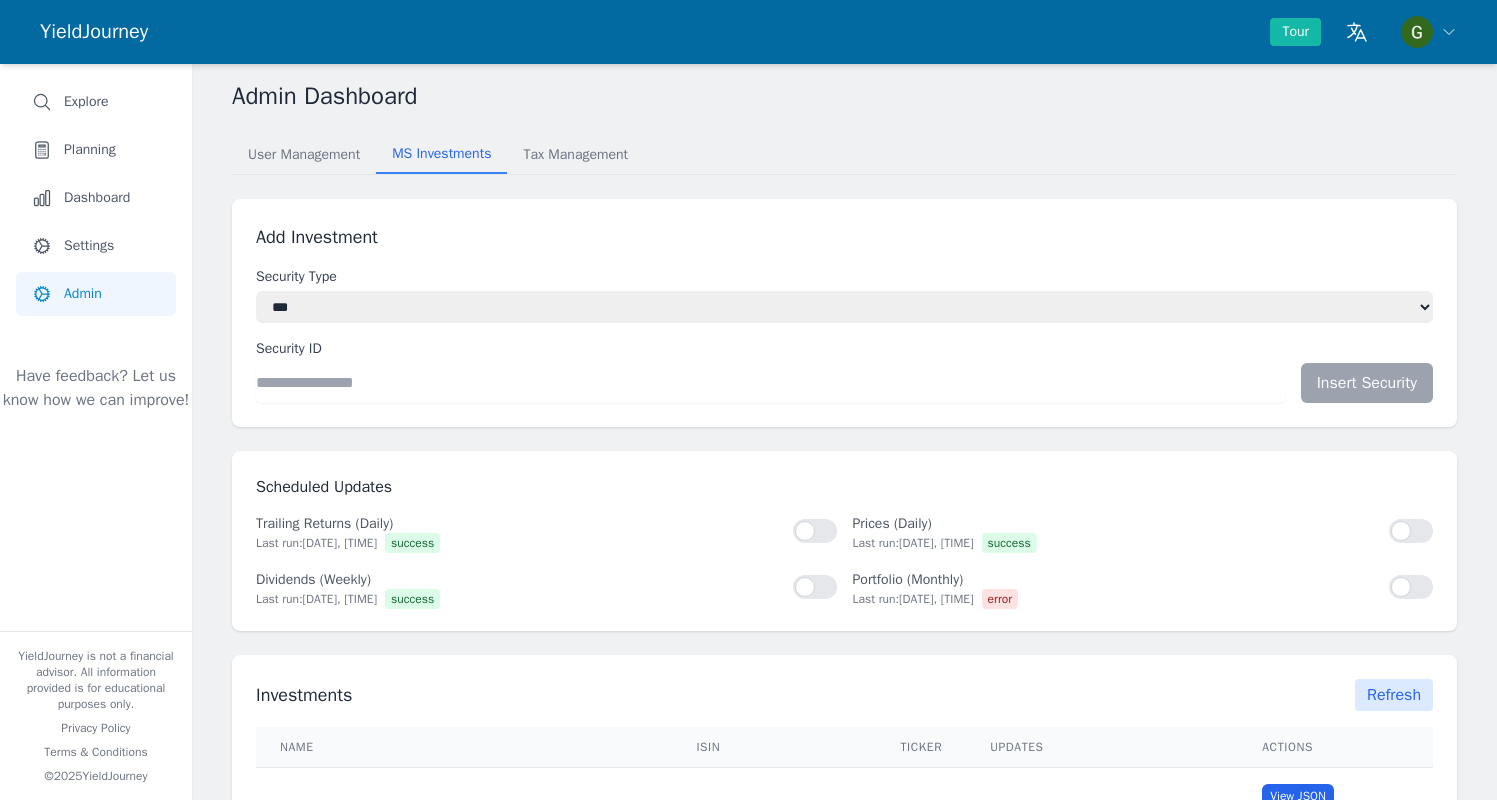 click at bounding box center (770, 383) 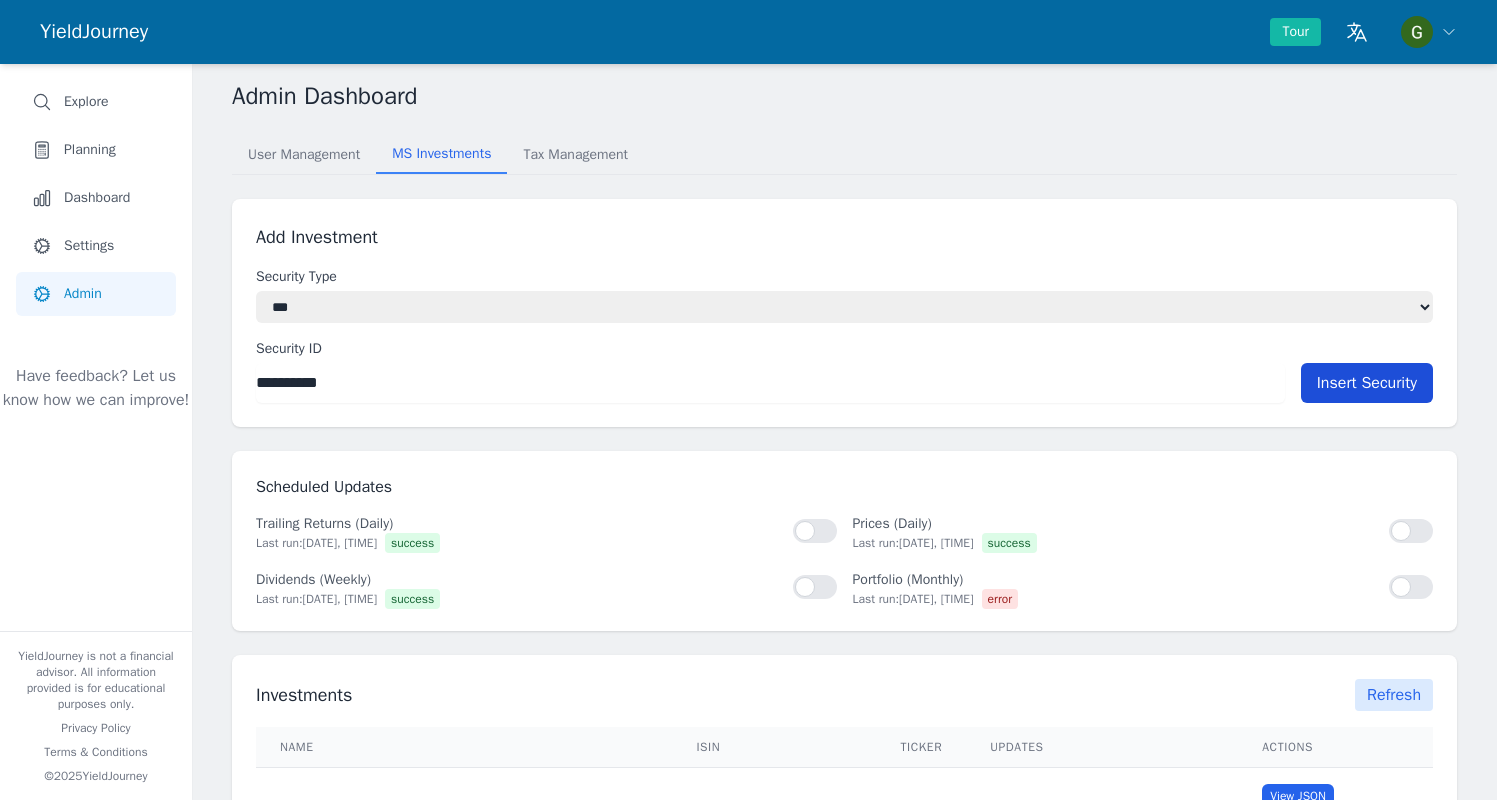 type on "[MASKED_DATA]" 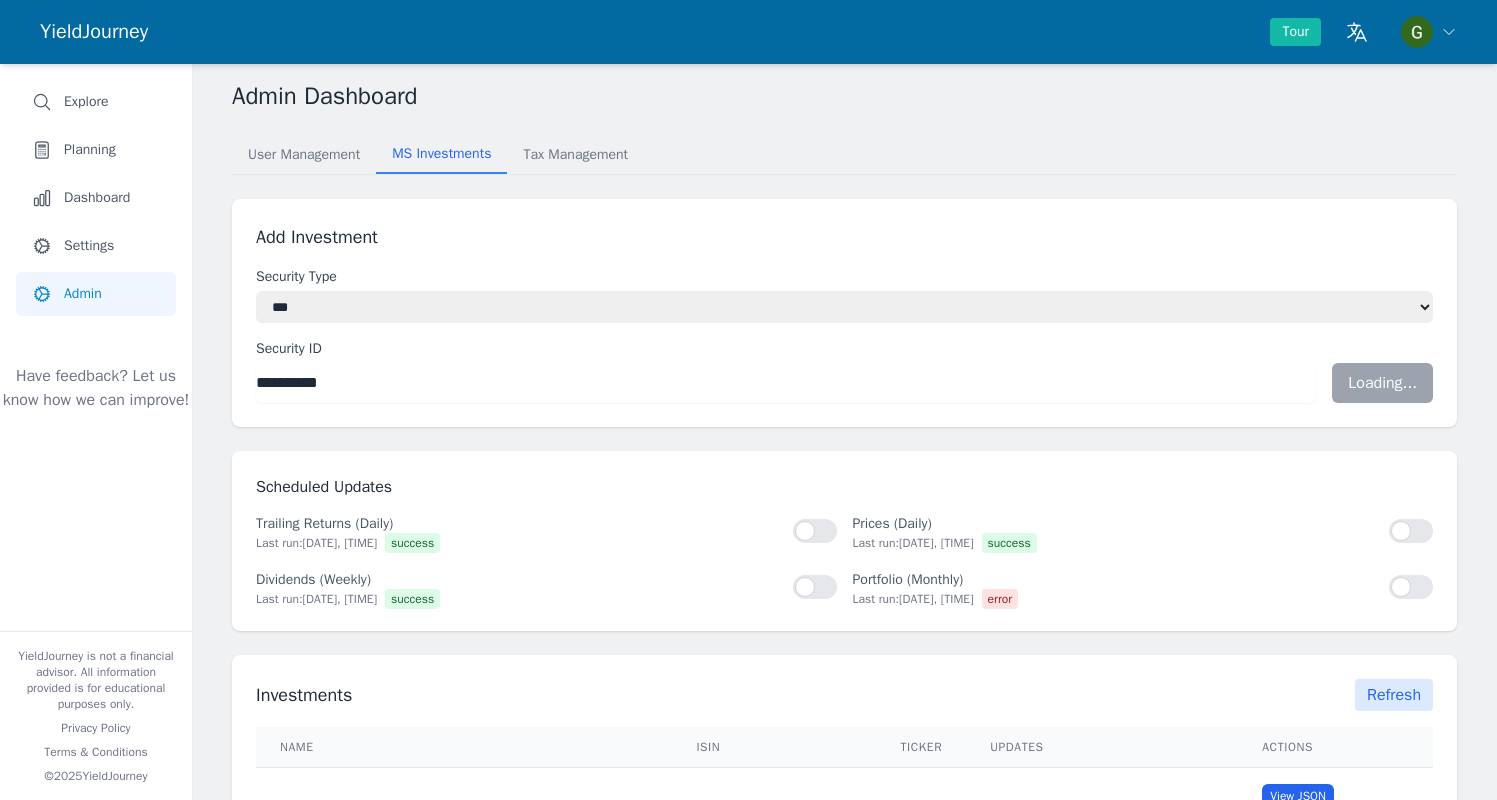 type 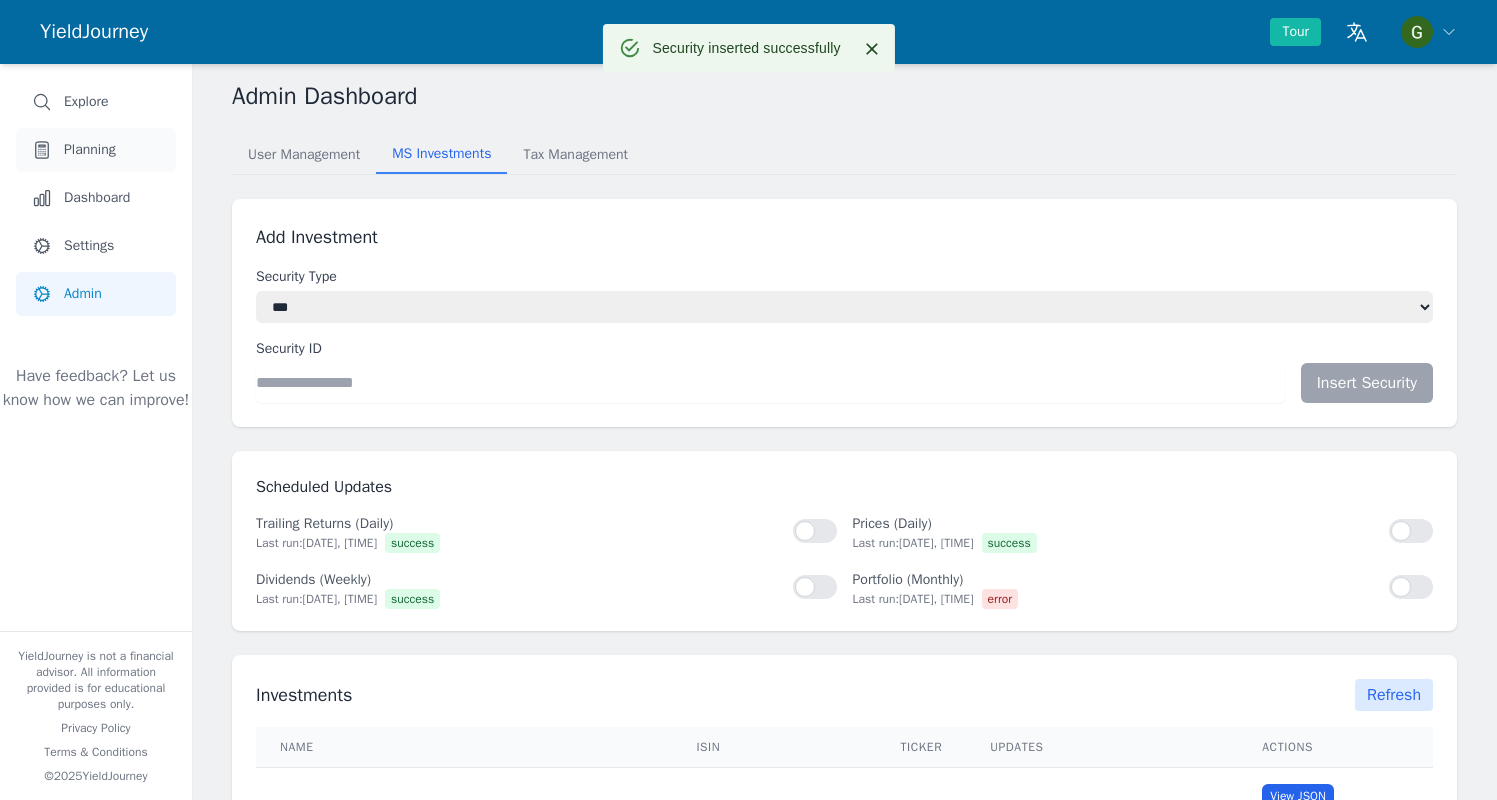 click on "Planning" at bounding box center (96, 150) 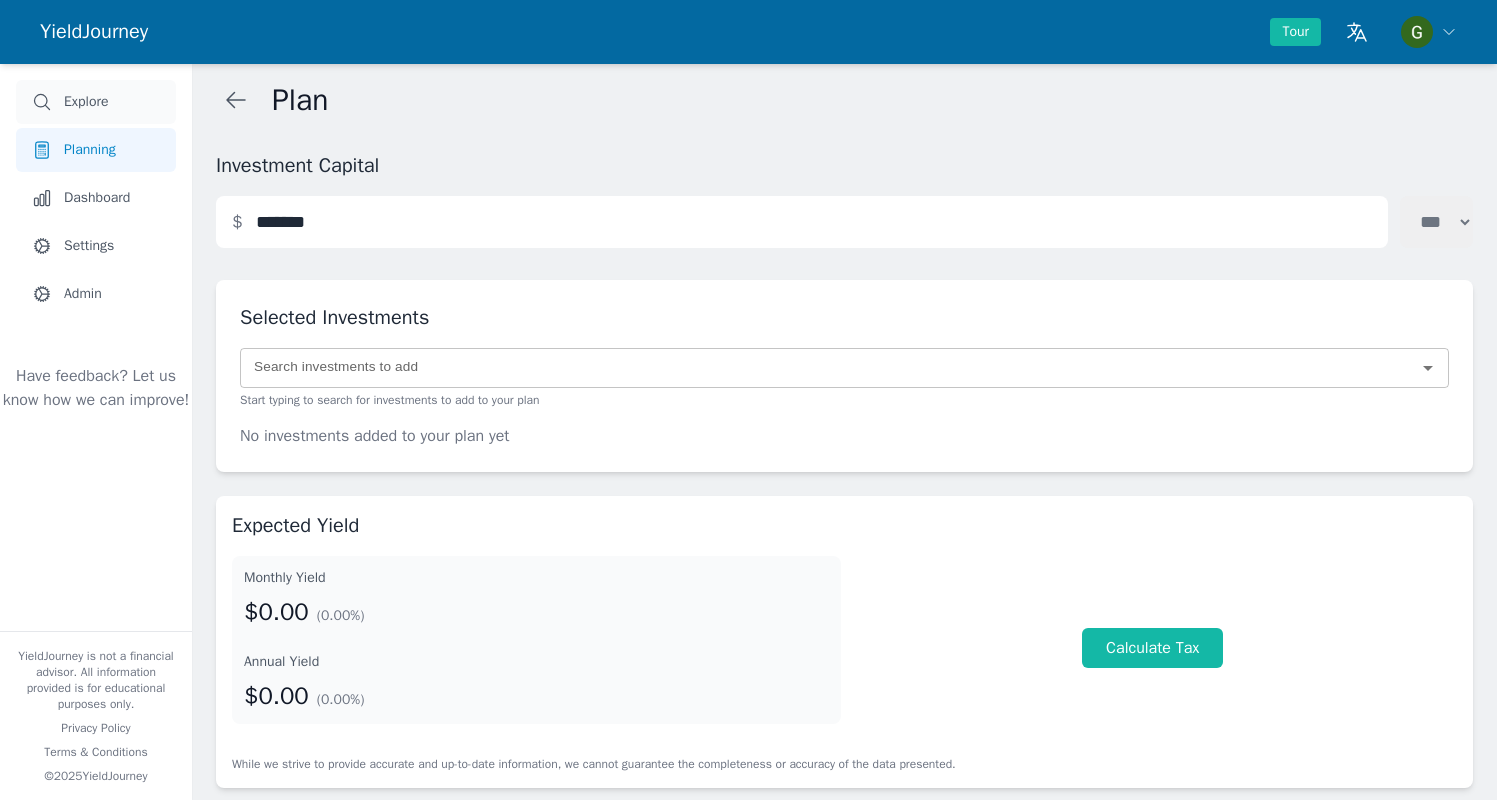 click on "Explore" at bounding box center (86, 102) 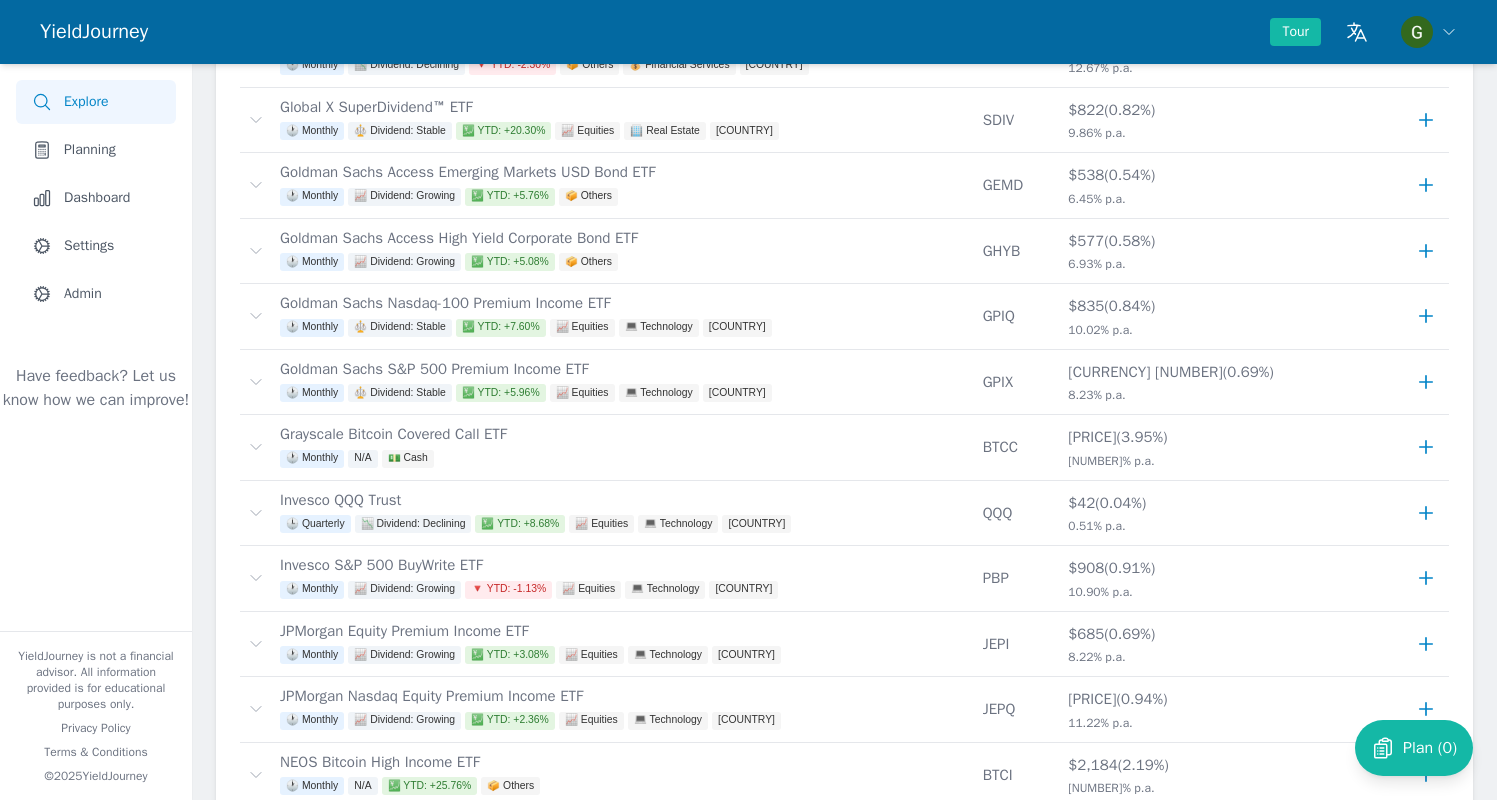 scroll, scrollTop: 4544, scrollLeft: 0, axis: vertical 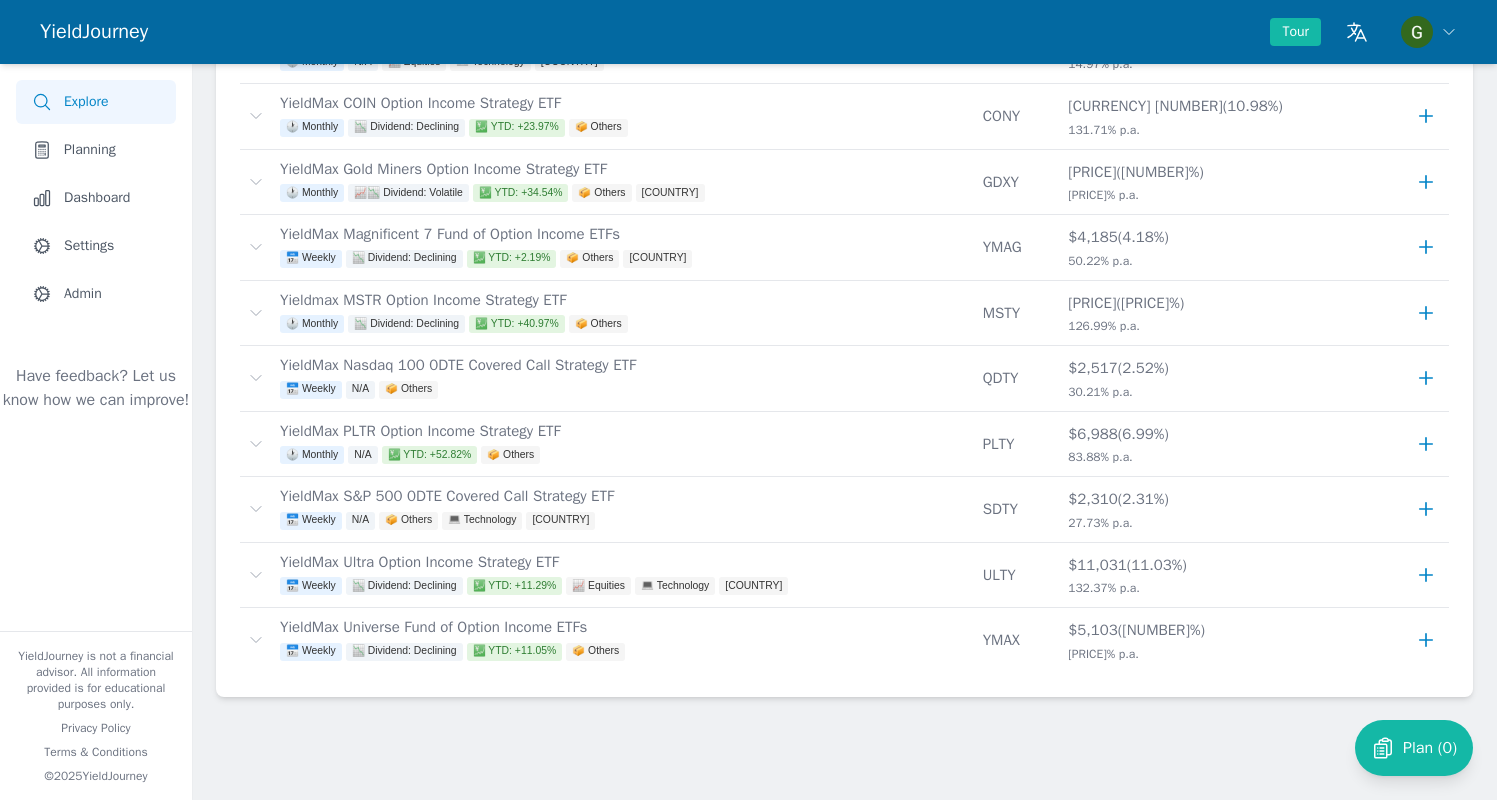 click on "[CURRENCY] [NUMBER] ([PERCENTAGE]) [PERCENTAGE] p.a. [CURRENCY] [NUMBER] ([PERCENTAGE]) [PERCENTAGE] p.a. [CURRENCY] [NUMBER] ([PERCENTAGE]) [PERCENTAGE] p.a. [CURRENCY] [NUMBER] ([PERCENTAGE]) [PERCENTAGE] p.a." at bounding box center [844, -1872] 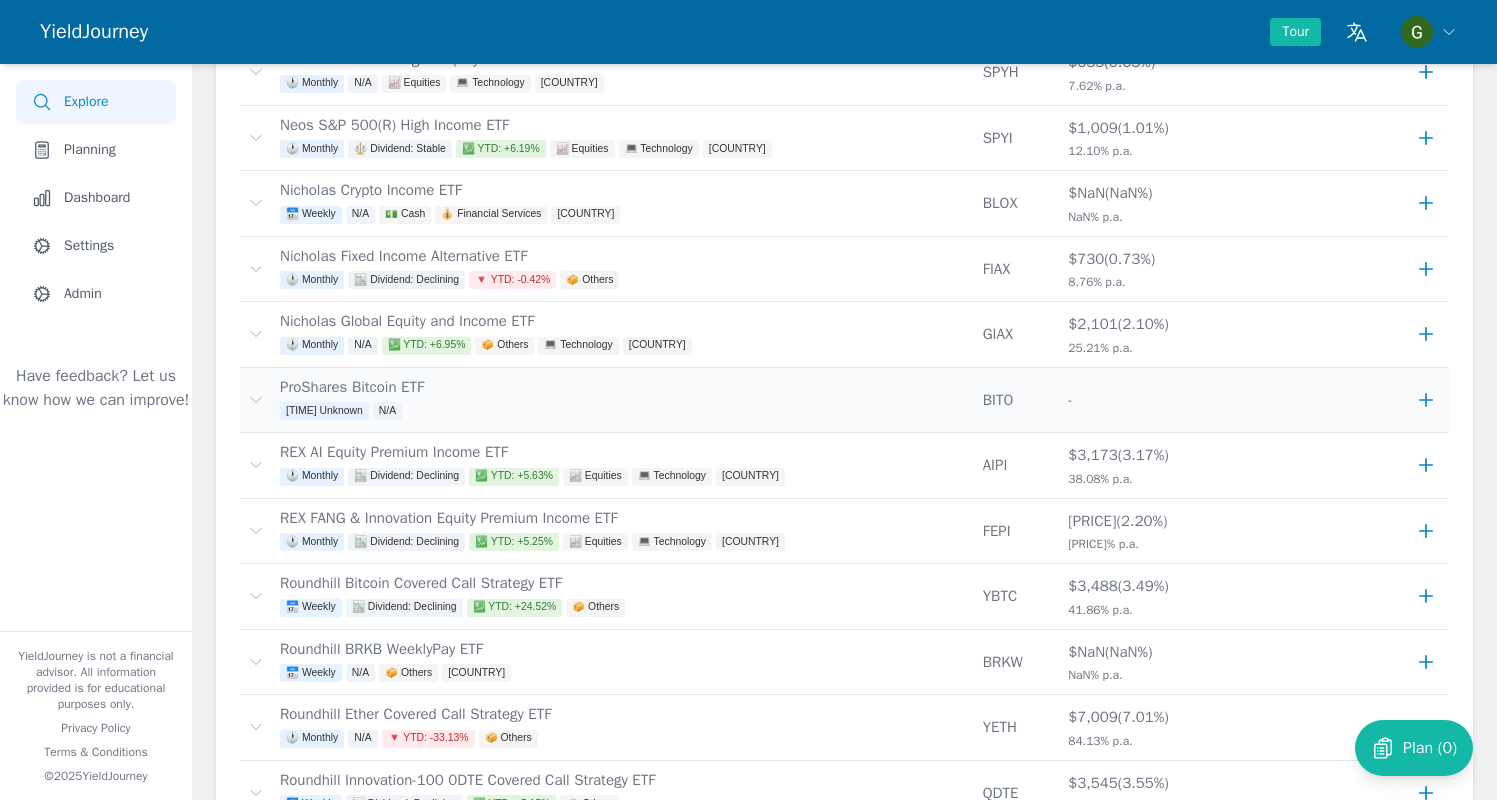click on "ProShares Bitcoin ETF [TIME] Unknown N/A" at bounding box center (623, 400) 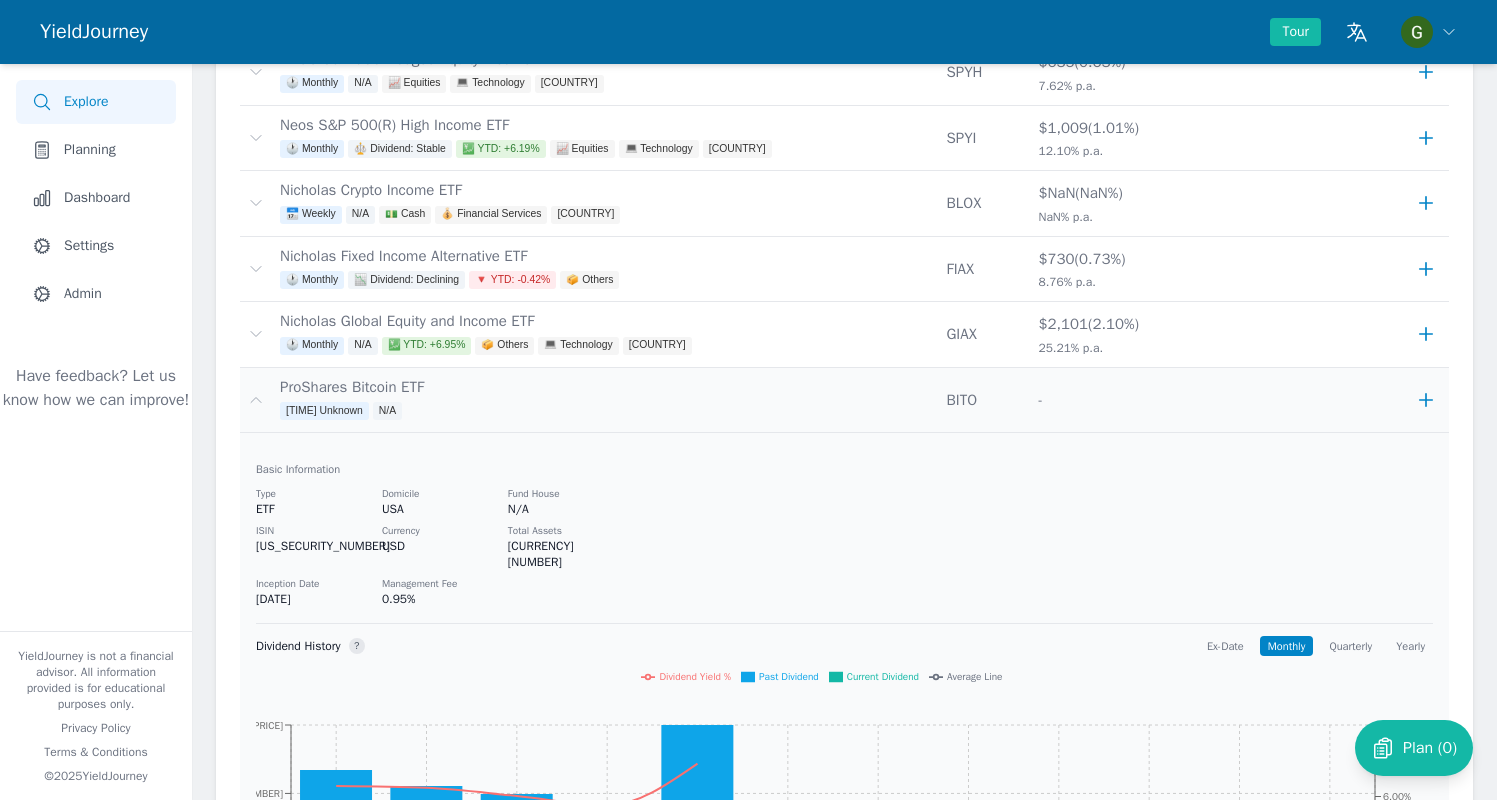 scroll, scrollTop: 3430, scrollLeft: 0, axis: vertical 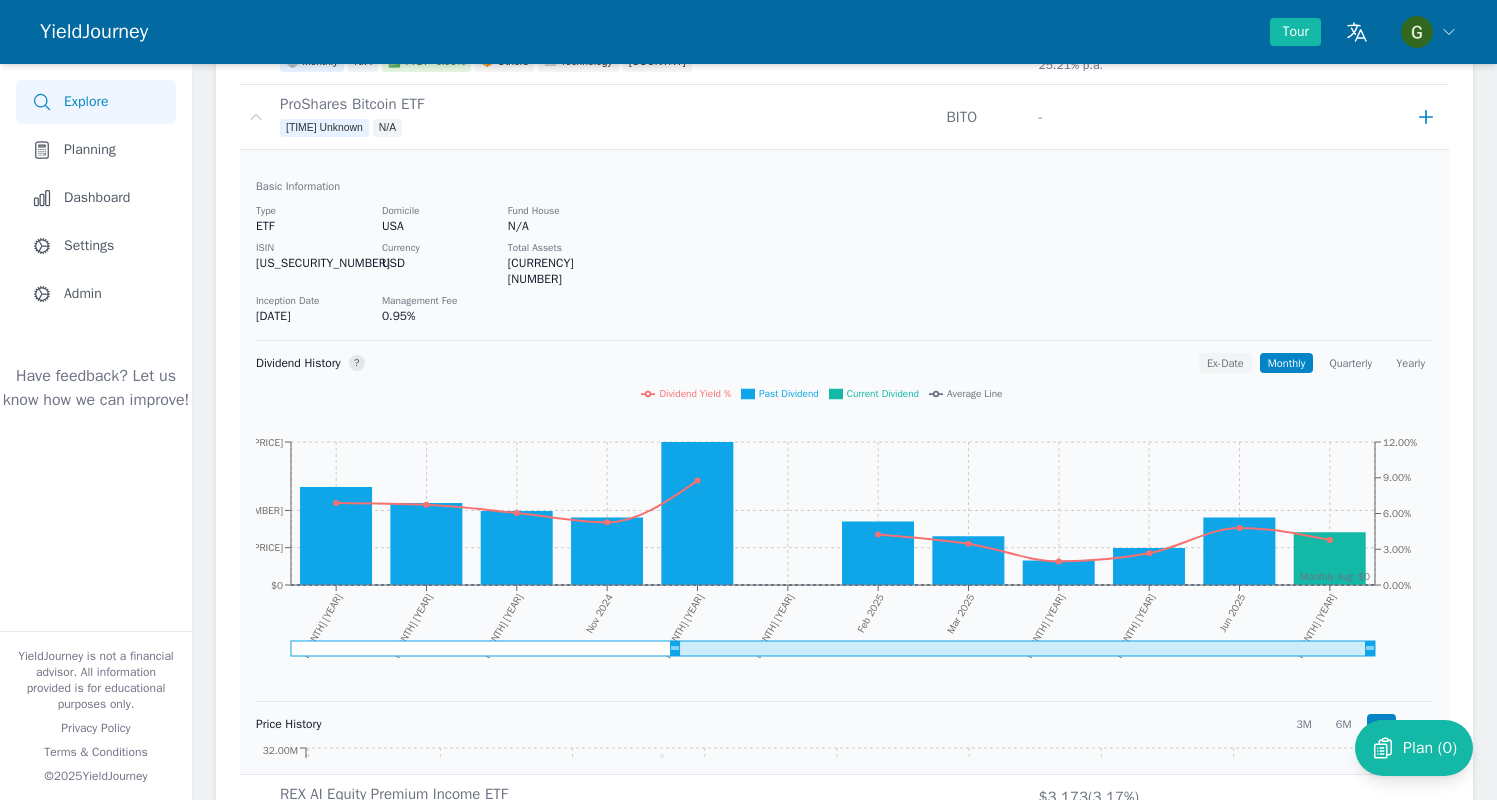 click on "Ex-Date" at bounding box center [1225, 363] 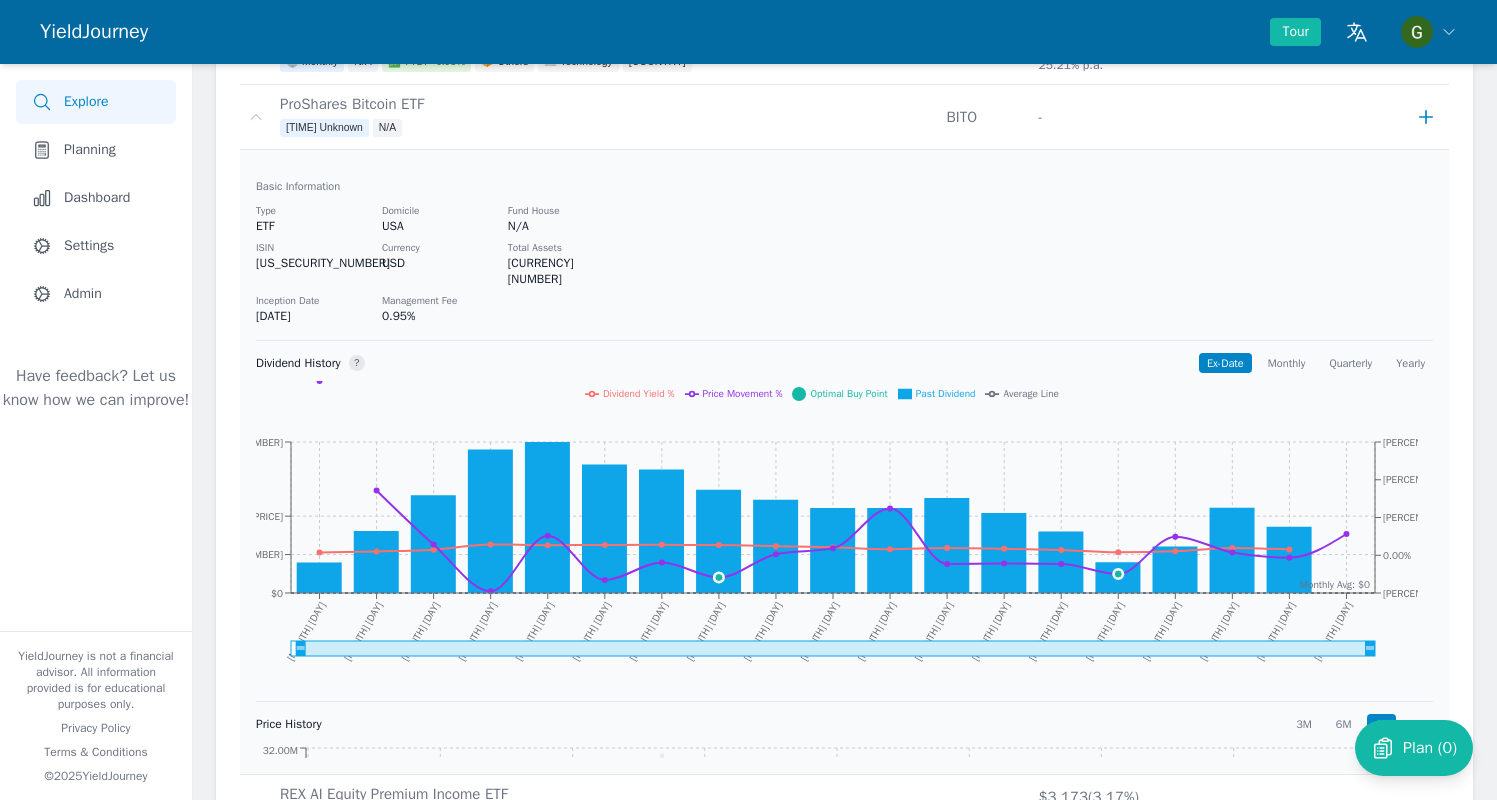 drag, startPoint x: 710, startPoint y: 634, endPoint x: 297, endPoint y: 600, distance: 414.39716 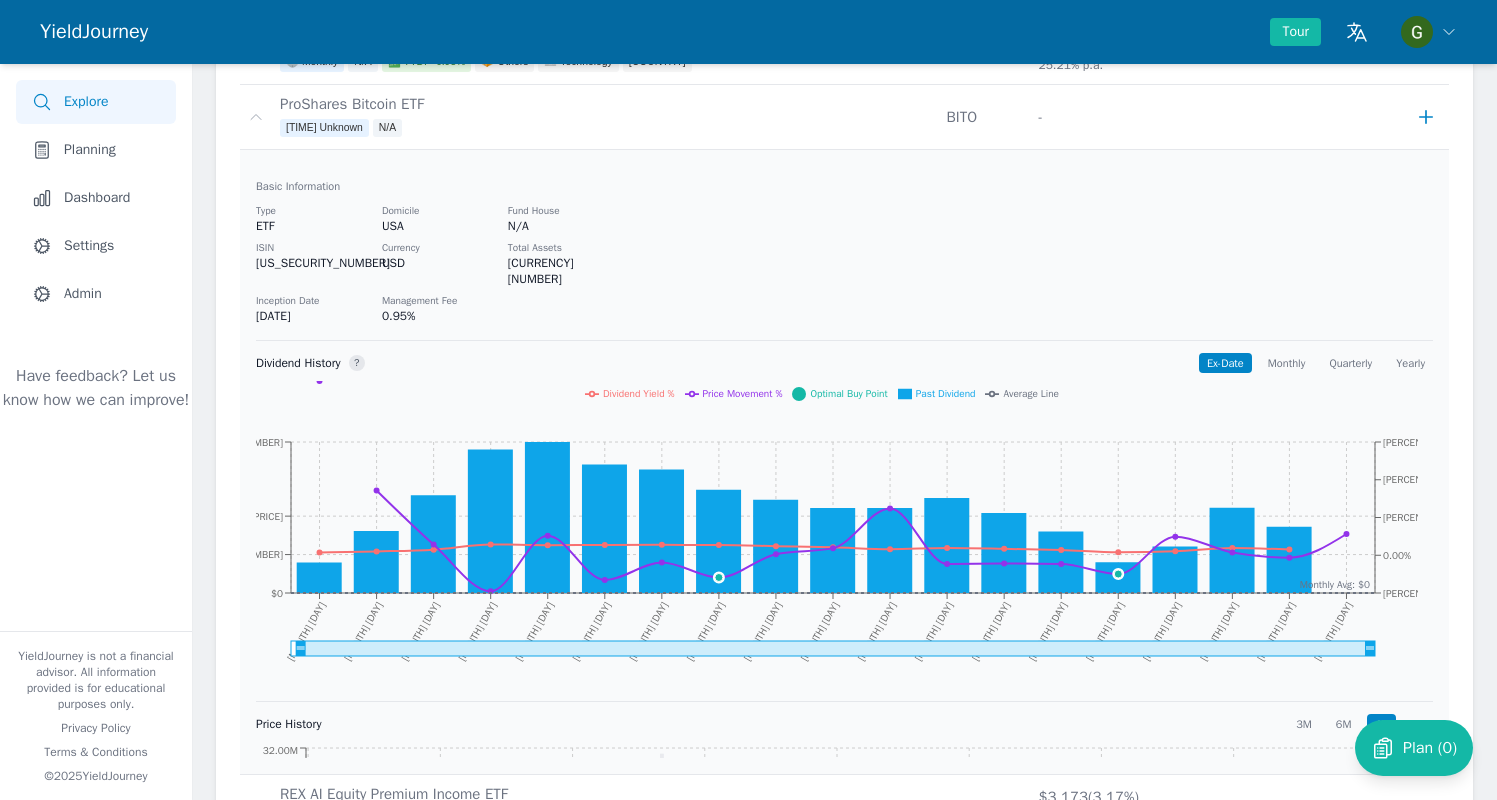 click on "[MONTH] [DAY], [YEAR] [TIME] GMT[OFFSET] ([TIMEZONE]) [MONTH] [DAY] [YEAR] [TIME] GMT[OFFSET] ([TIMEZONE]) [PRICE] [PRICE] [PRICE] [PRICE] [PRICE] [PERCENTAGE] [PERCENTAGE] [PERCENTAGE] [PERCENTAGE] [PERCENTAGE] [DAY_OF_WEEK] [MONTH] [DAY] [YEAR] [TIME] GMT[OFFSET] ([TIMEZONE]) [DAY_OF_WEEK] [MONTH] [DAY] [YEAR] [TIME] GMT[OFFSET] ([TIMEZONE]) [PRICE]" 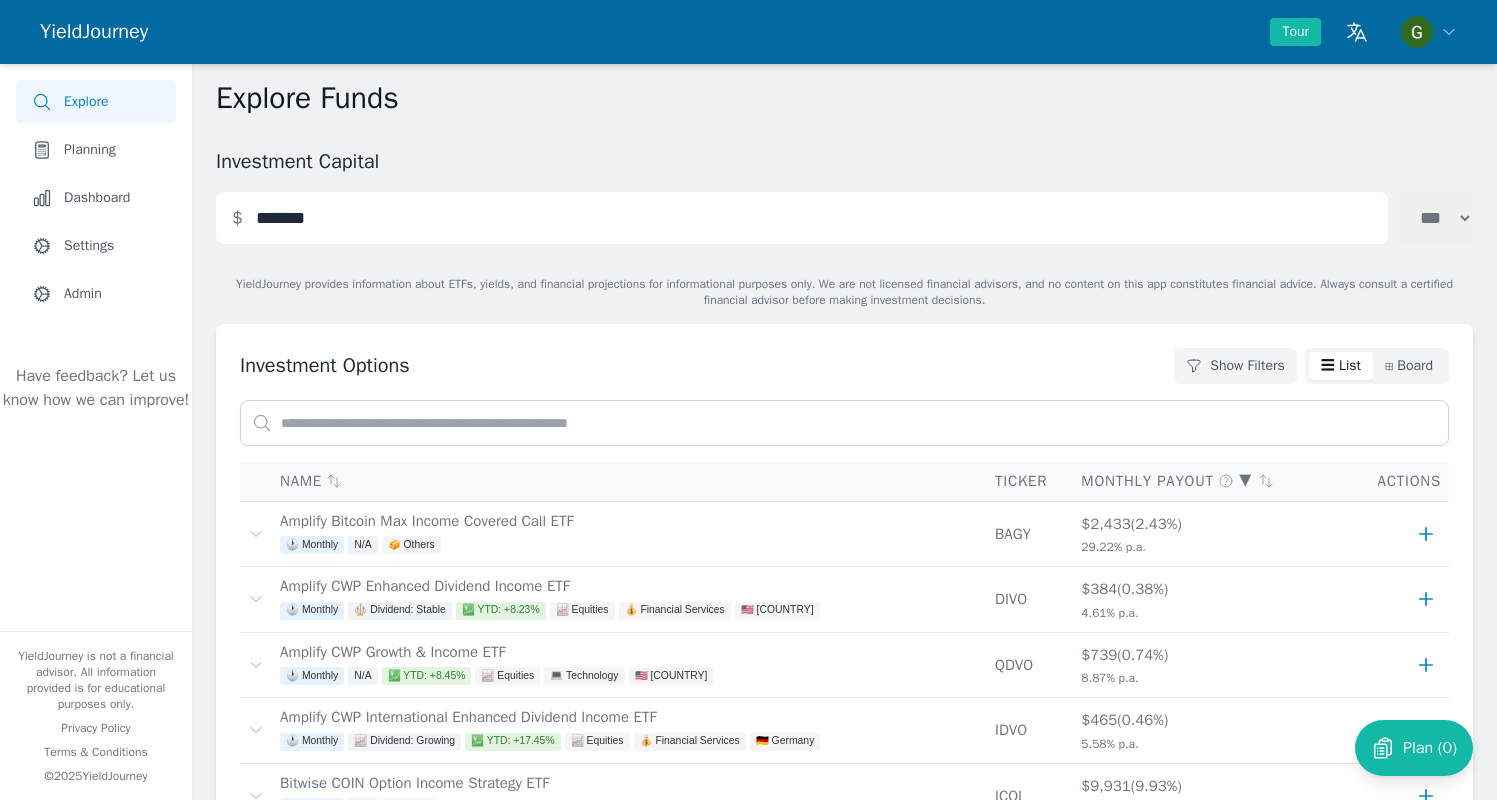 scroll, scrollTop: 4, scrollLeft: 0, axis: vertical 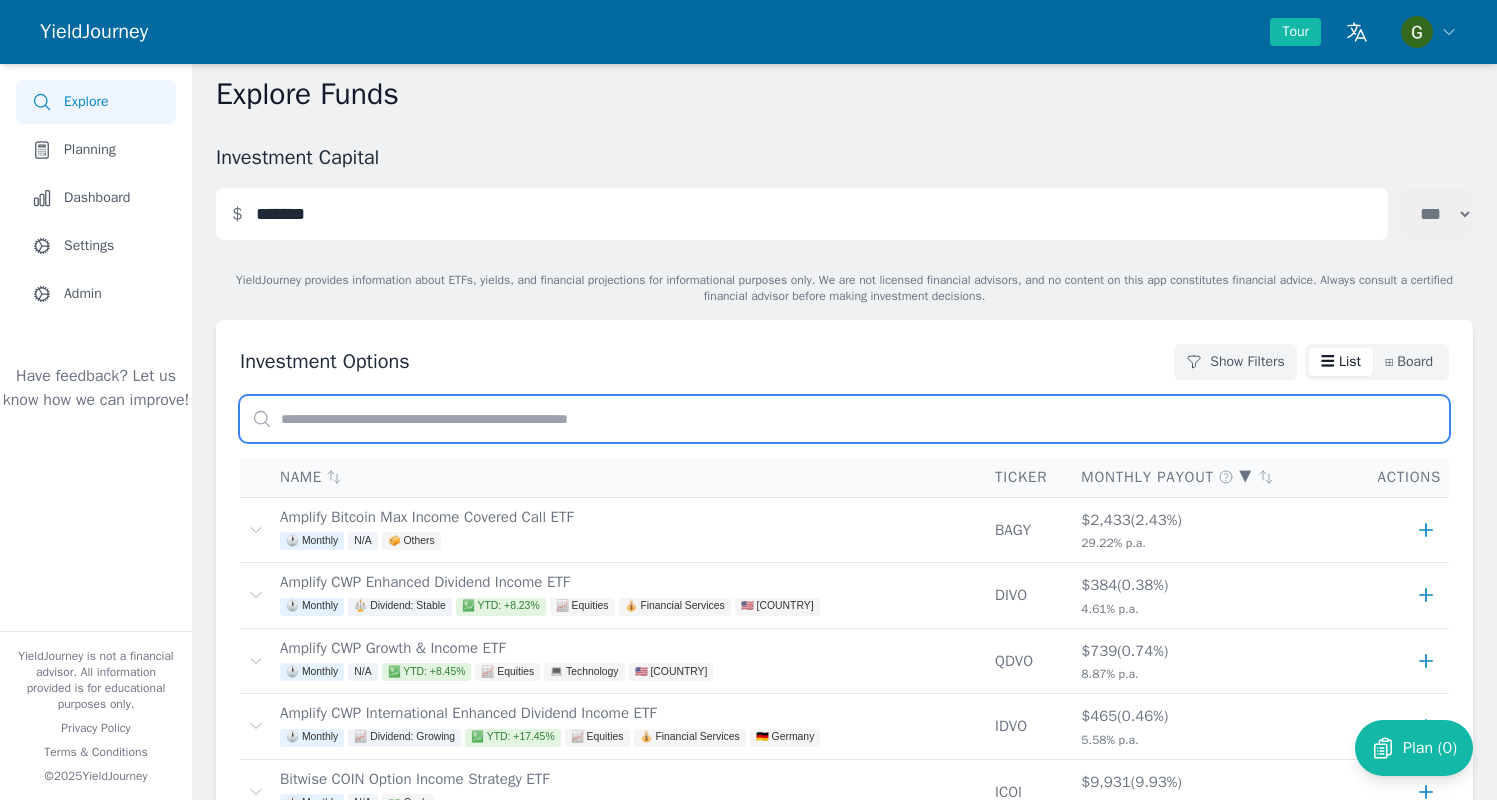 click at bounding box center (844, 419) 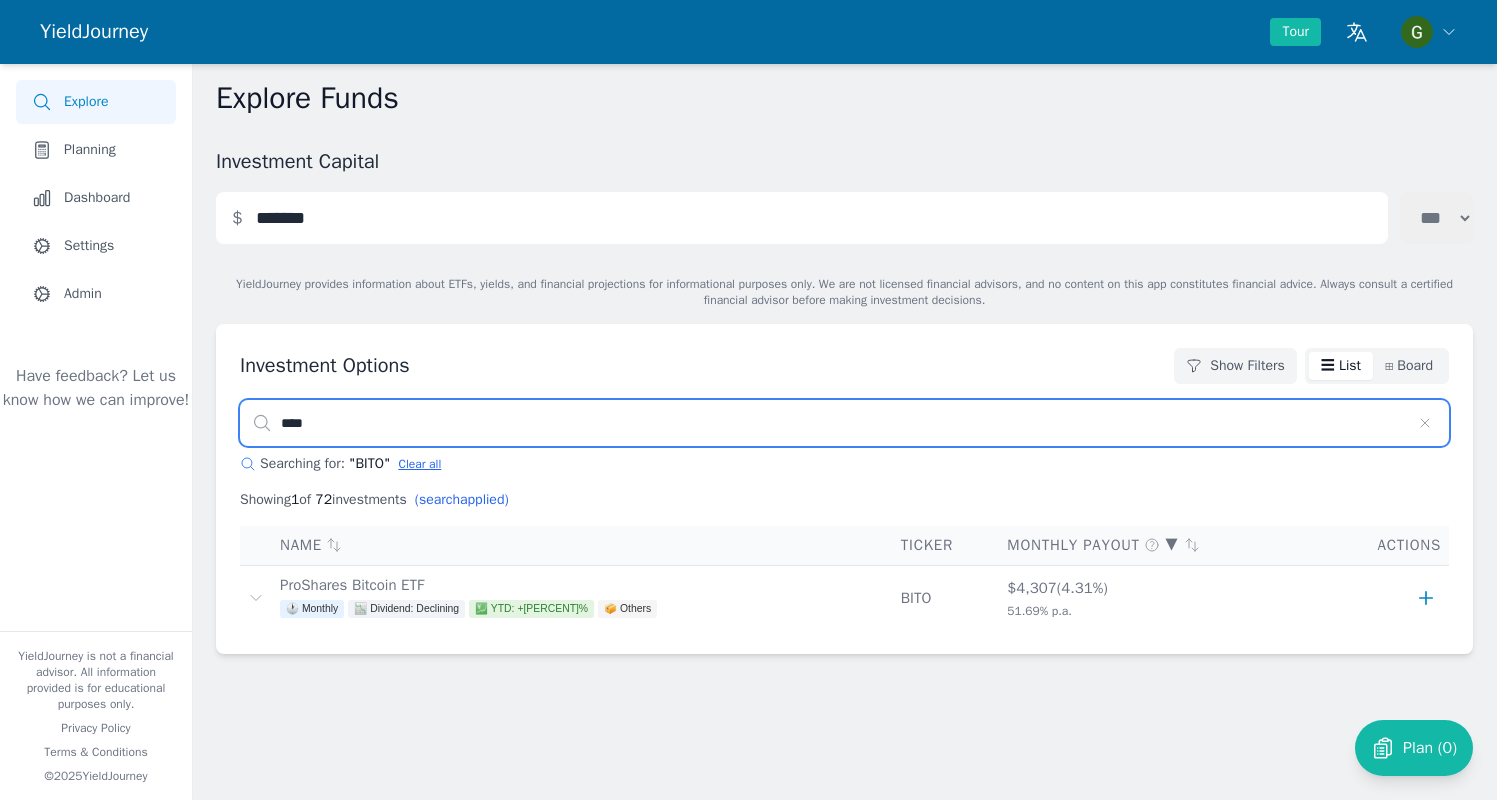 scroll, scrollTop: 0, scrollLeft: 0, axis: both 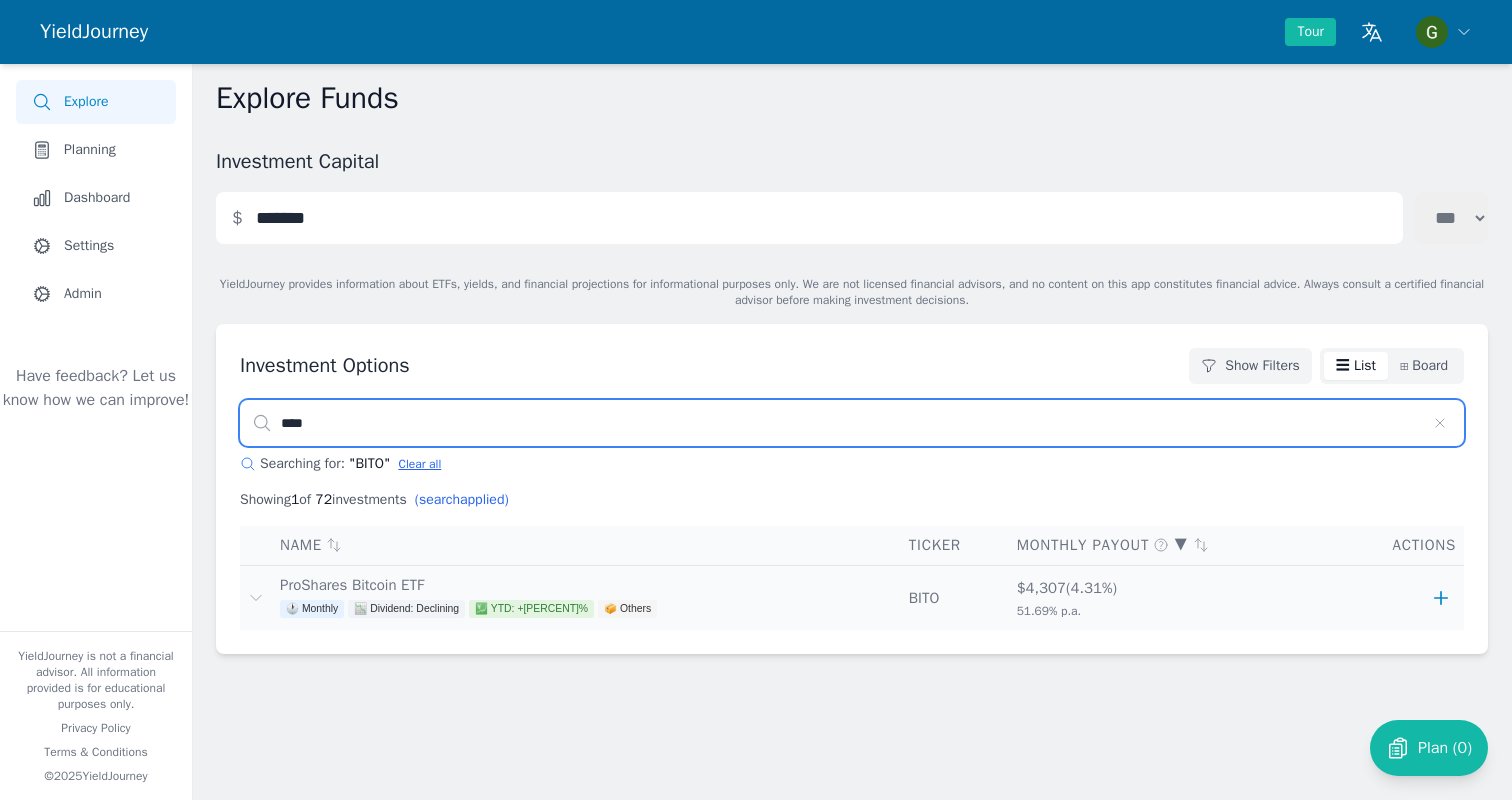 type on "****" 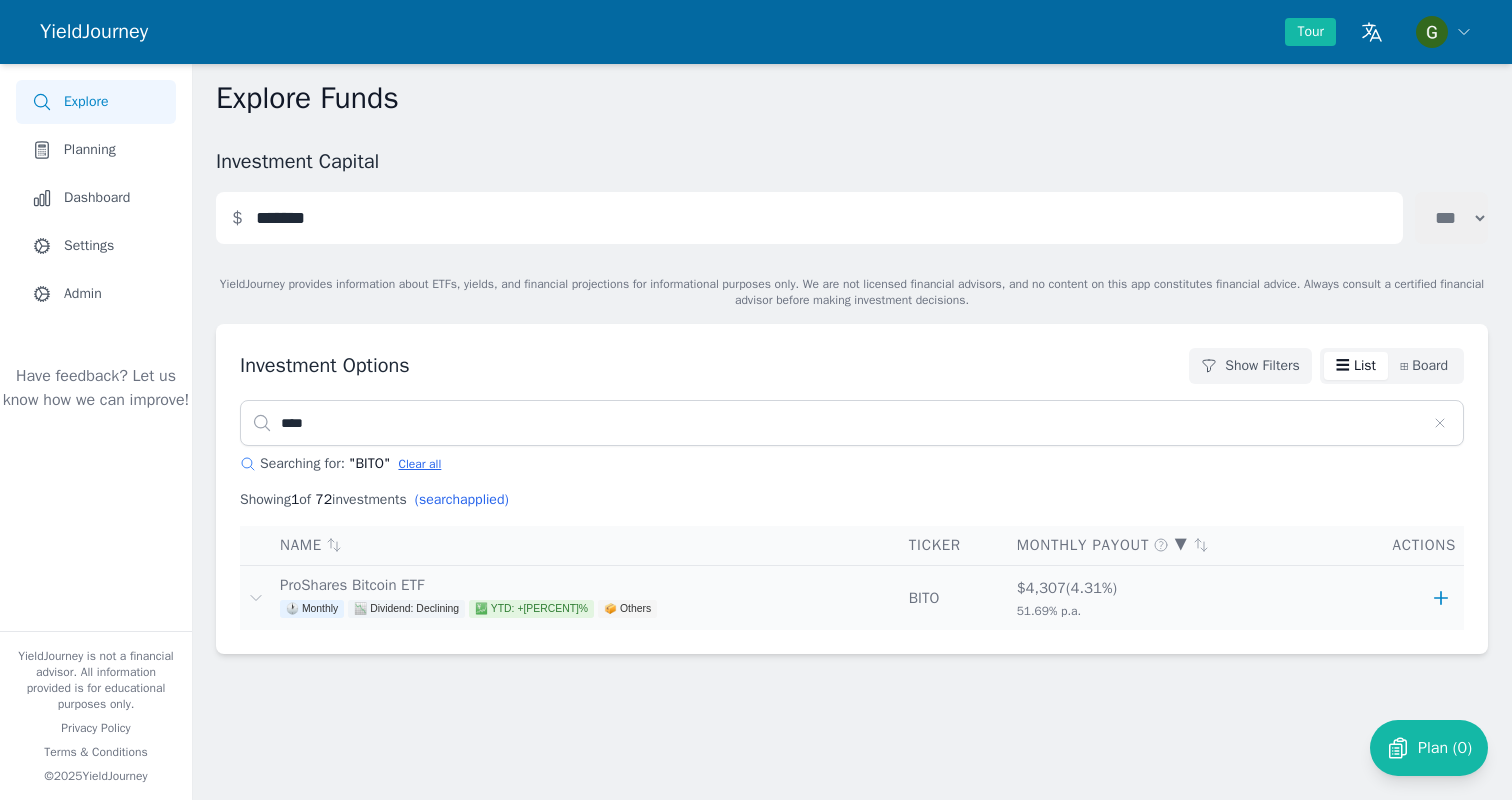 click on "ProShares Bitcoin ETF 🕐 Monthly 📉 Dividend: Declining 💹 YTD: +24.27% 📦 Others" at bounding box center (586, 598) 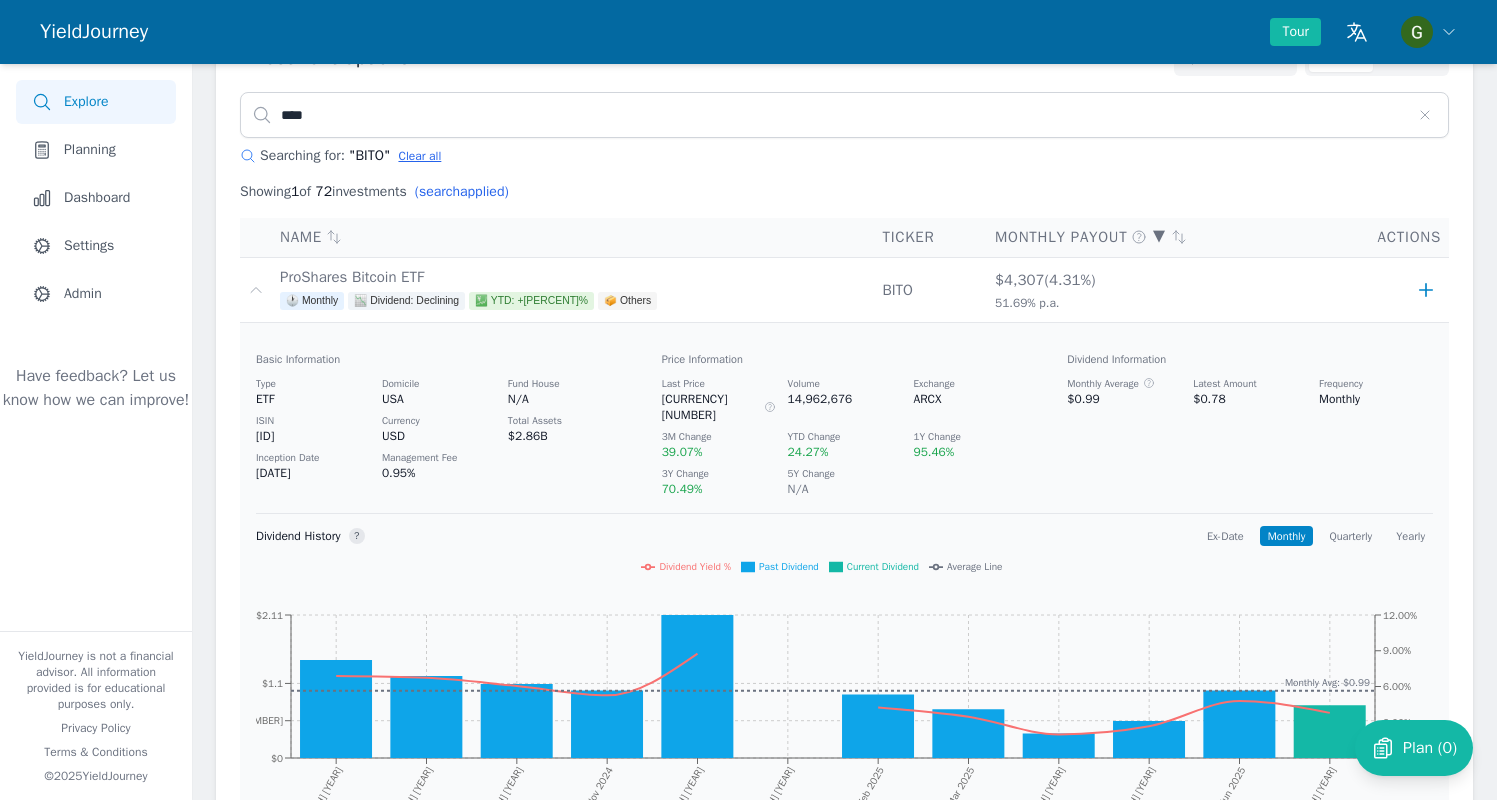 scroll, scrollTop: 337, scrollLeft: 0, axis: vertical 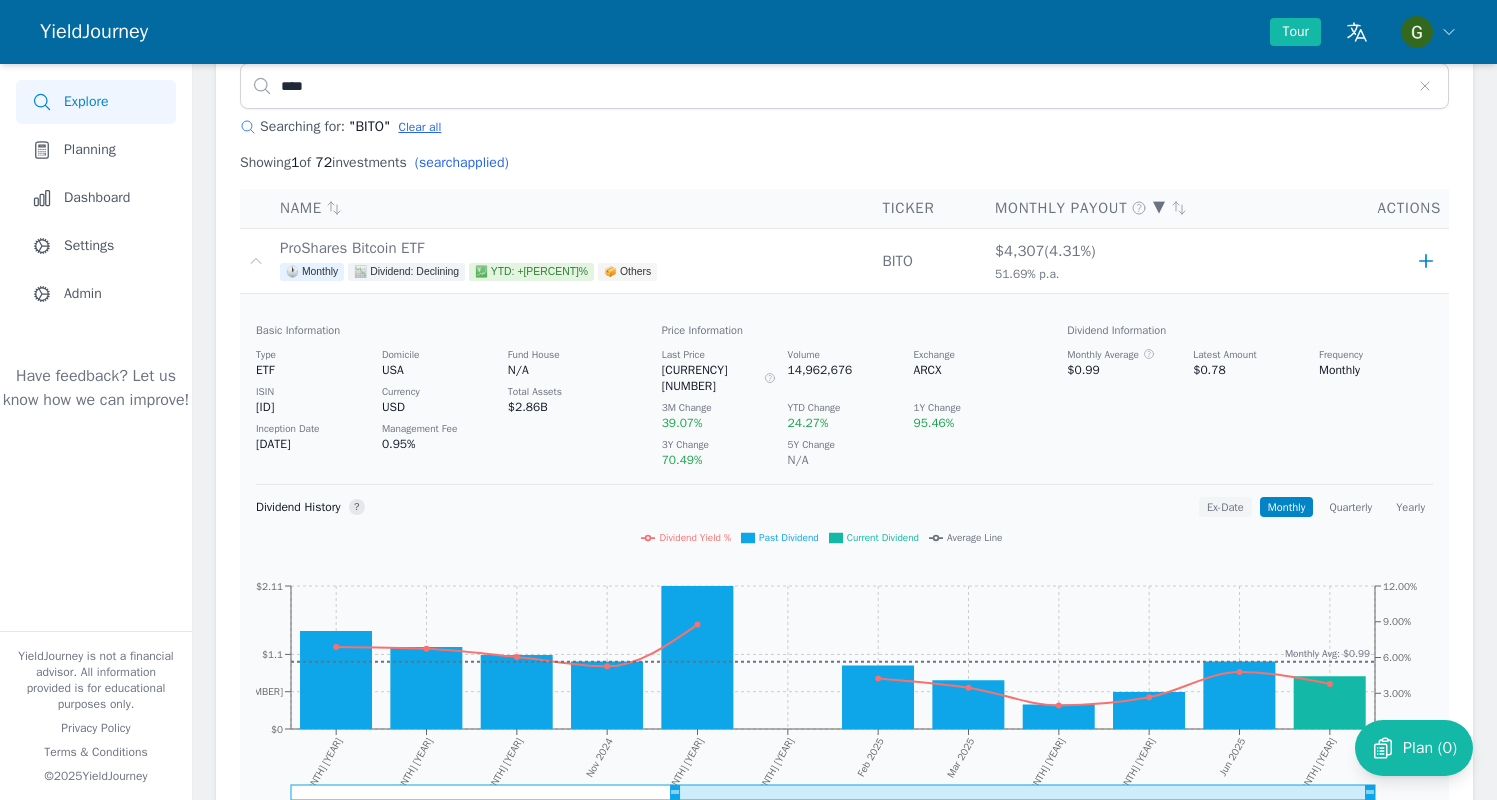 click on "Ex-Date" at bounding box center (1225, 507) 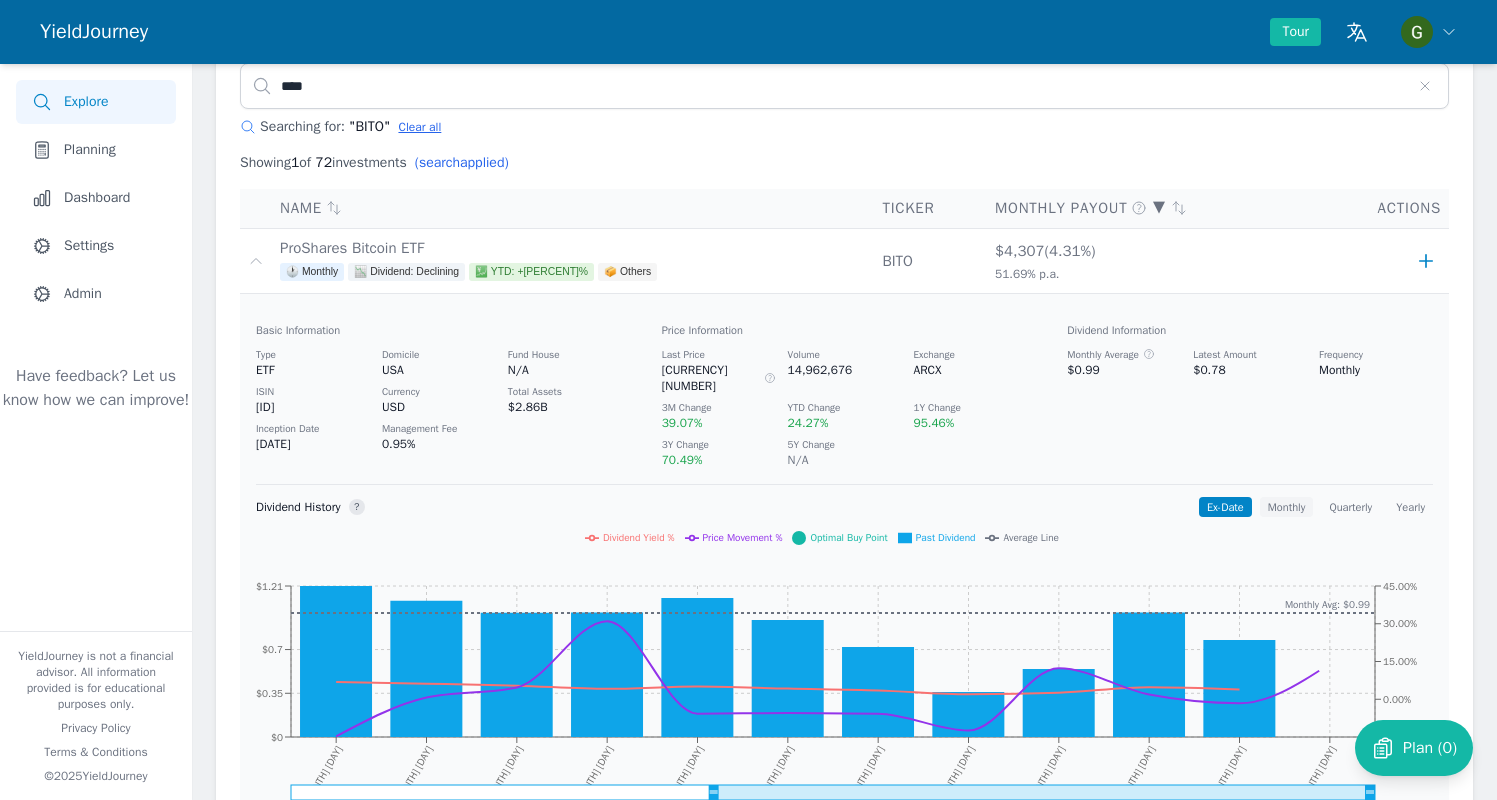 click on "Monthly" at bounding box center (1287, 507) 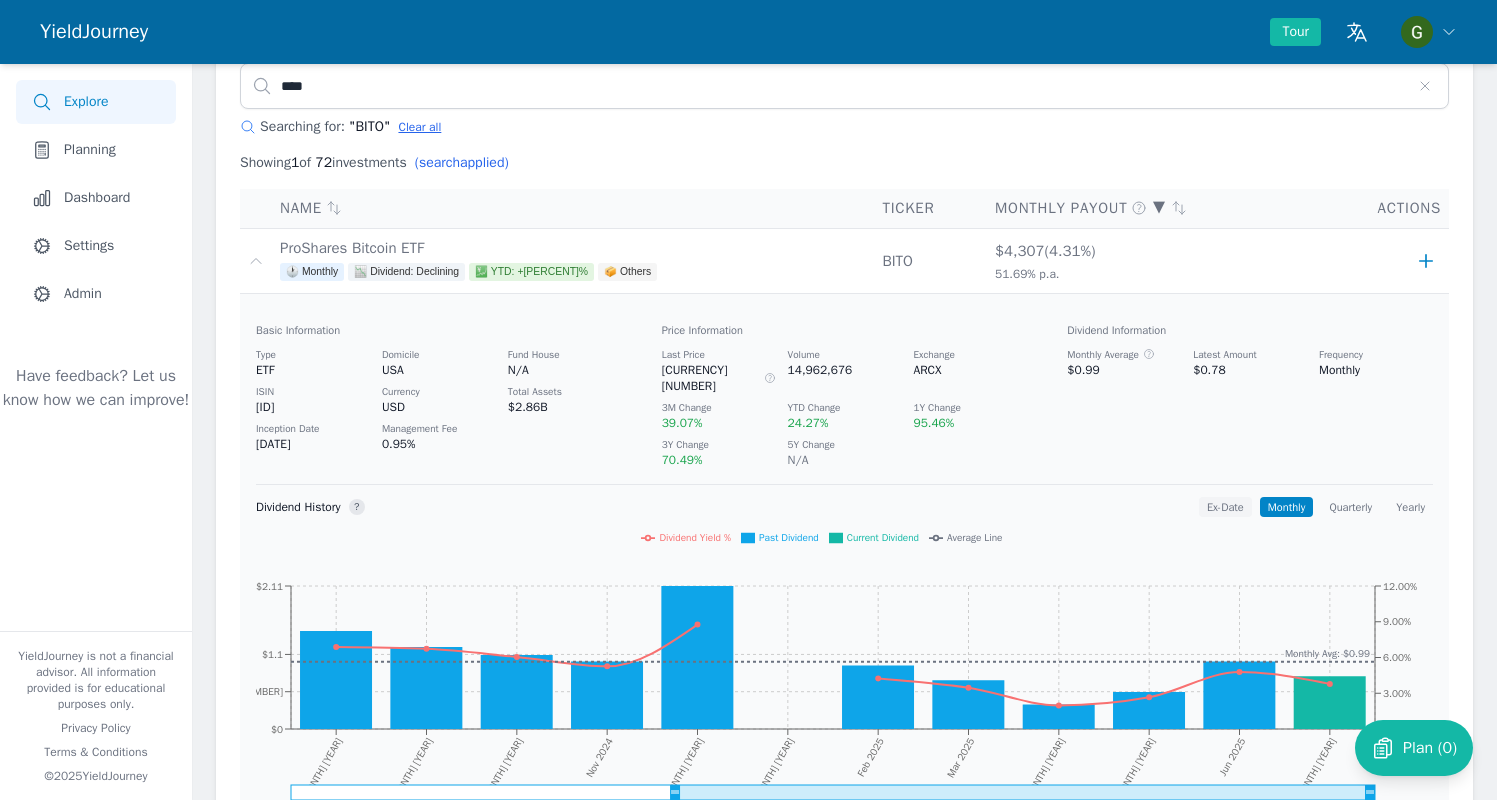 click on "Ex-Date" at bounding box center [1225, 507] 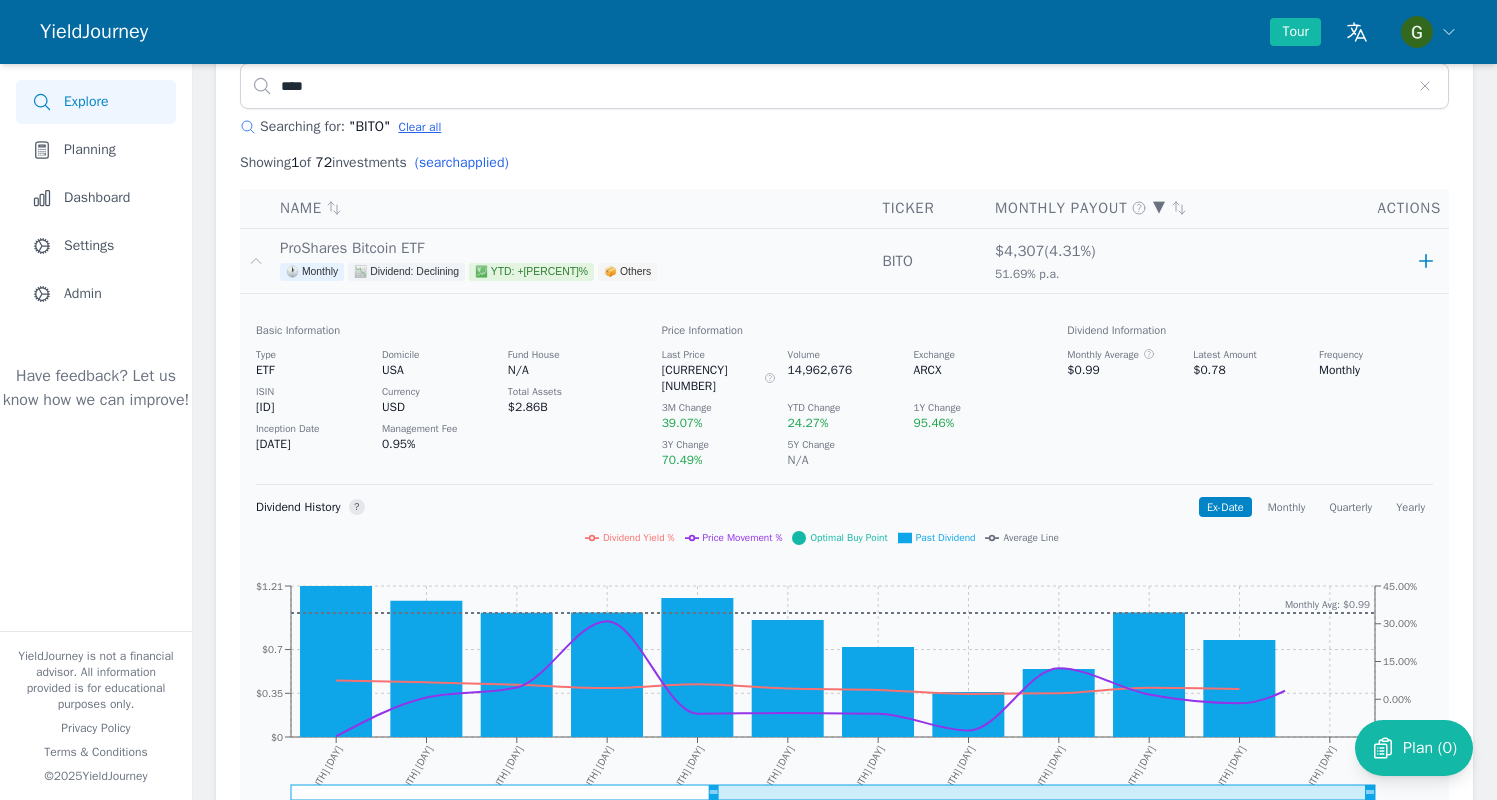 click on "$4,307   ( 4.31 %)" at bounding box center (1152, 251) 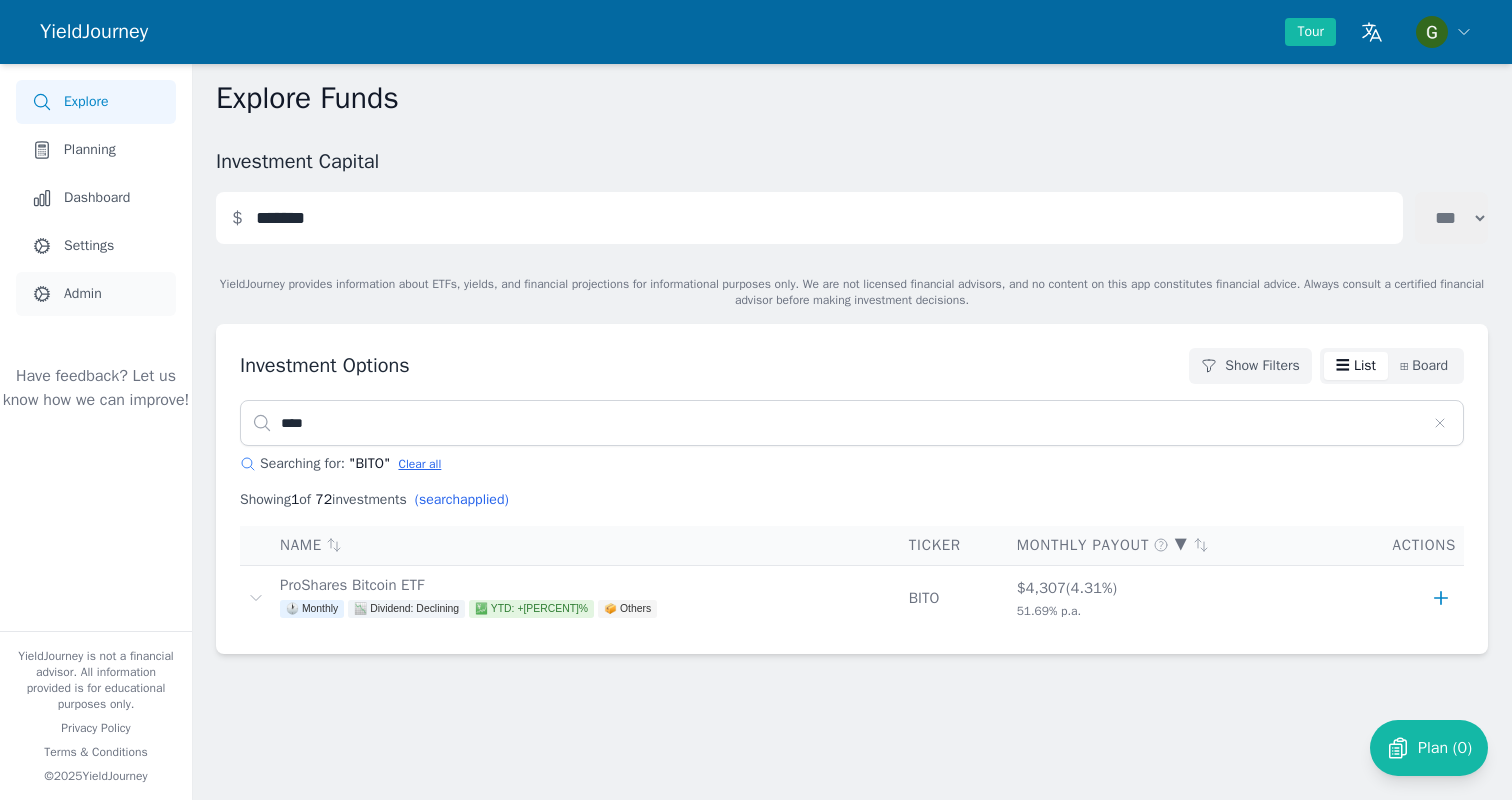 click on "Admin" at bounding box center (96, 294) 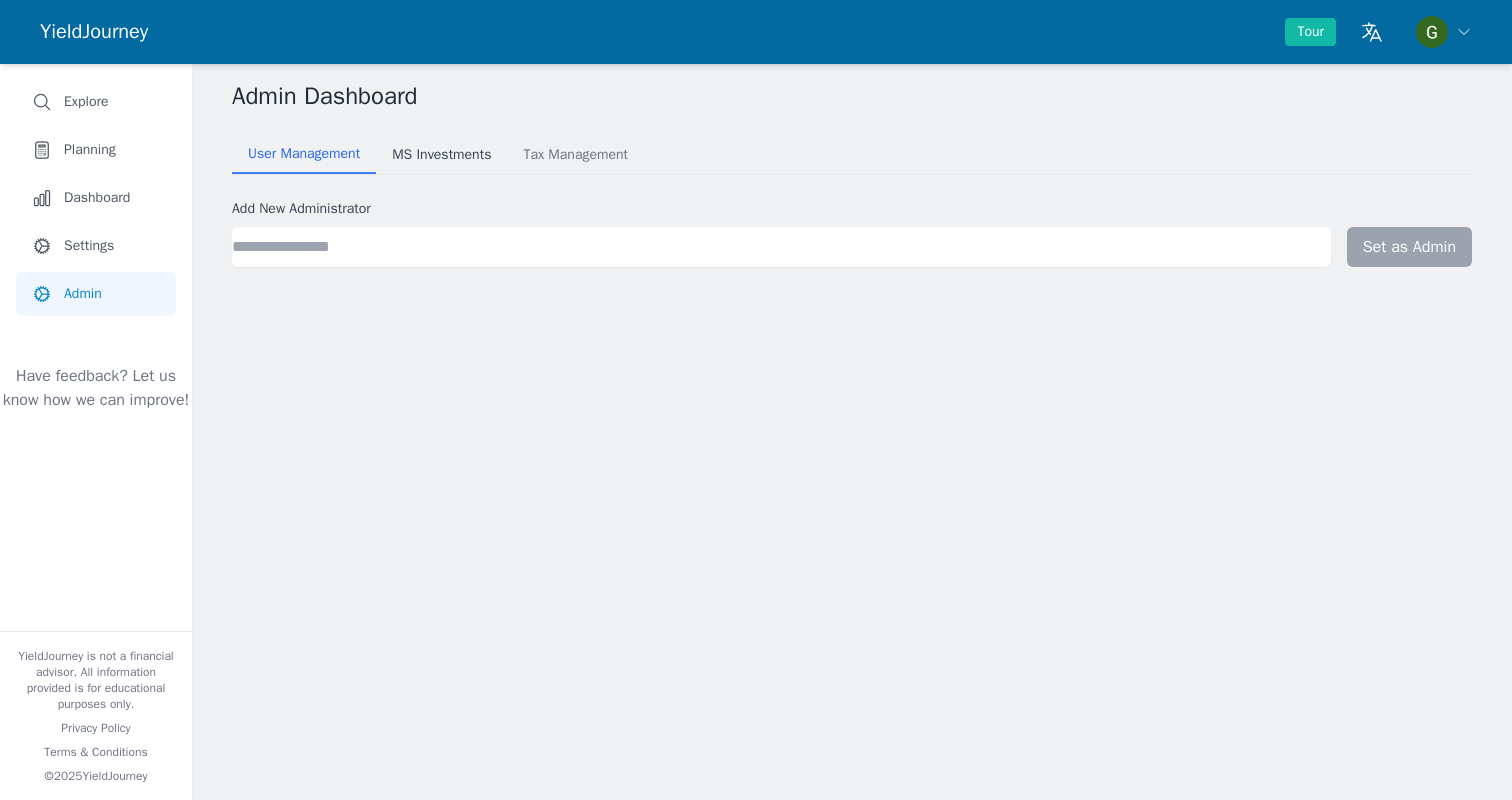 click on "MS Investments" at bounding box center [441, 155] 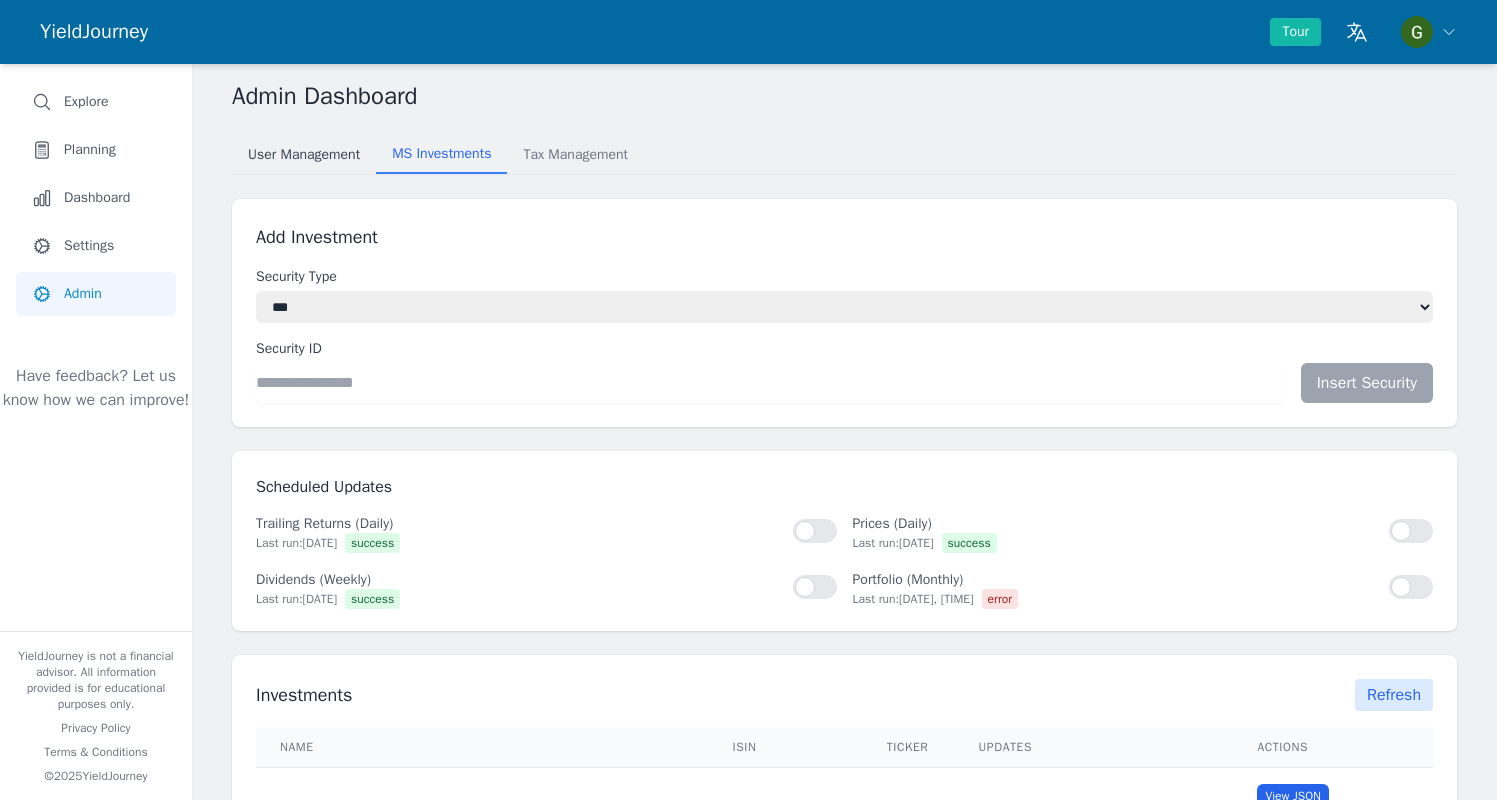 click on "User Management" at bounding box center [304, 155] 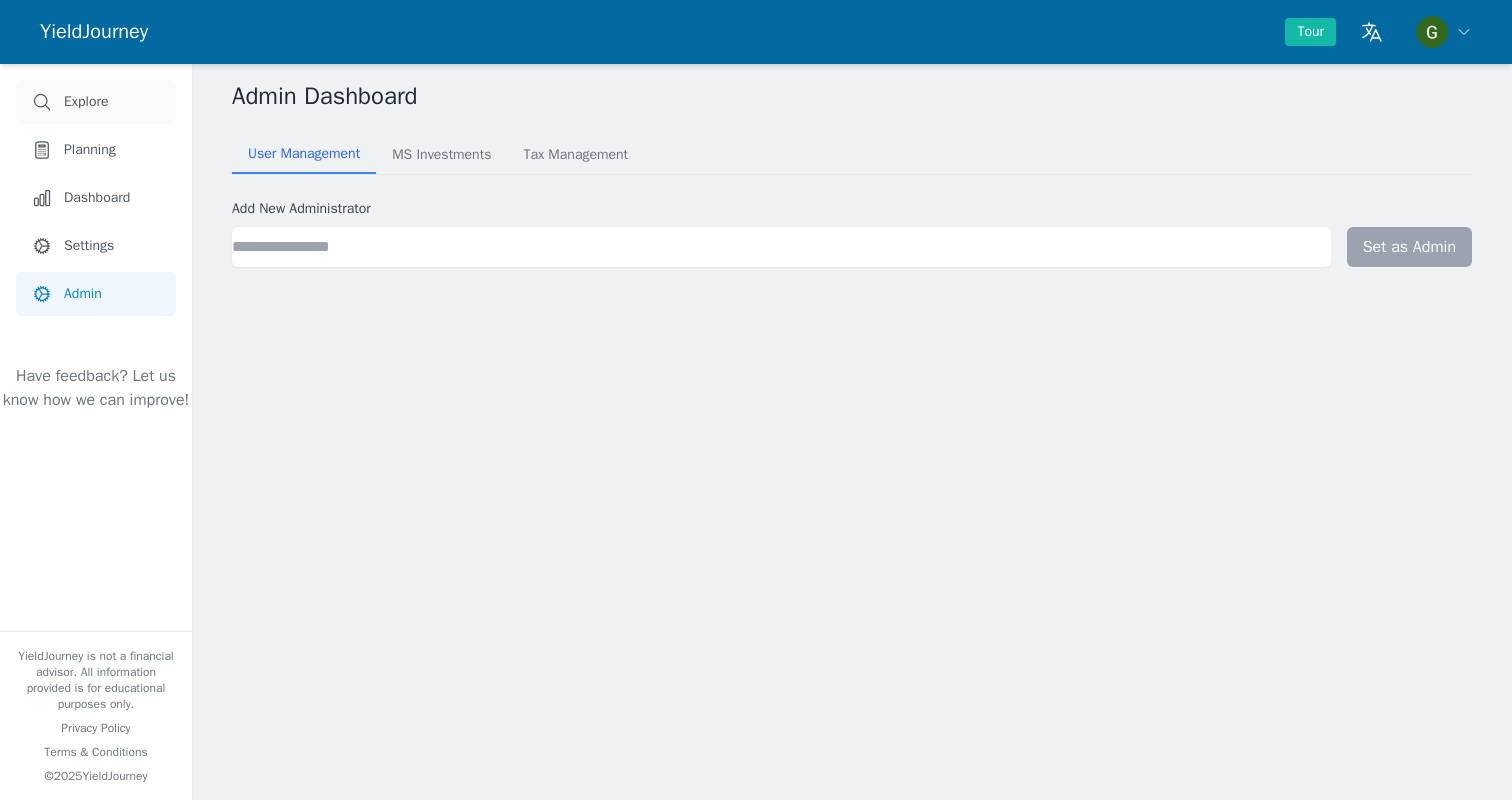 click on "Explore" at bounding box center (86, 102) 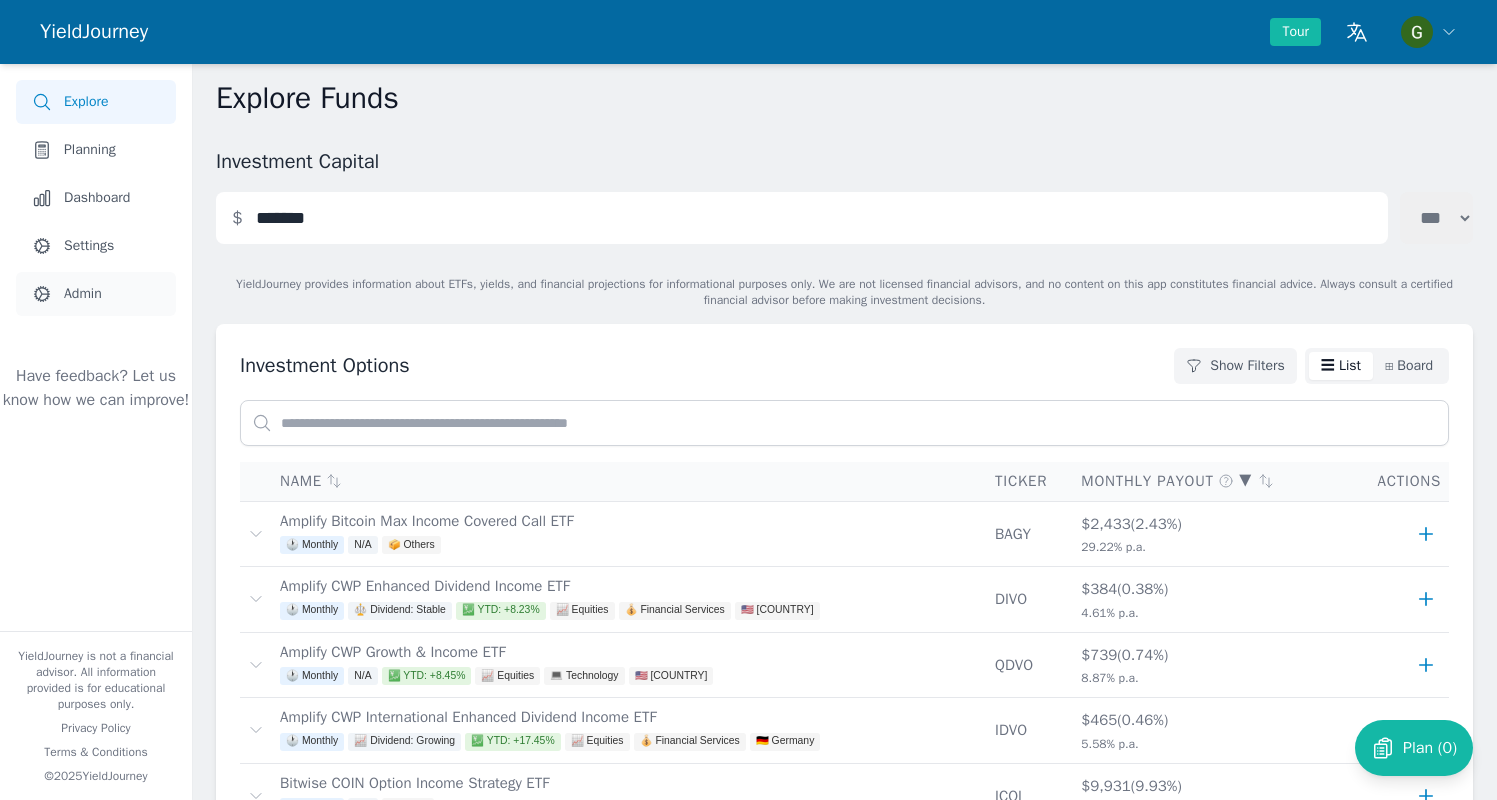 click on "Admin" at bounding box center (96, 294) 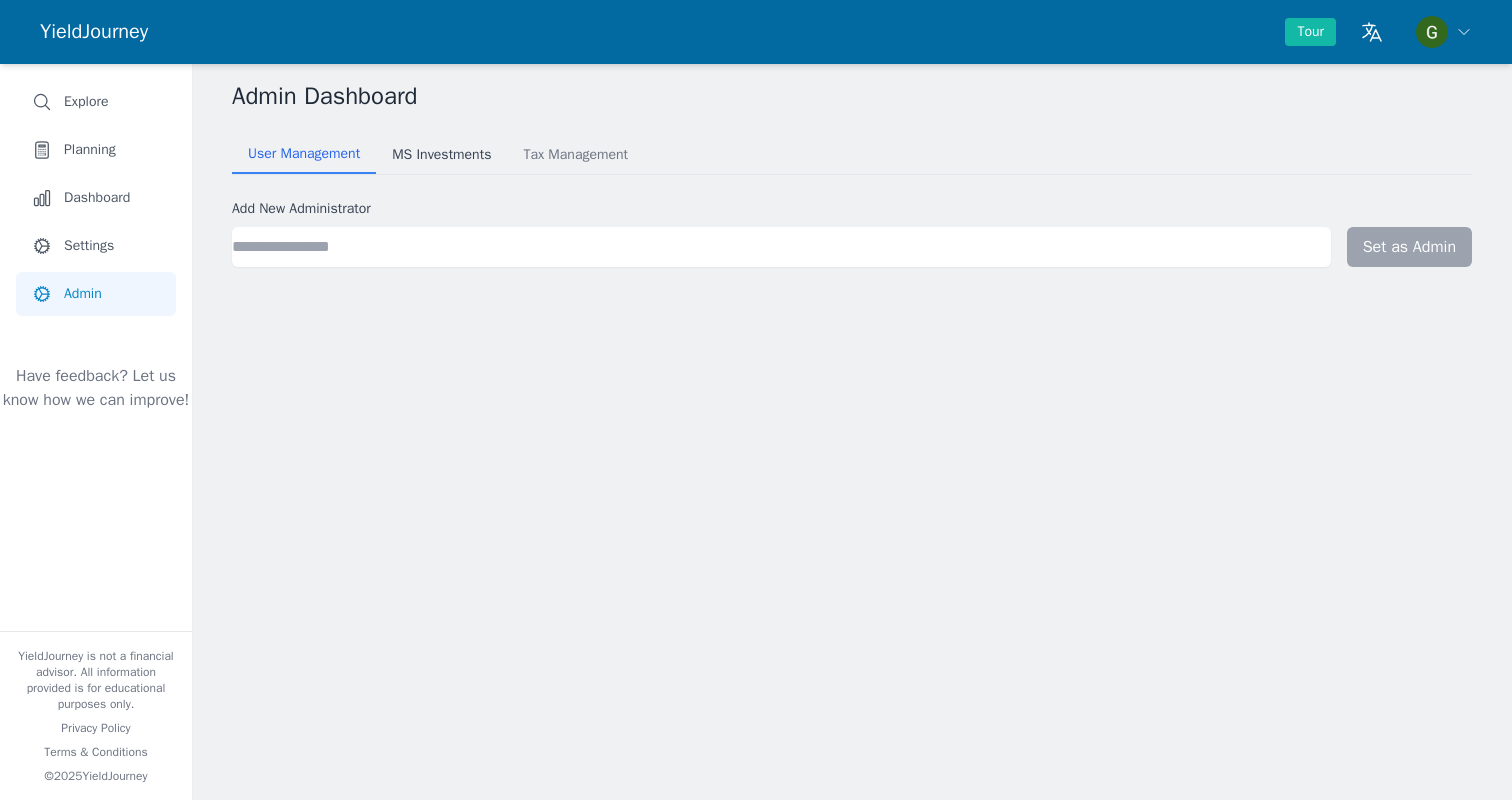click on "MS Investments" at bounding box center [441, 155] 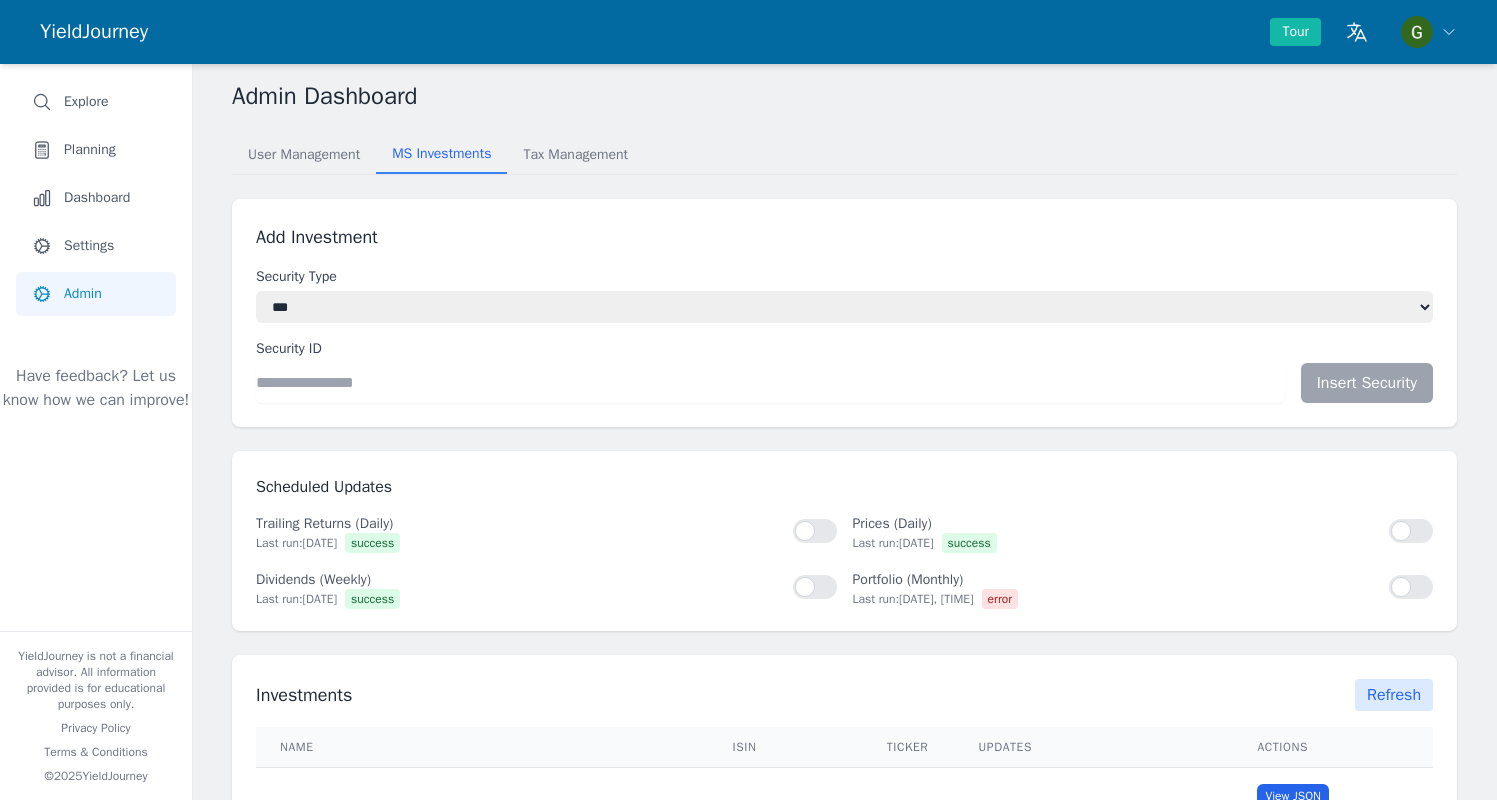 click at bounding box center [770, 383] 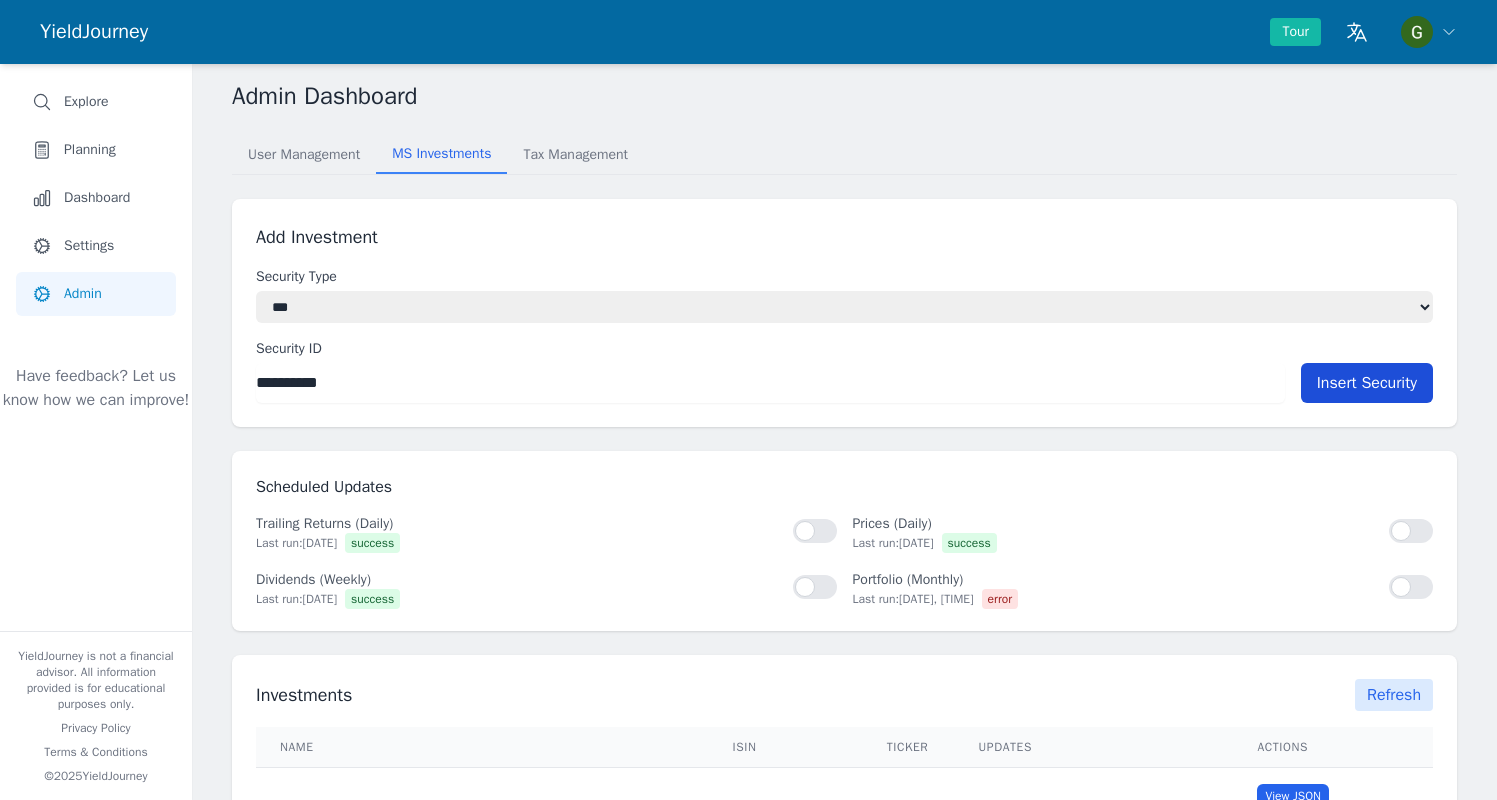 type on "[MASKED_DATA]" 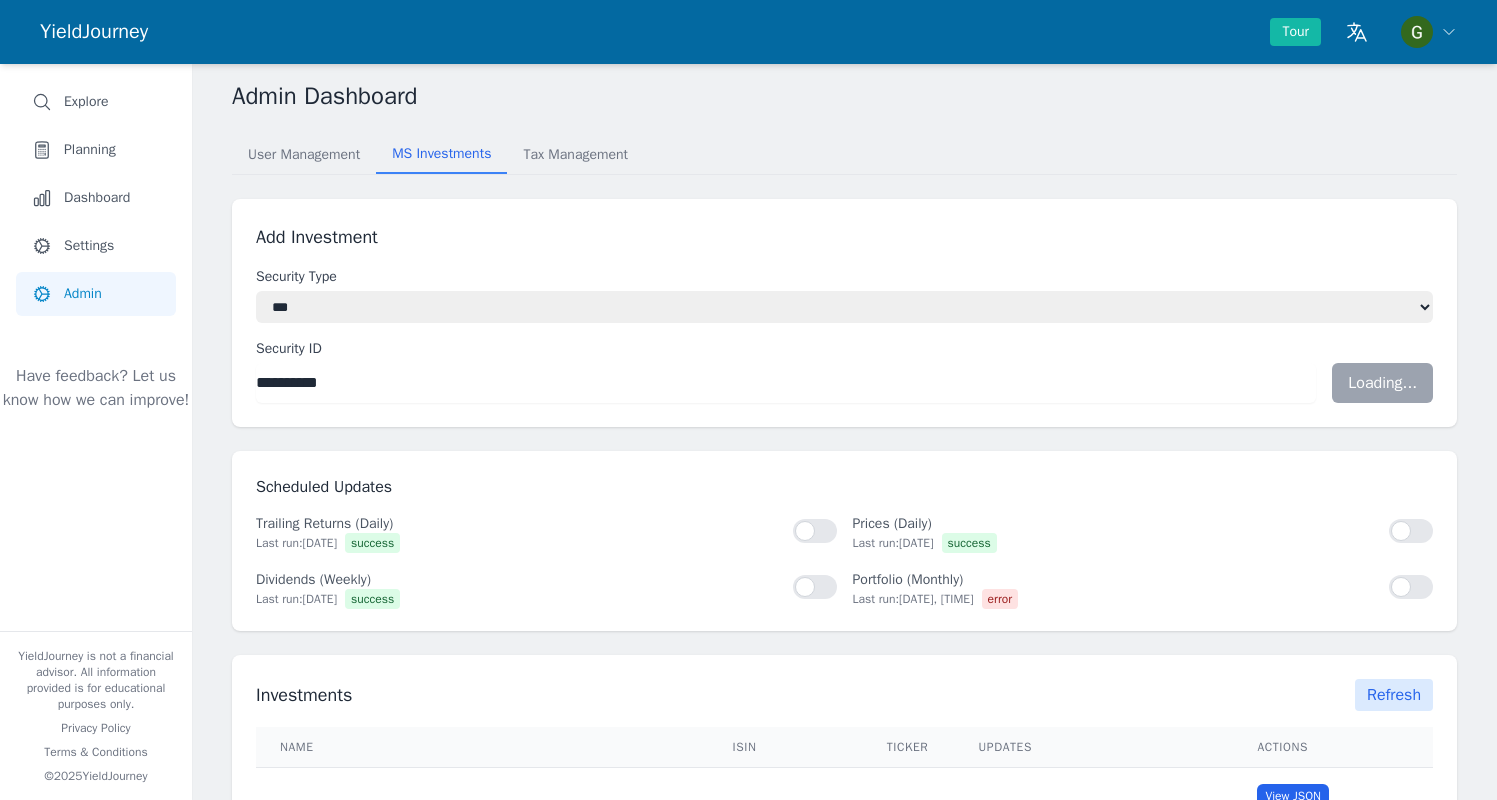 type 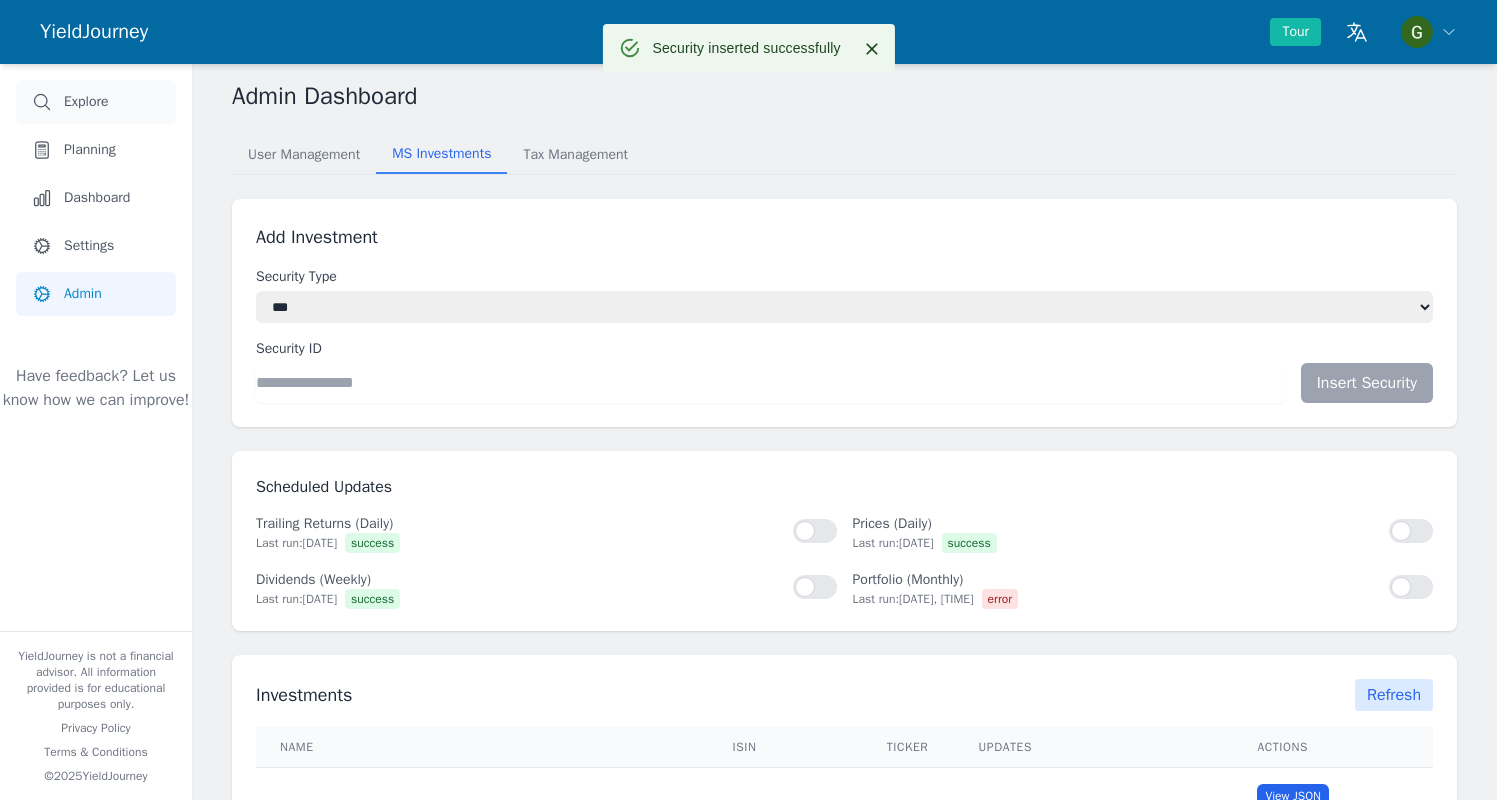 click on "Explore" at bounding box center [86, 102] 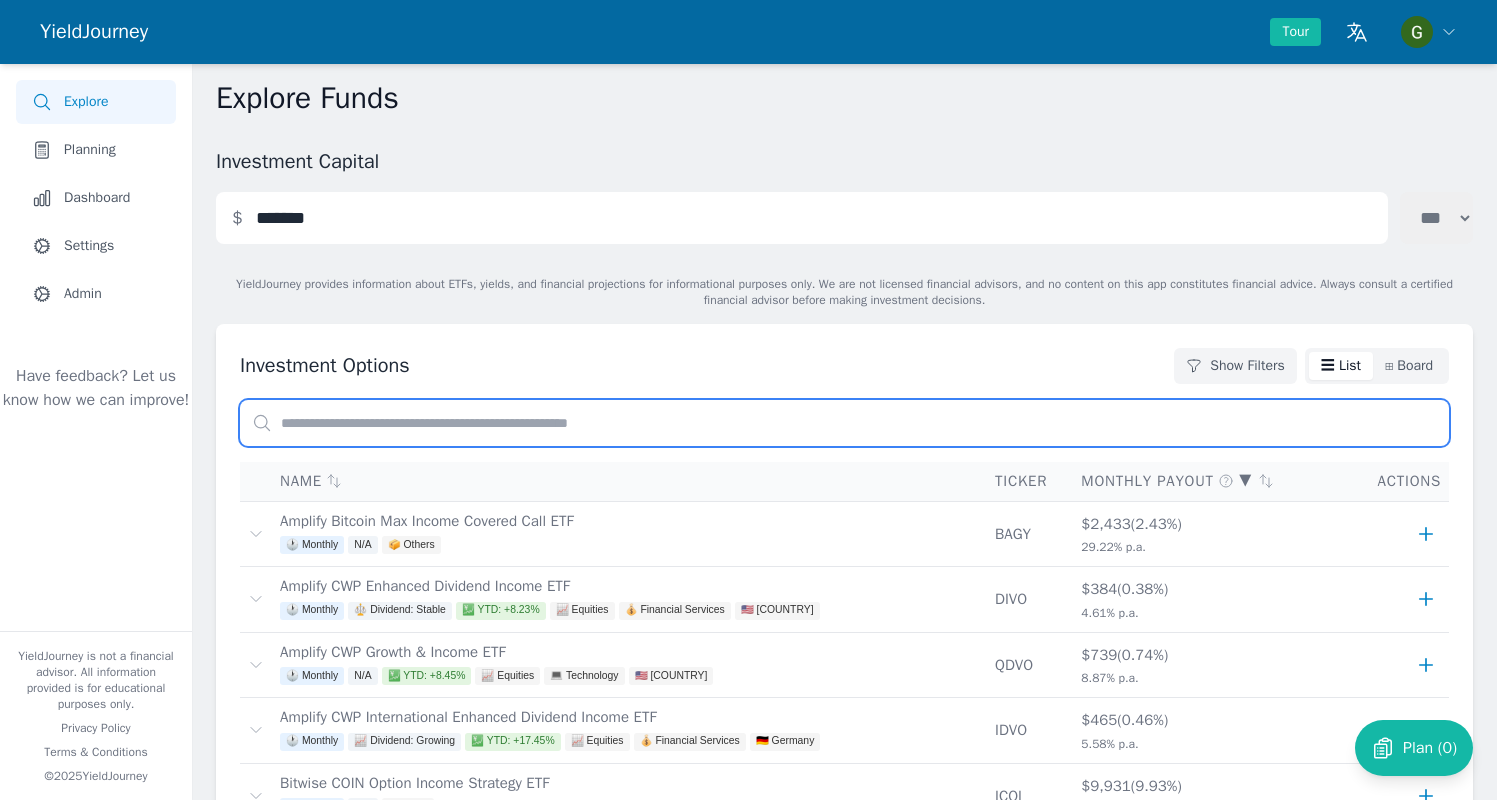 click at bounding box center (844, 423) 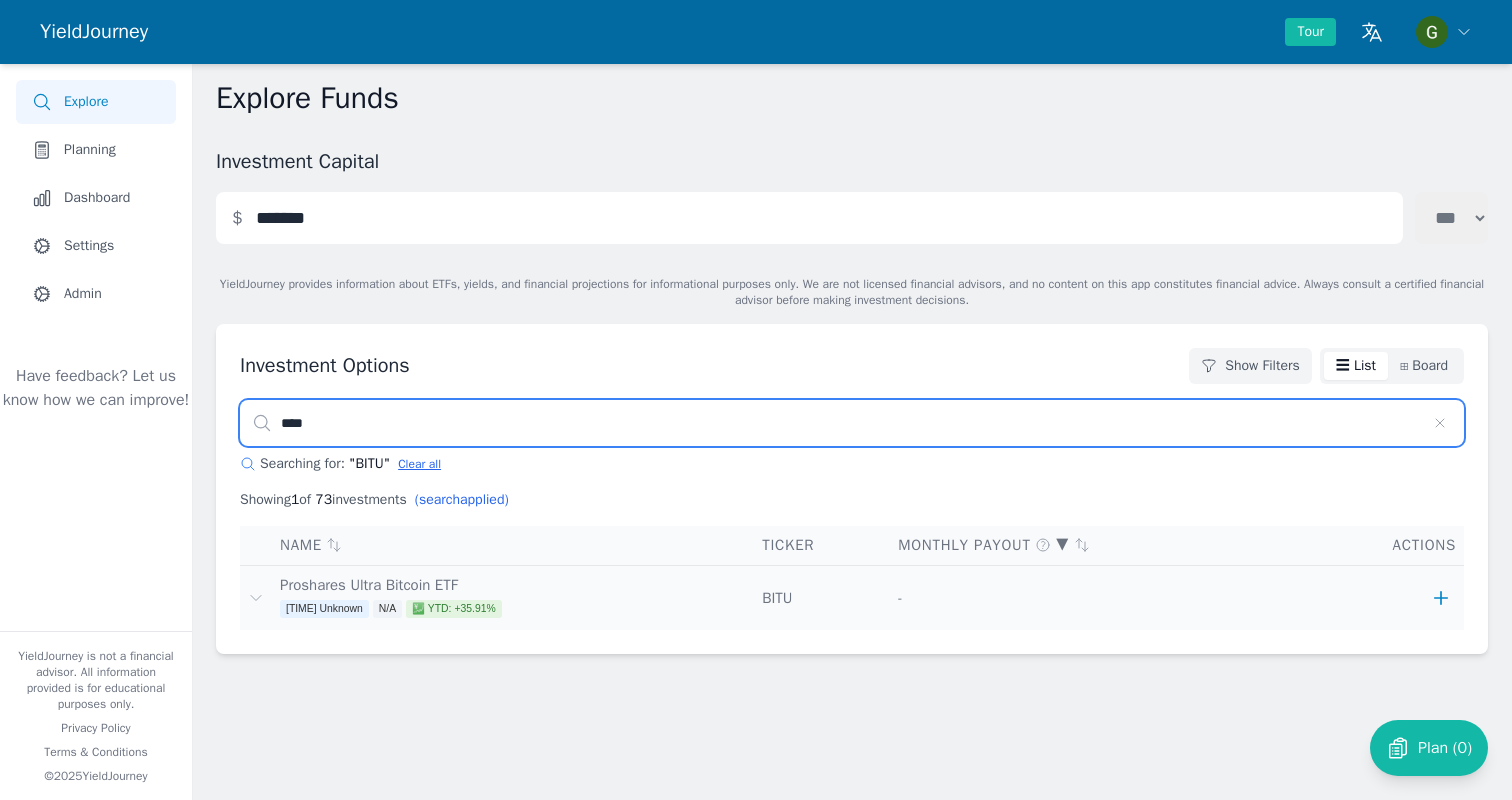 type on "****" 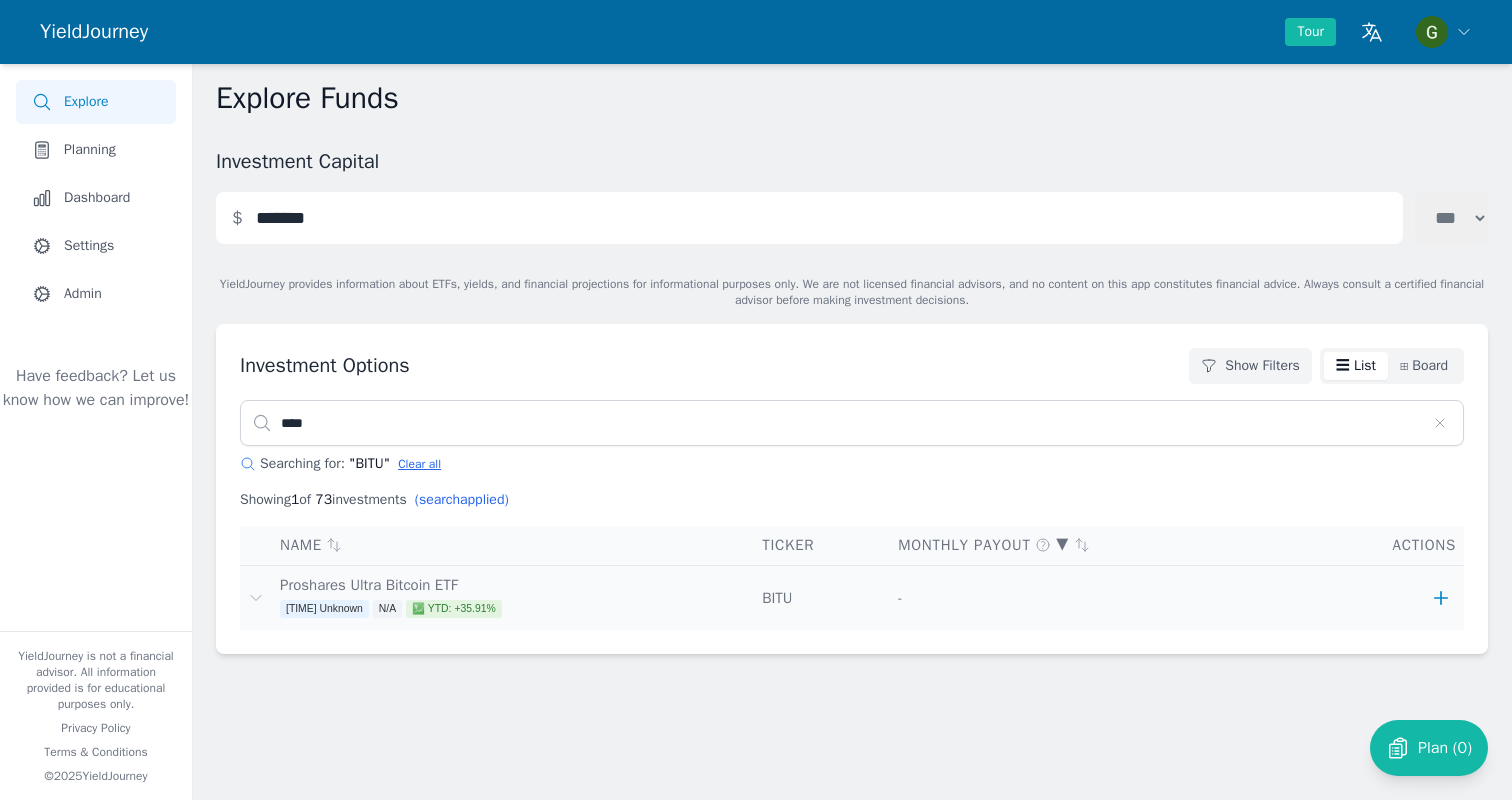 click on "🕛 Unknown  N/A 💹 YTD: +35.91%" at bounding box center (513, 611) 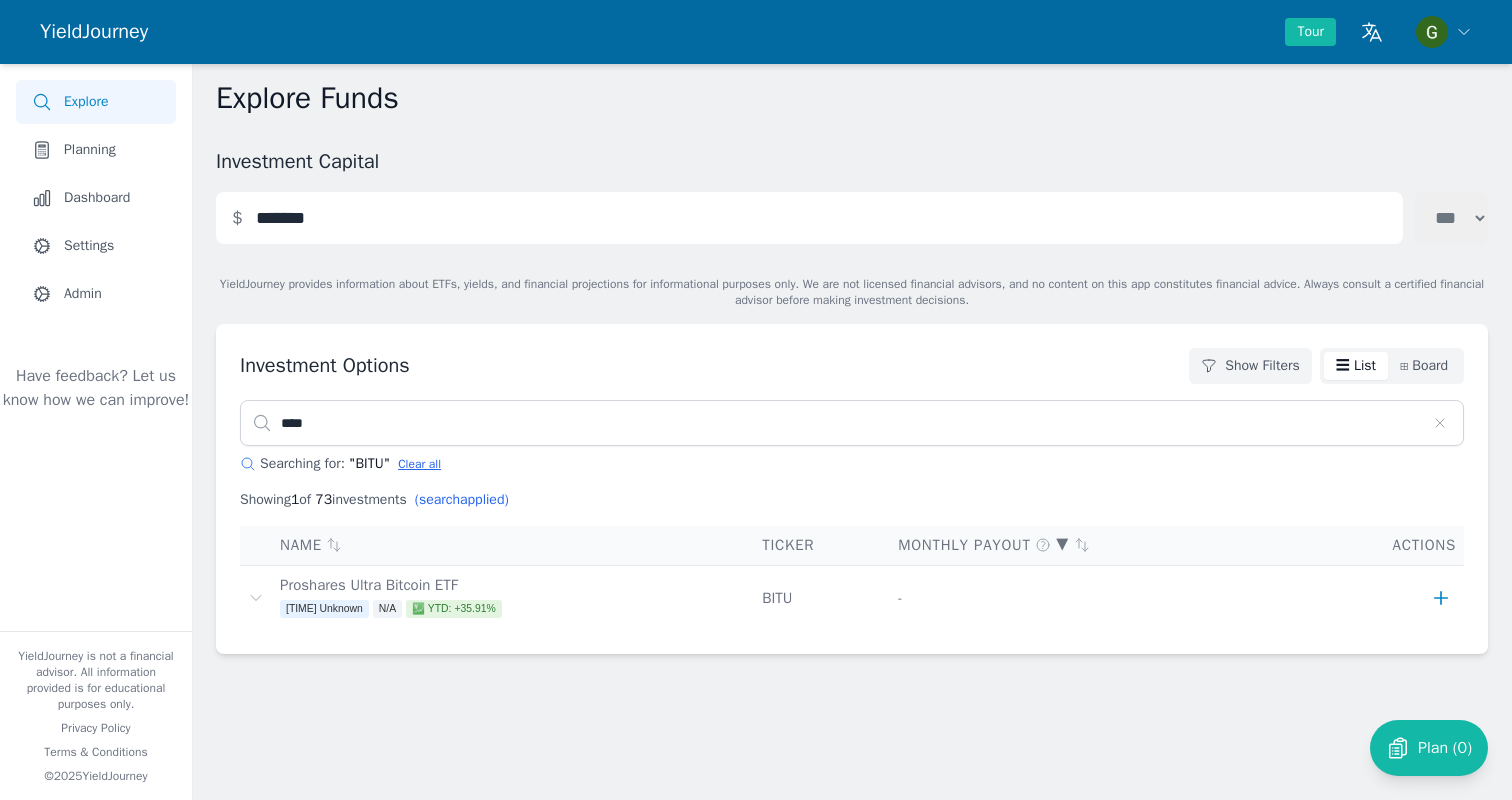 click on "Investment Options Show Filters ☰ List ⊞ Board **** Searching for:  " BITU " Clear all Showing  1  of   73  investments ( search  applied) Name Ticker Monthly Payout ▼ Actions Proshares Ultra Bitcoin ETF 🕛 Unknown  N/A 💹 YTD: +35.91% BITU -" at bounding box center (852, 489) 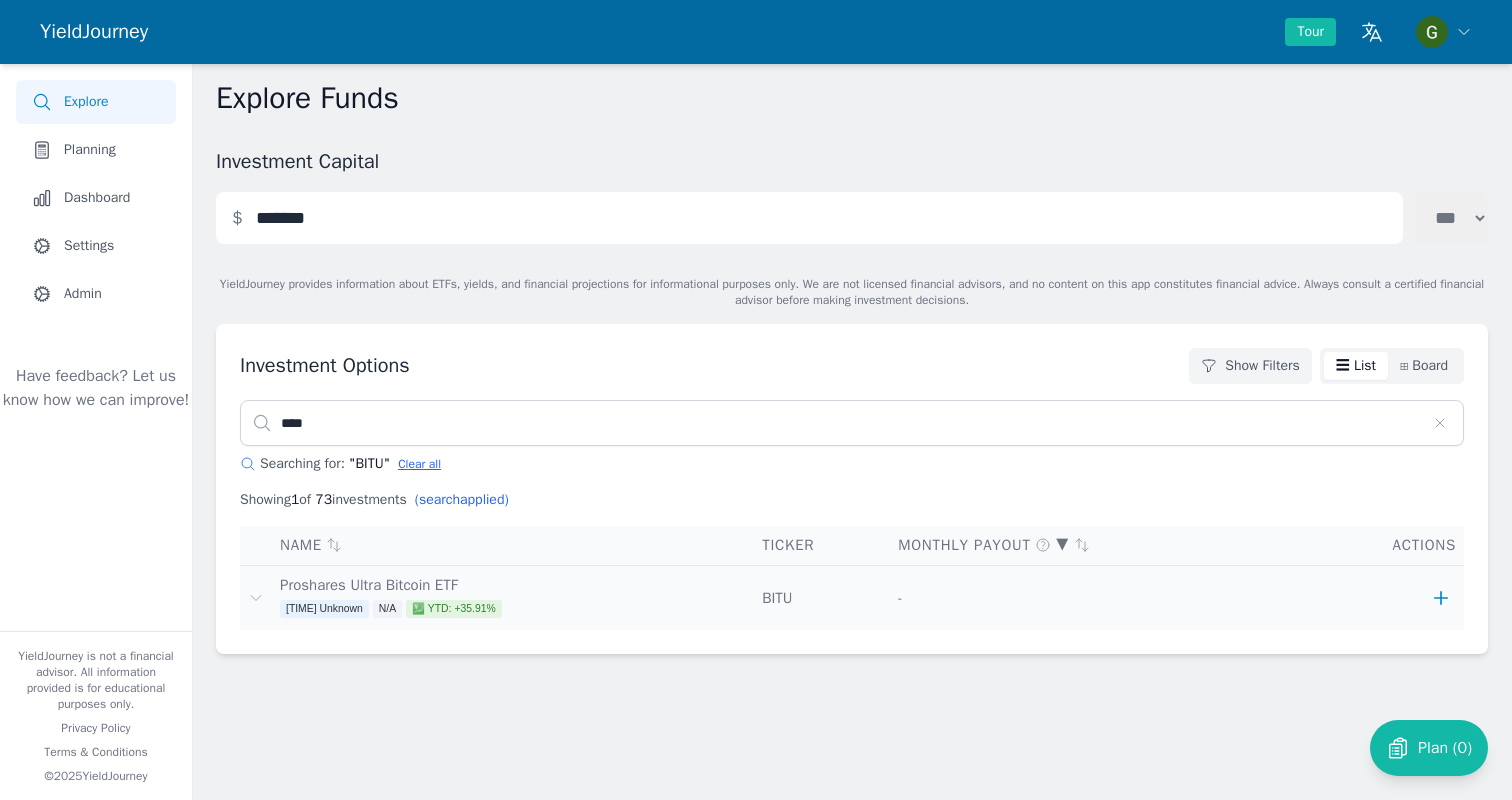 click at bounding box center [256, 598] 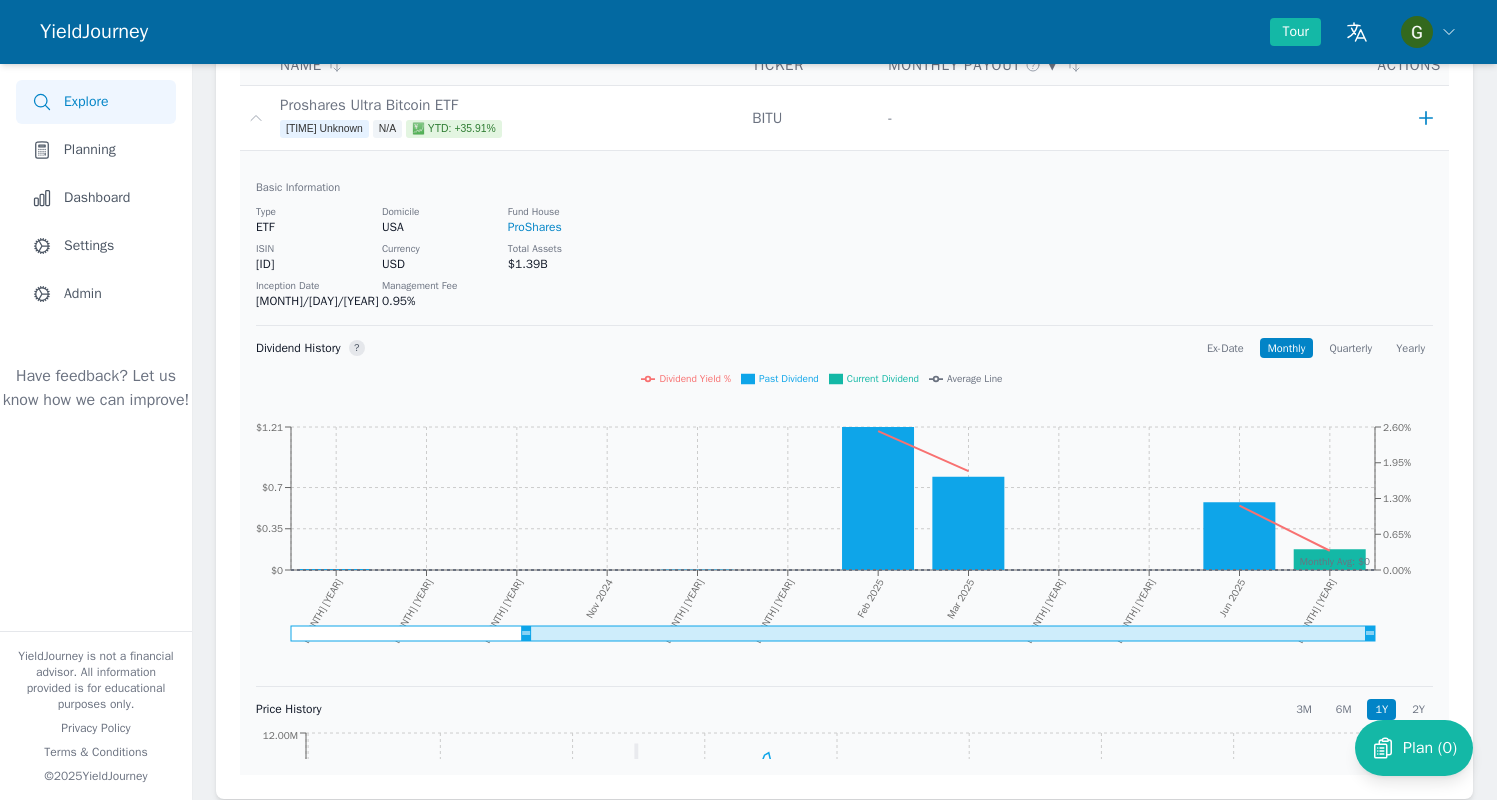scroll, scrollTop: 537, scrollLeft: 0, axis: vertical 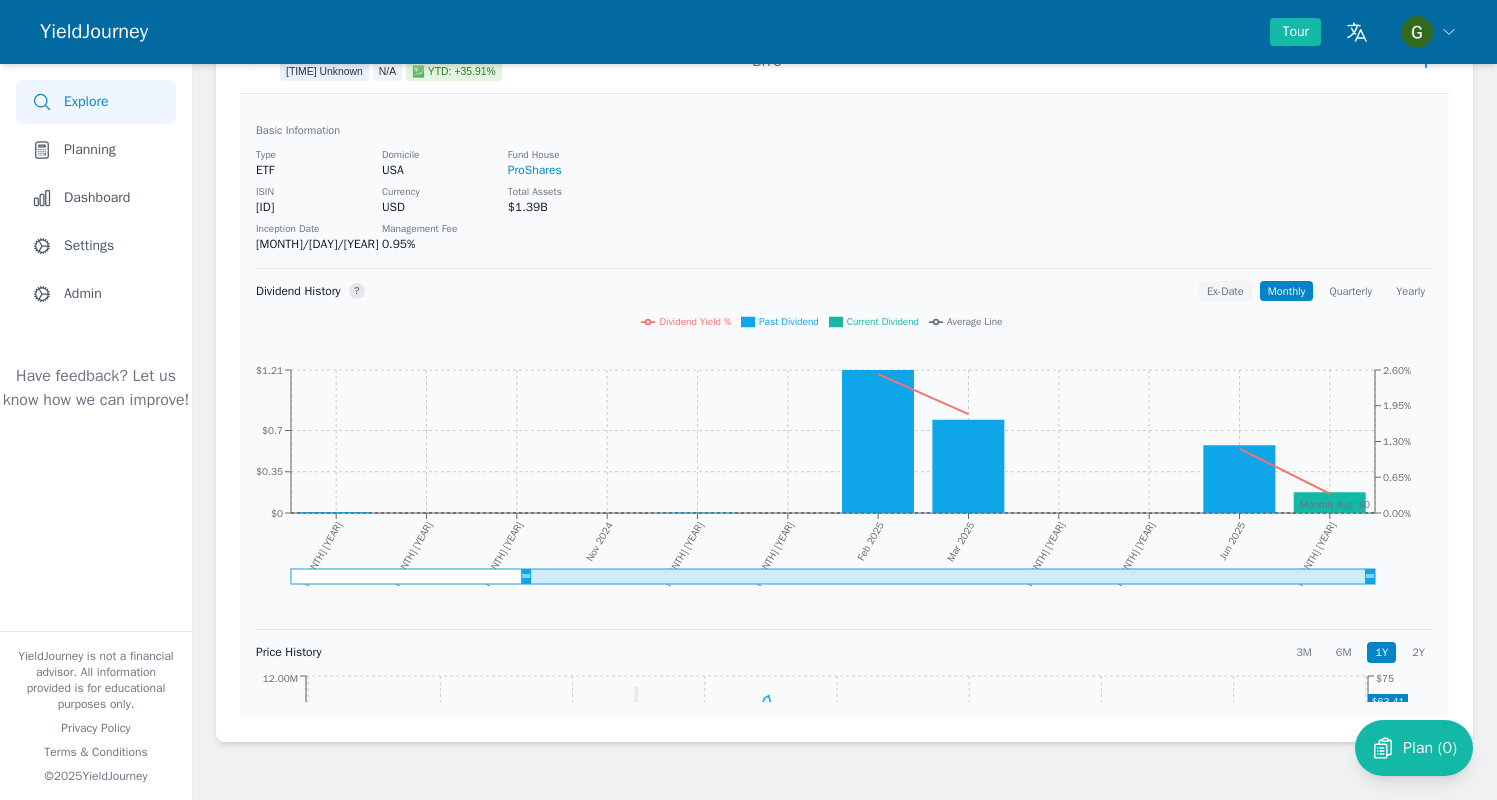 click on "Ex-Date" at bounding box center (1225, 291) 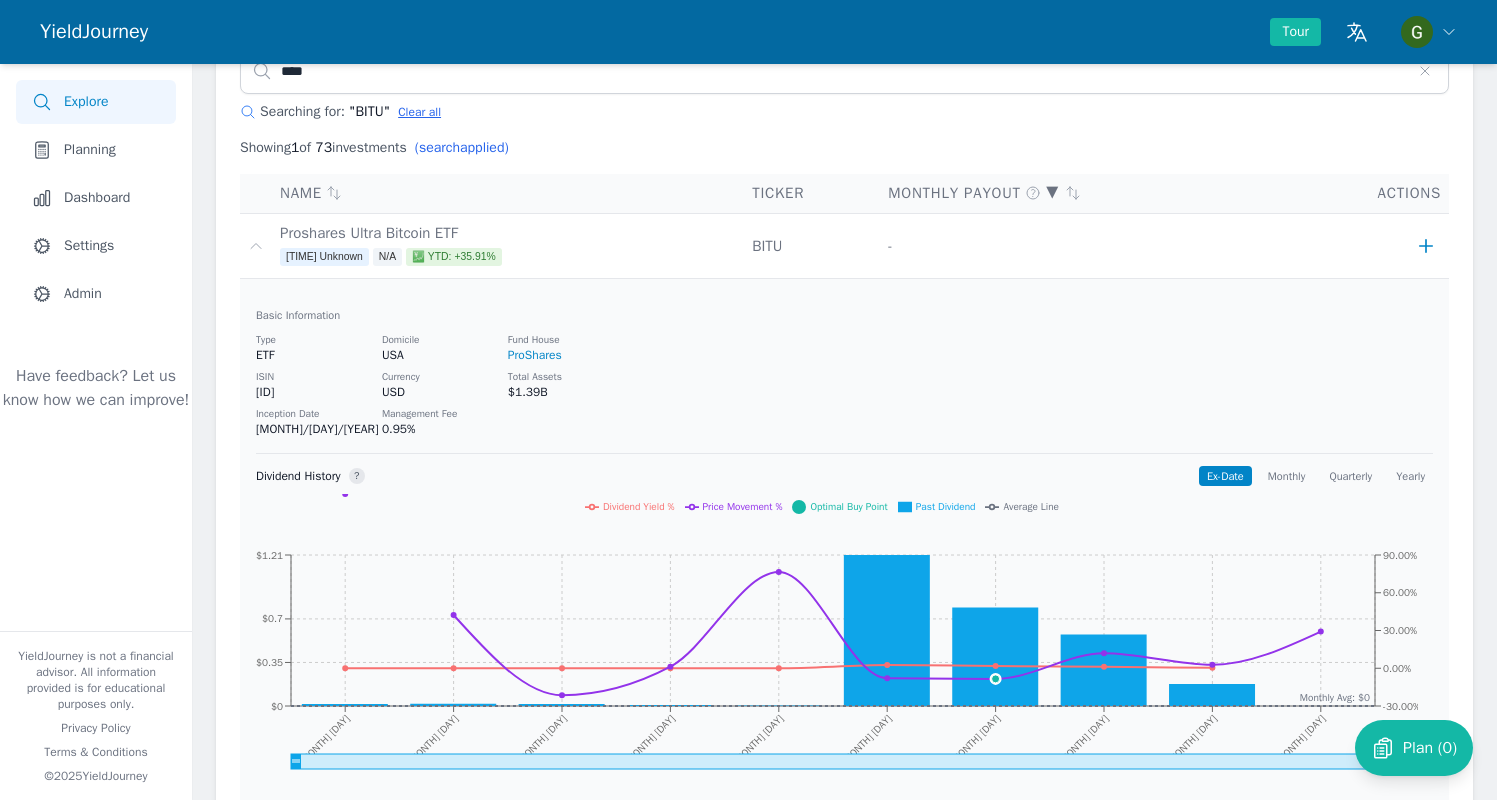 scroll, scrollTop: 436, scrollLeft: 0, axis: vertical 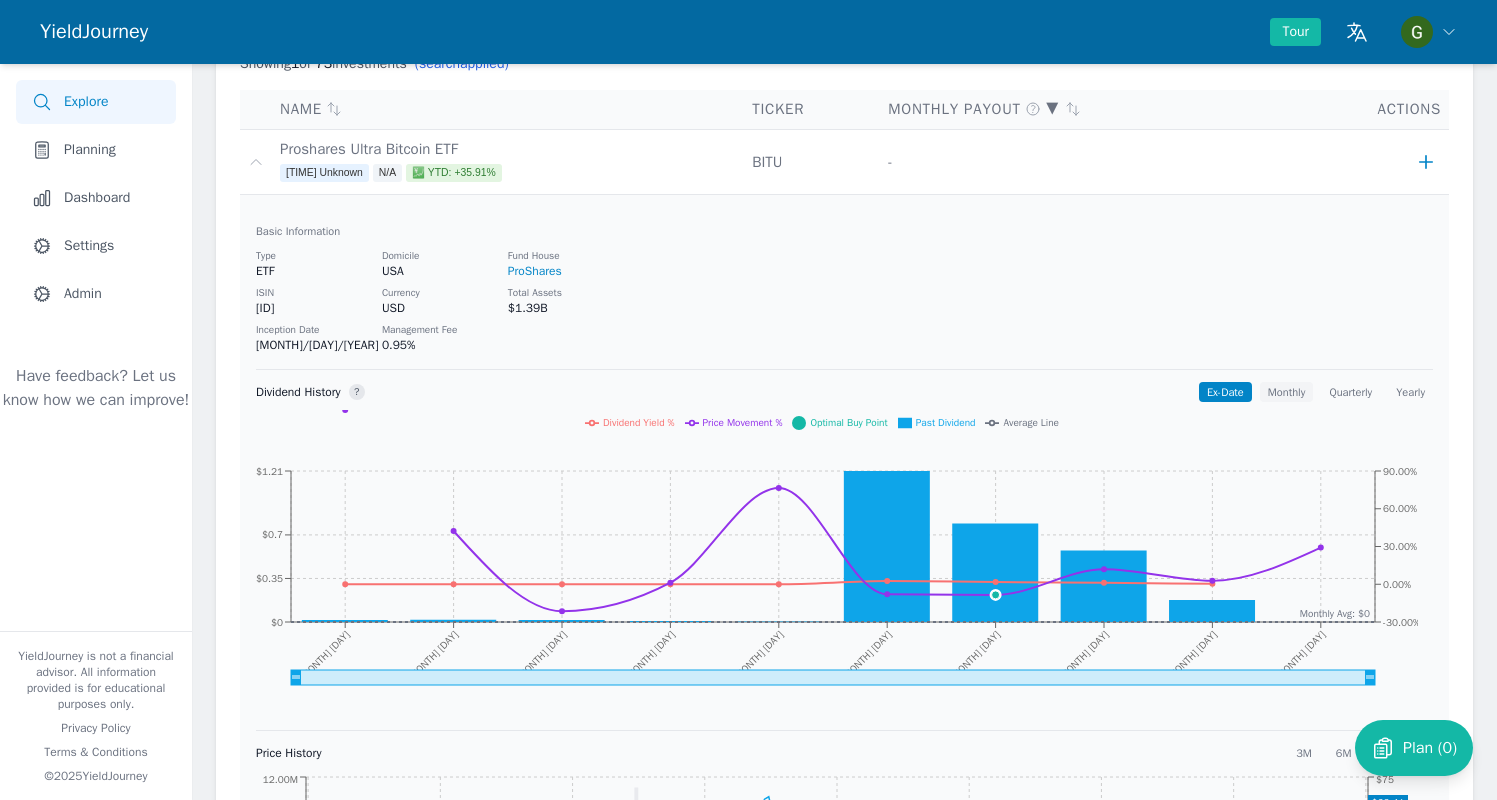 click on "Monthly" at bounding box center [1287, 392] 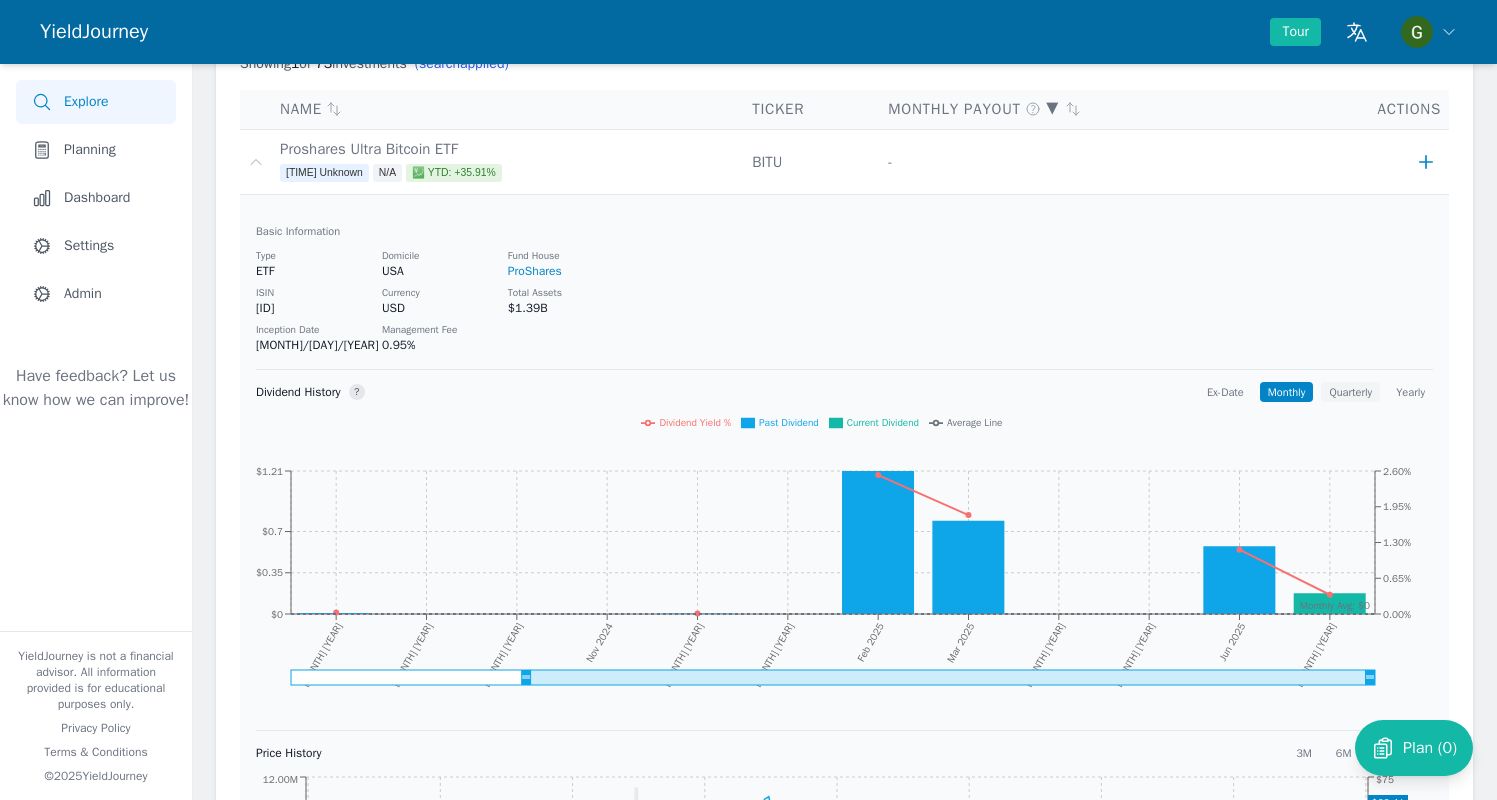click on "Quarterly" at bounding box center [1350, 392] 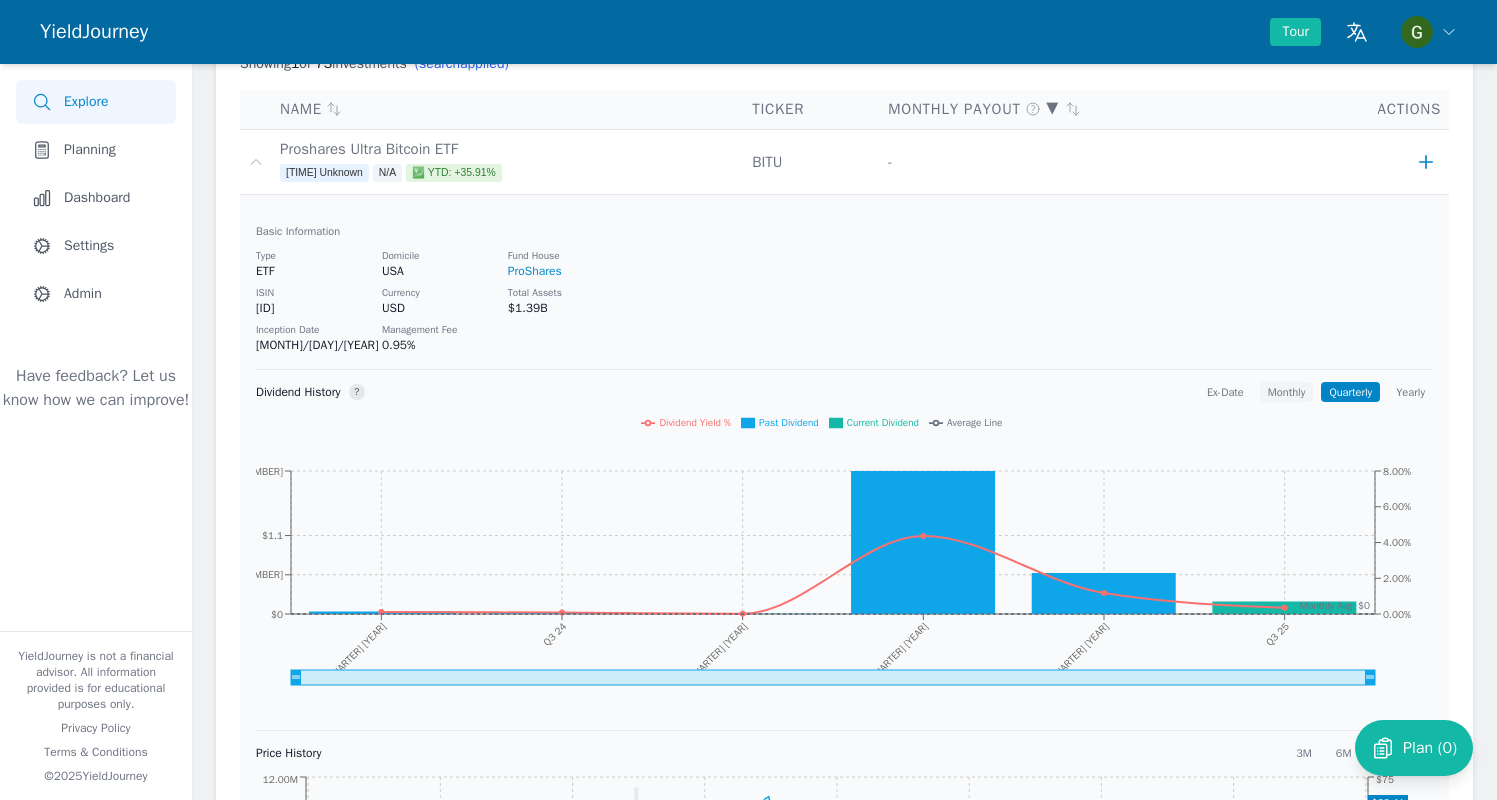 click on "Monthly" at bounding box center (1287, 392) 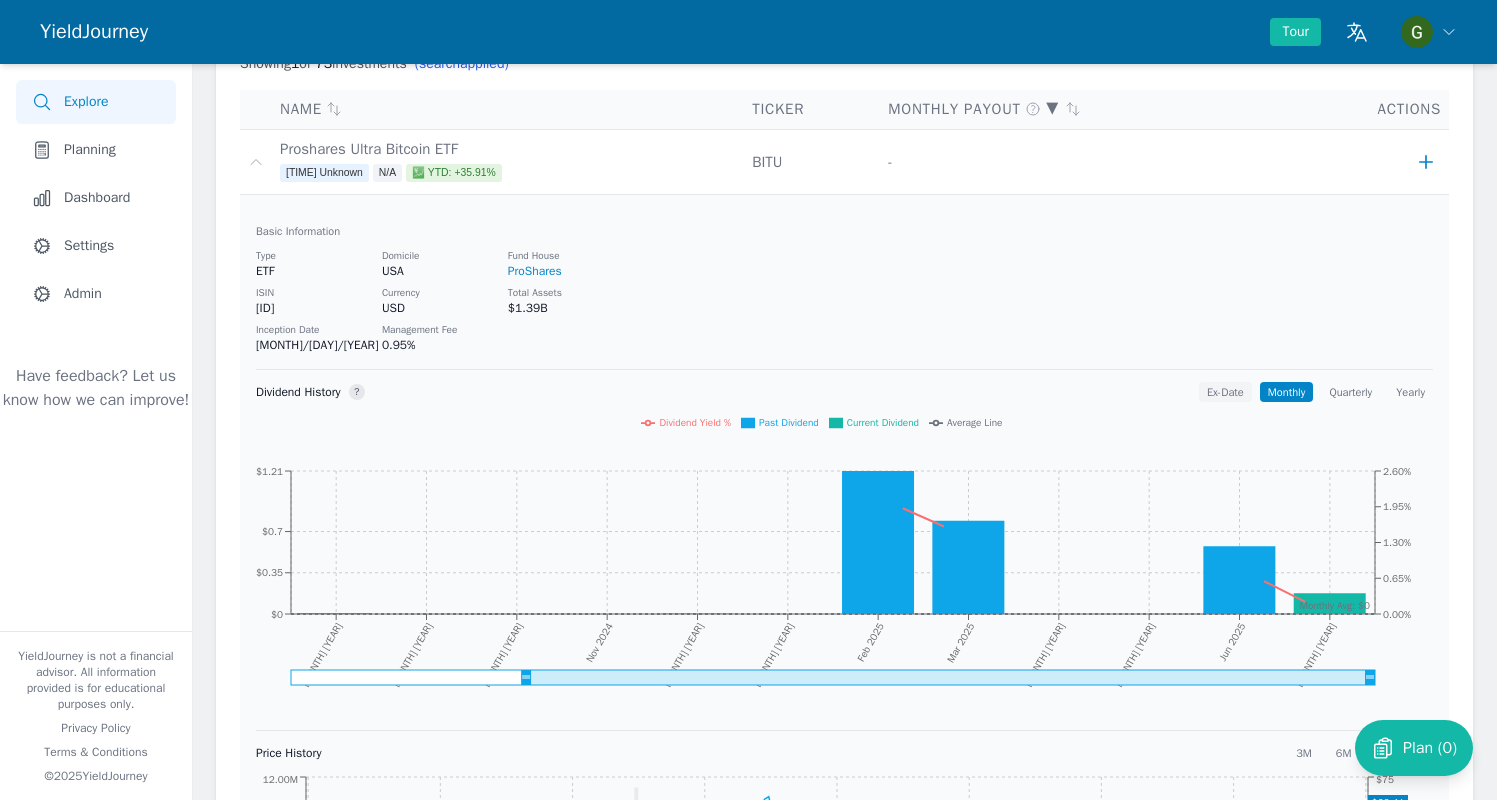 click on "Ex-Date" at bounding box center (1225, 392) 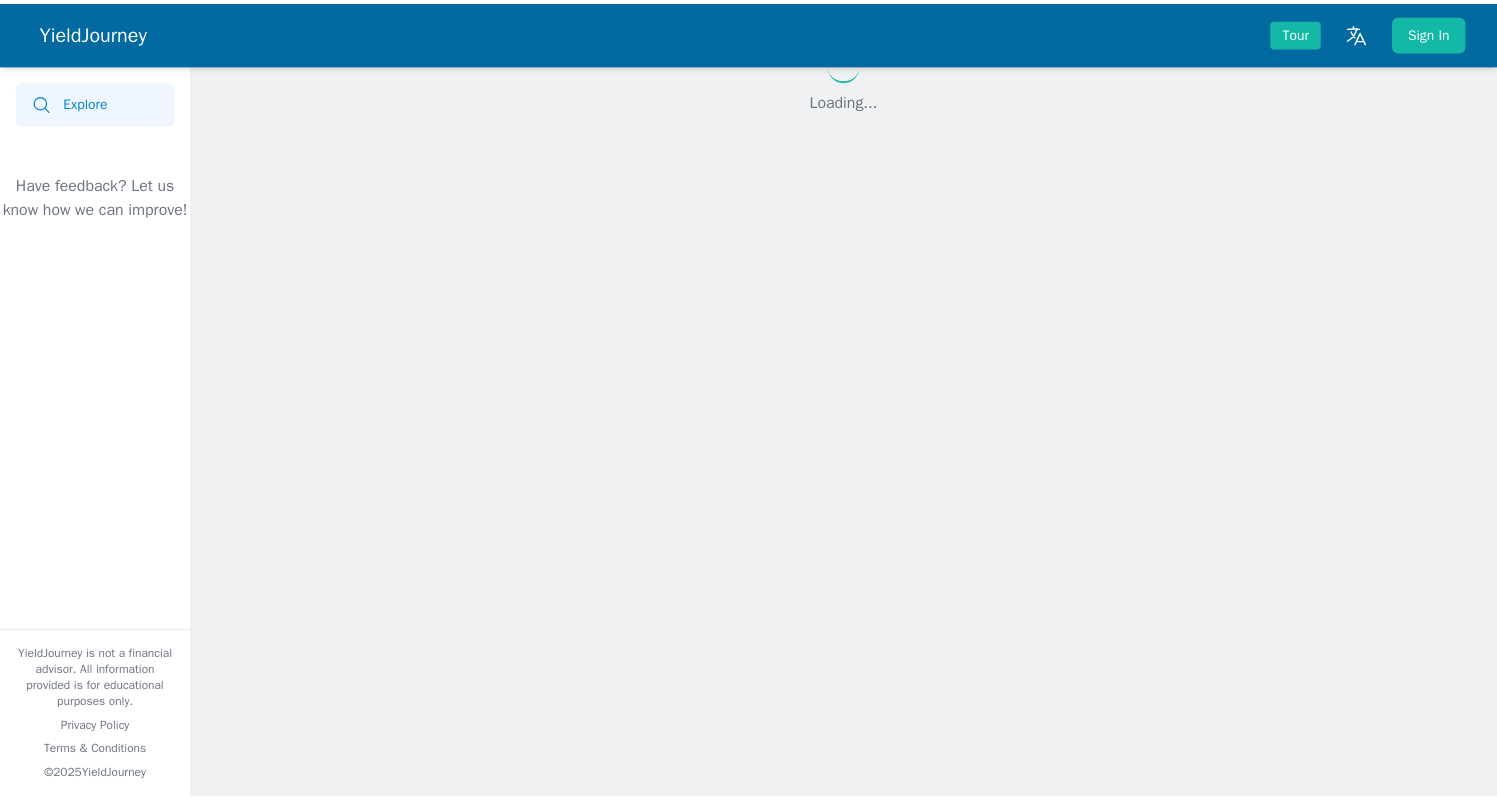 scroll, scrollTop: 0, scrollLeft: 0, axis: both 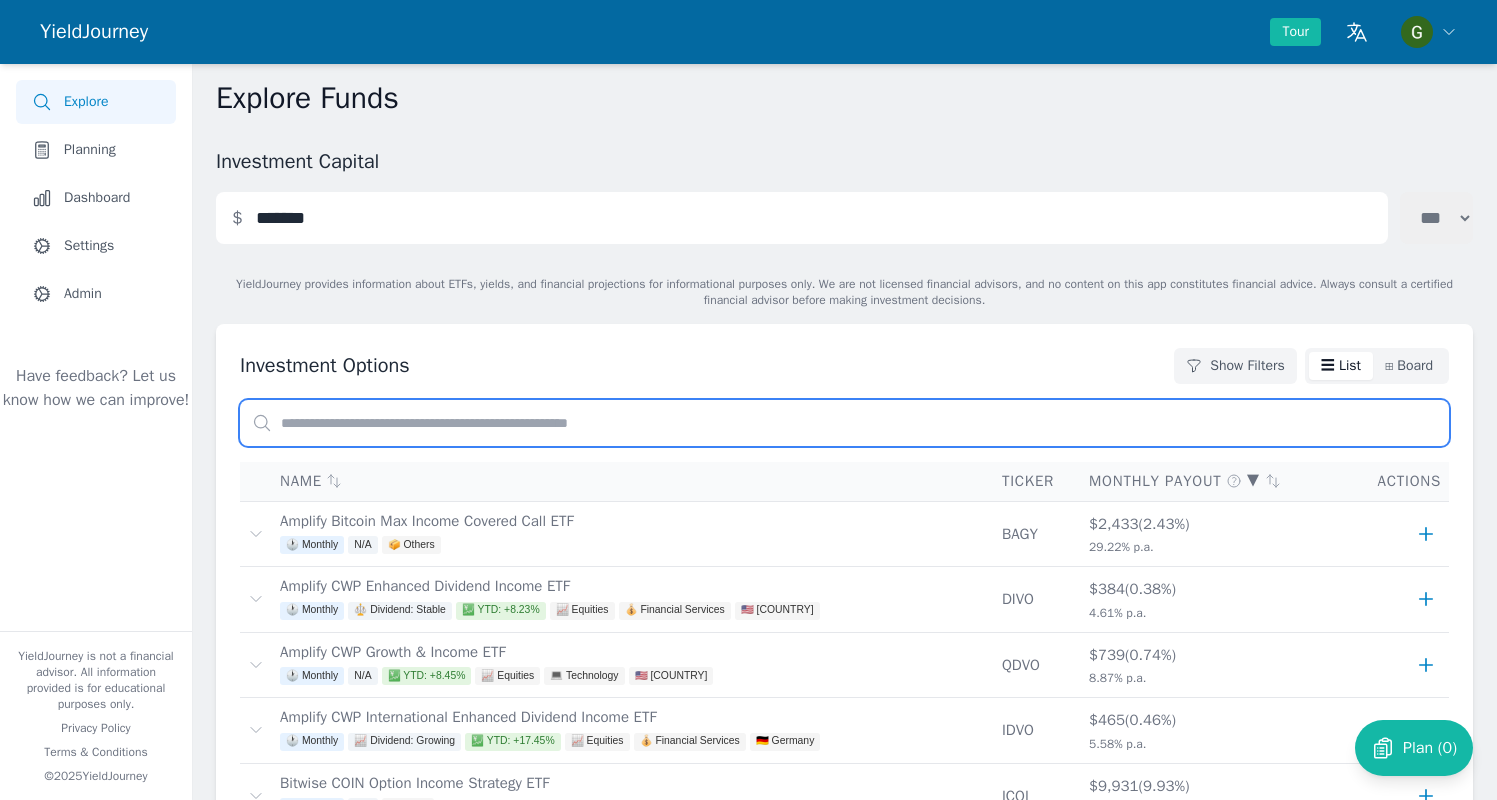click at bounding box center (844, 423) 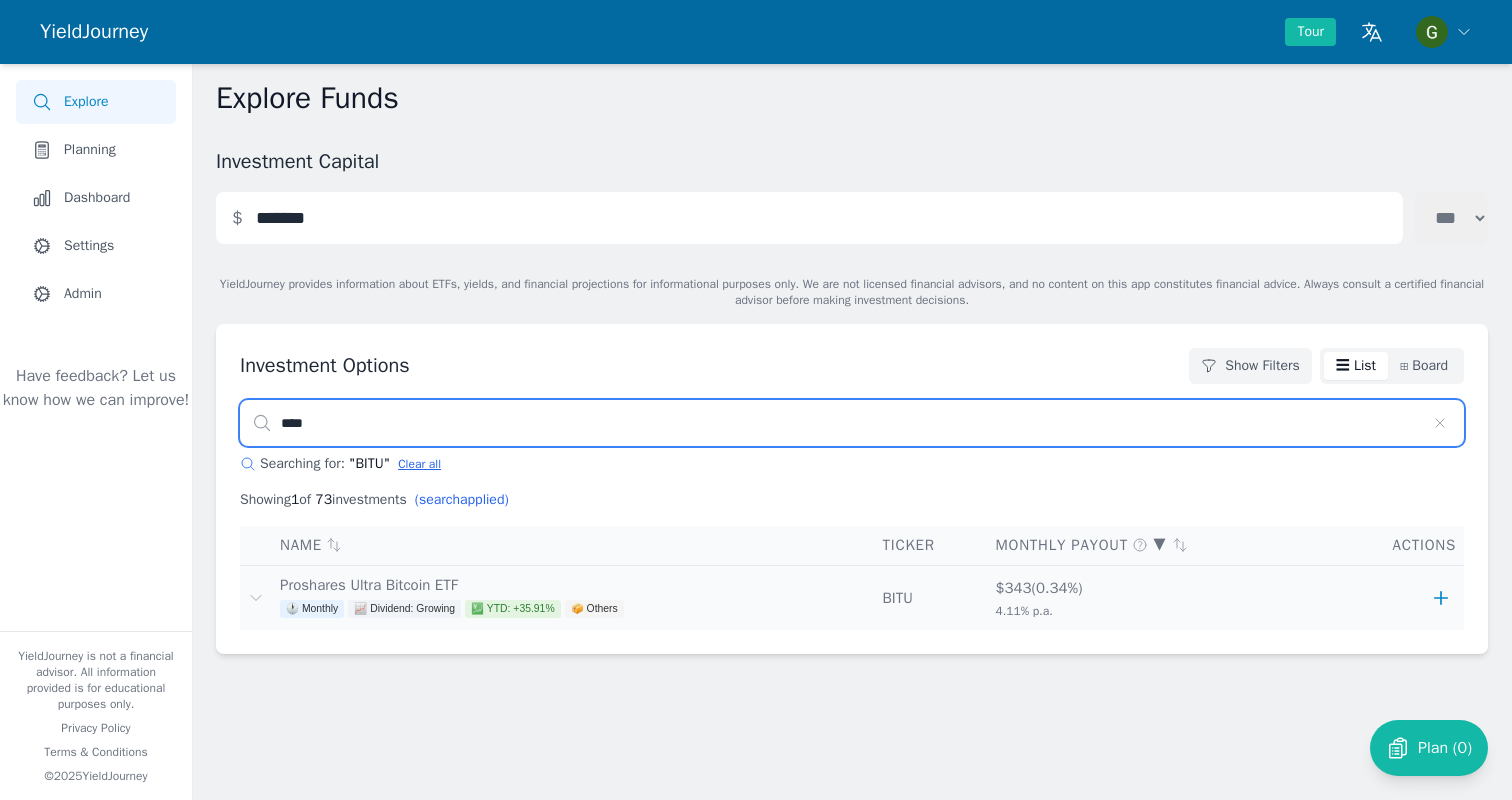 type on "****" 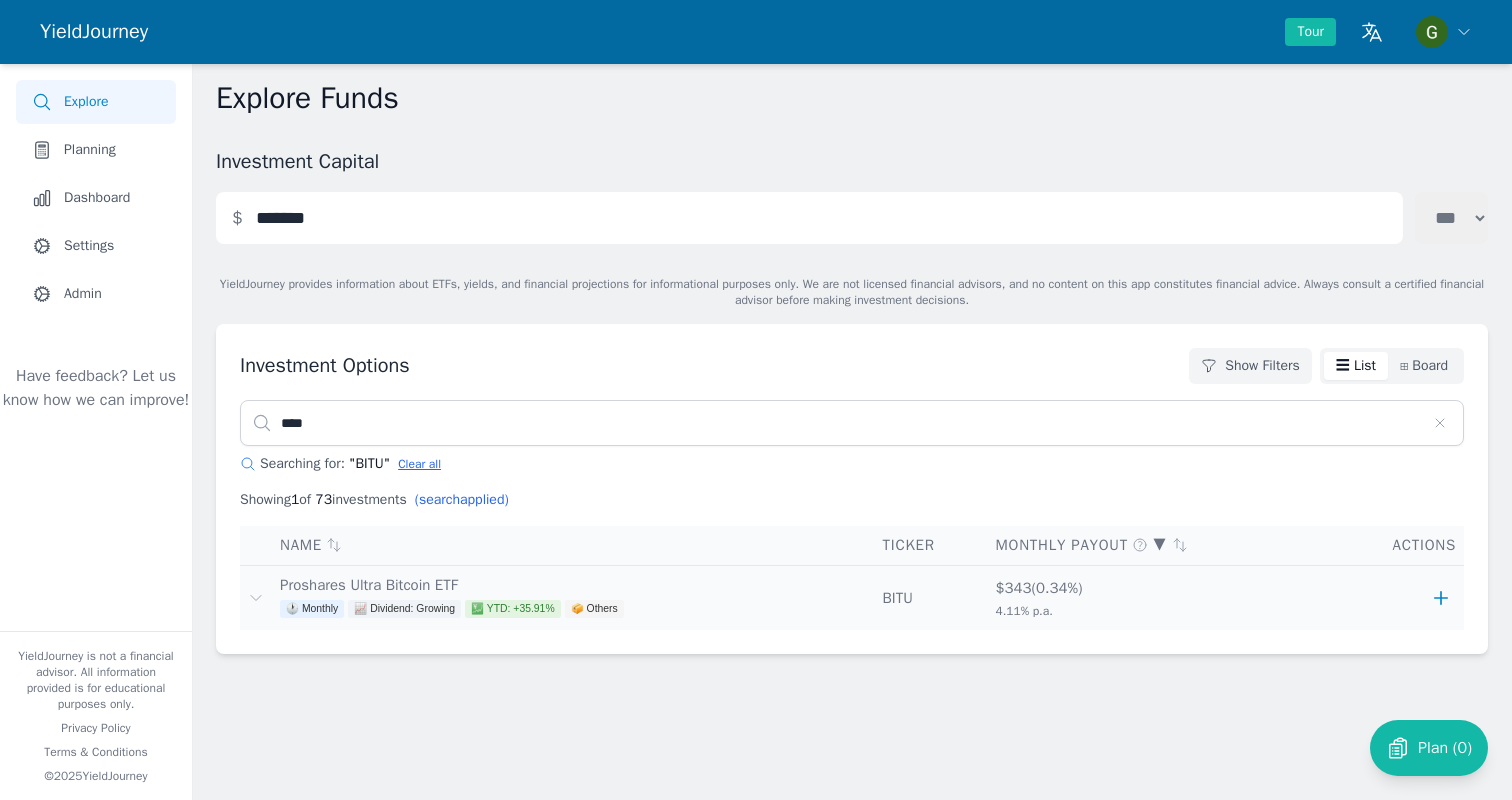 click on "Proshares Ultra Bitcoin ETF 🕐 Monthly 📈 Dividend: Growing 💹 YTD: +[PERCENT]% 📦 Others" at bounding box center (573, 598) 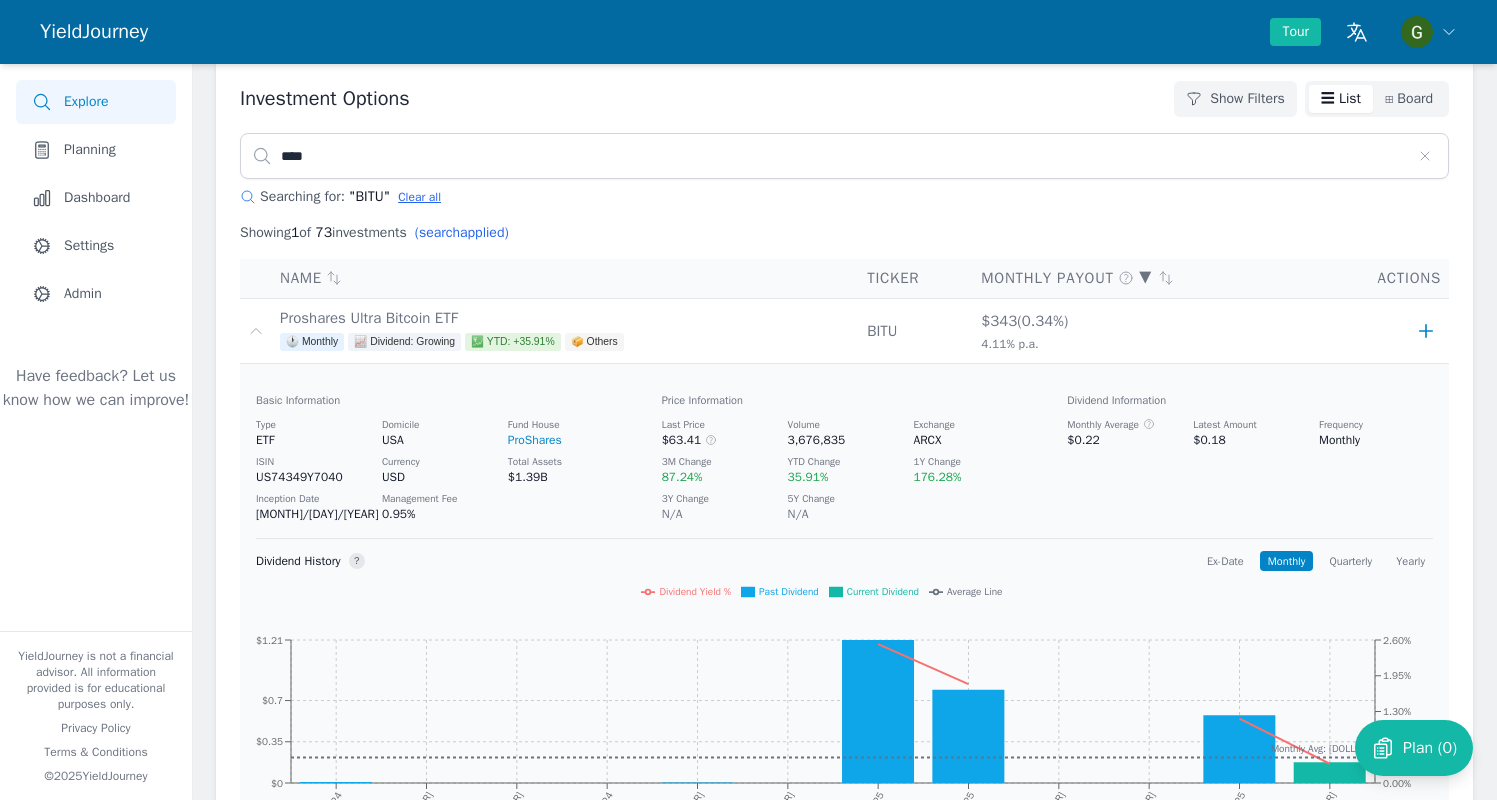scroll, scrollTop: 324, scrollLeft: 0, axis: vertical 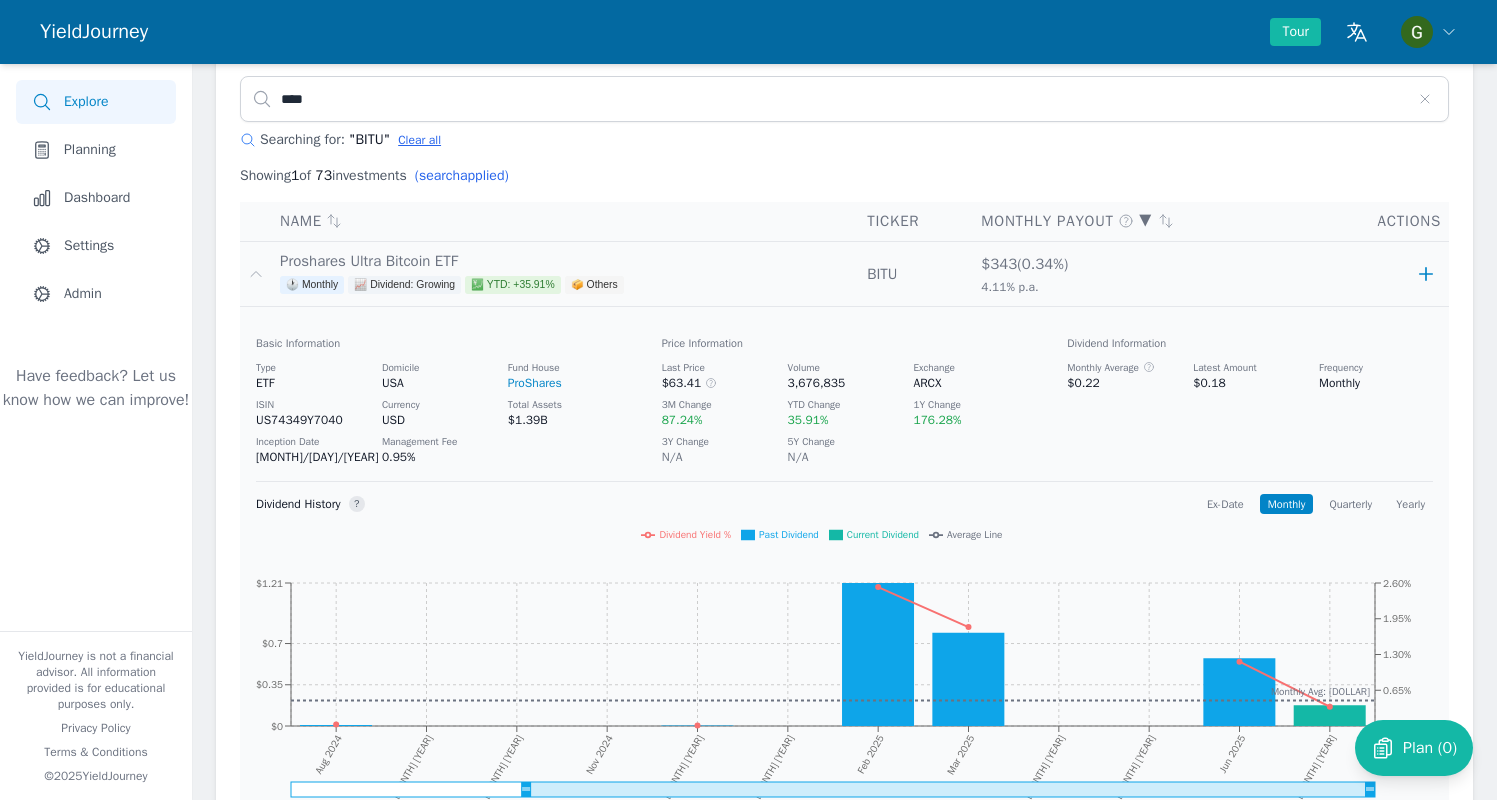 click 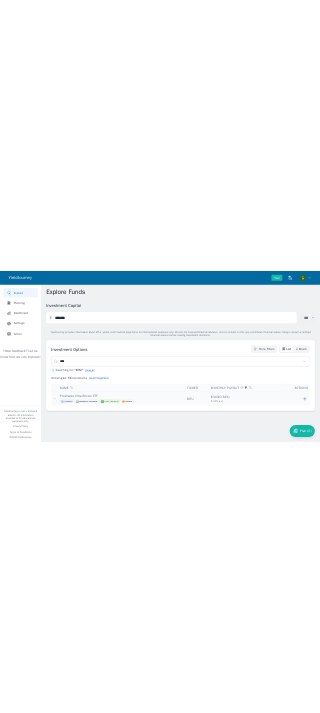 scroll, scrollTop: 0, scrollLeft: 0, axis: both 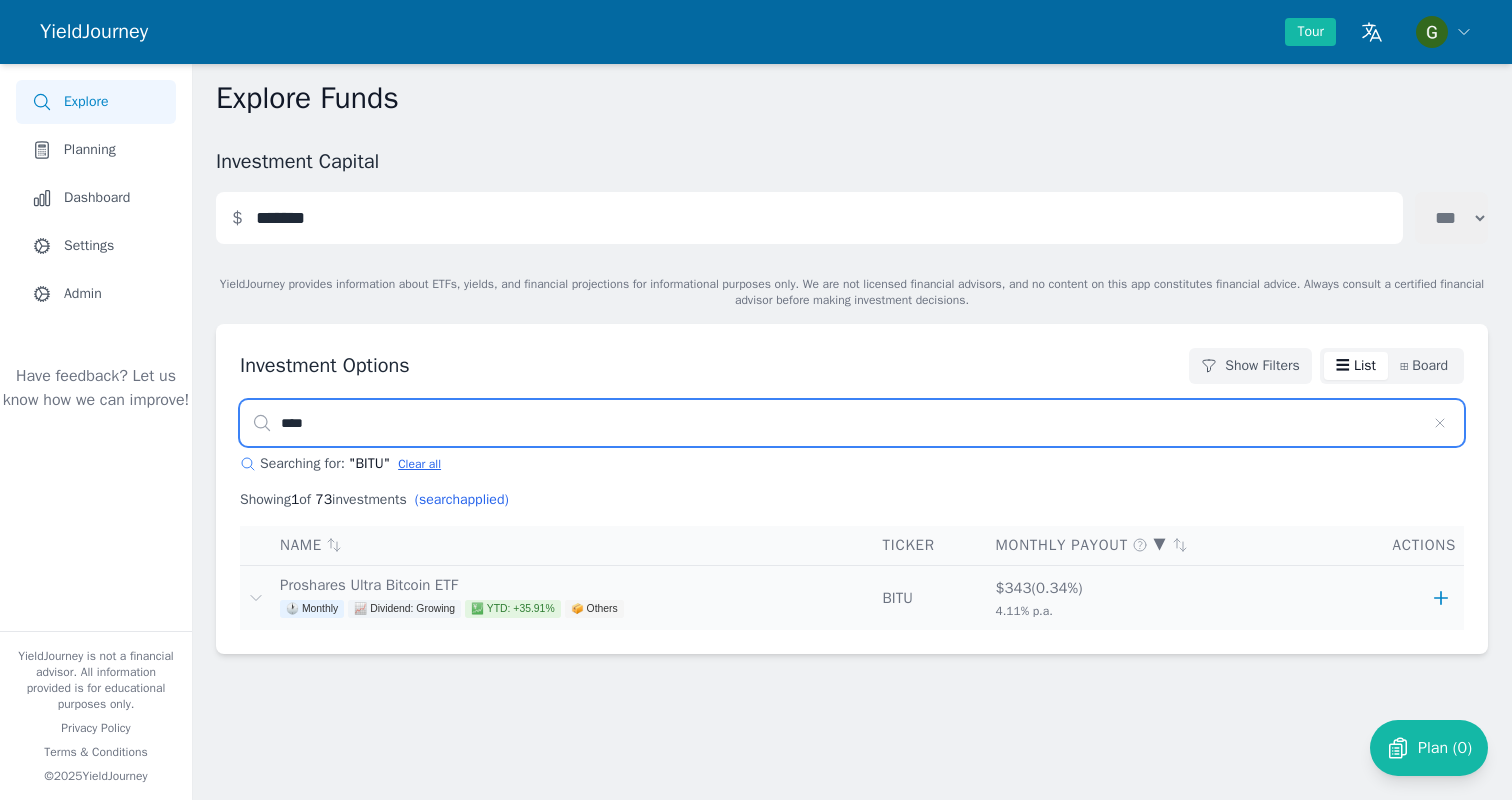 drag, startPoint x: 380, startPoint y: 425, endPoint x: 161, endPoint y: 428, distance: 219.02055 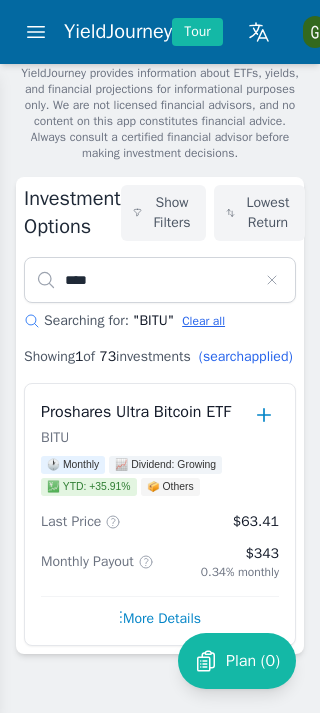 scroll, scrollTop: 249, scrollLeft: 0, axis: vertical 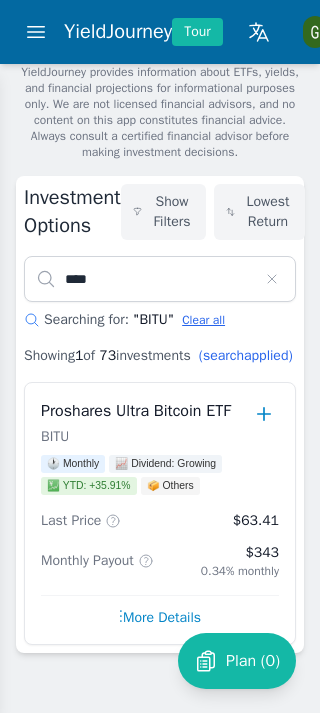 click 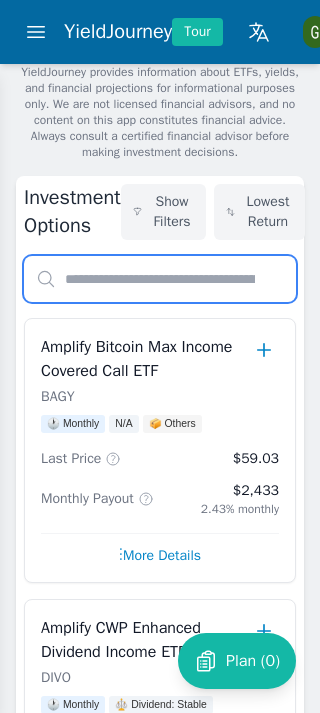 click at bounding box center (160, 279) 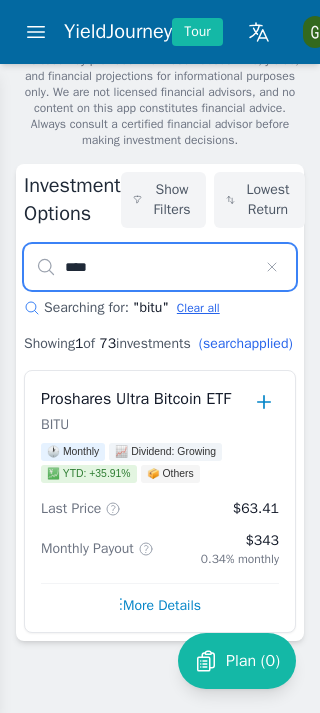 scroll, scrollTop: 325, scrollLeft: 0, axis: vertical 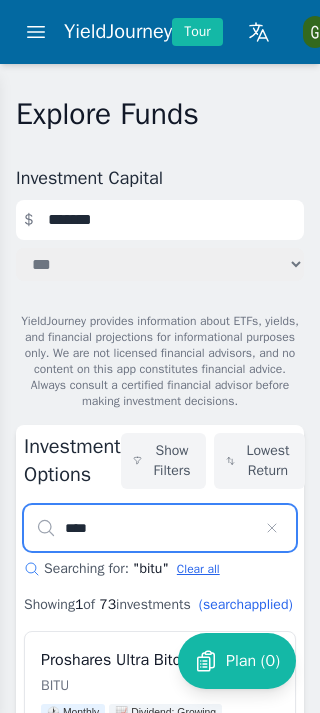 type on "****" 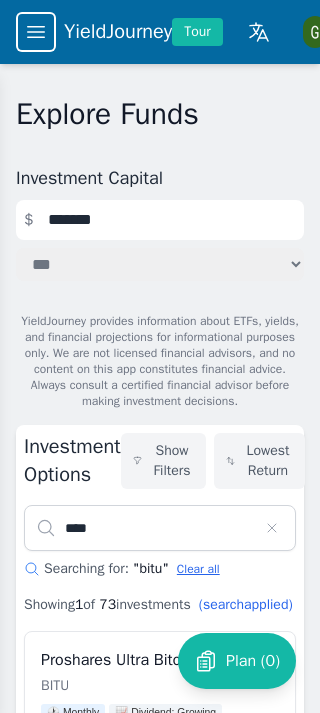 click 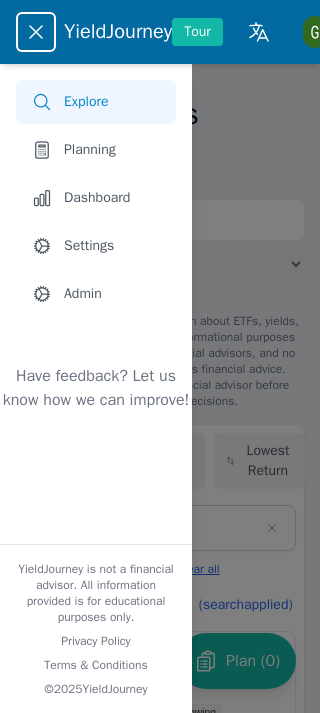click on "Explore" at bounding box center (86, 102) 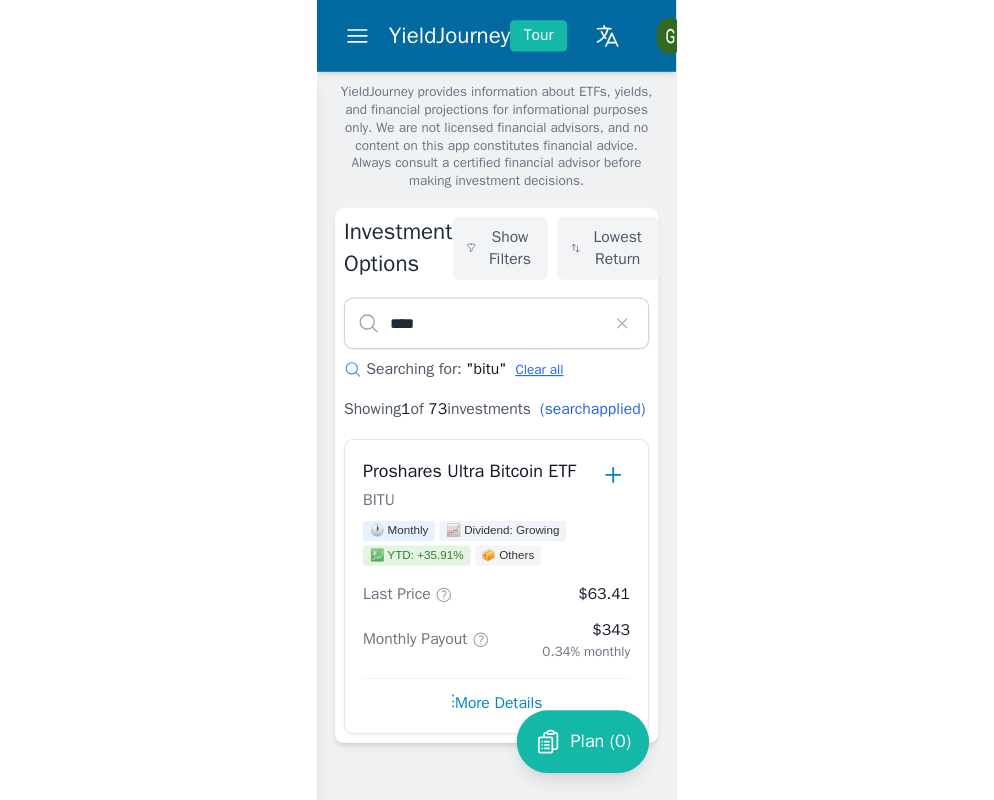 scroll, scrollTop: 240, scrollLeft: 0, axis: vertical 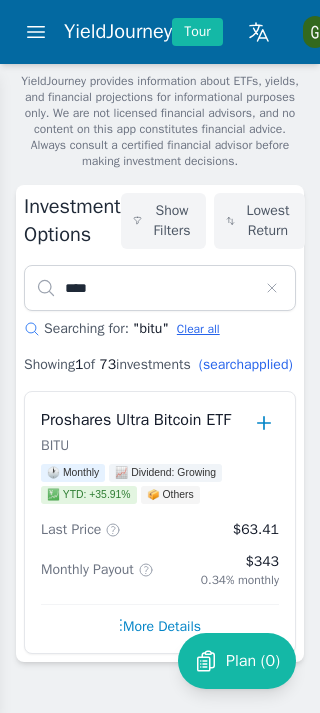click 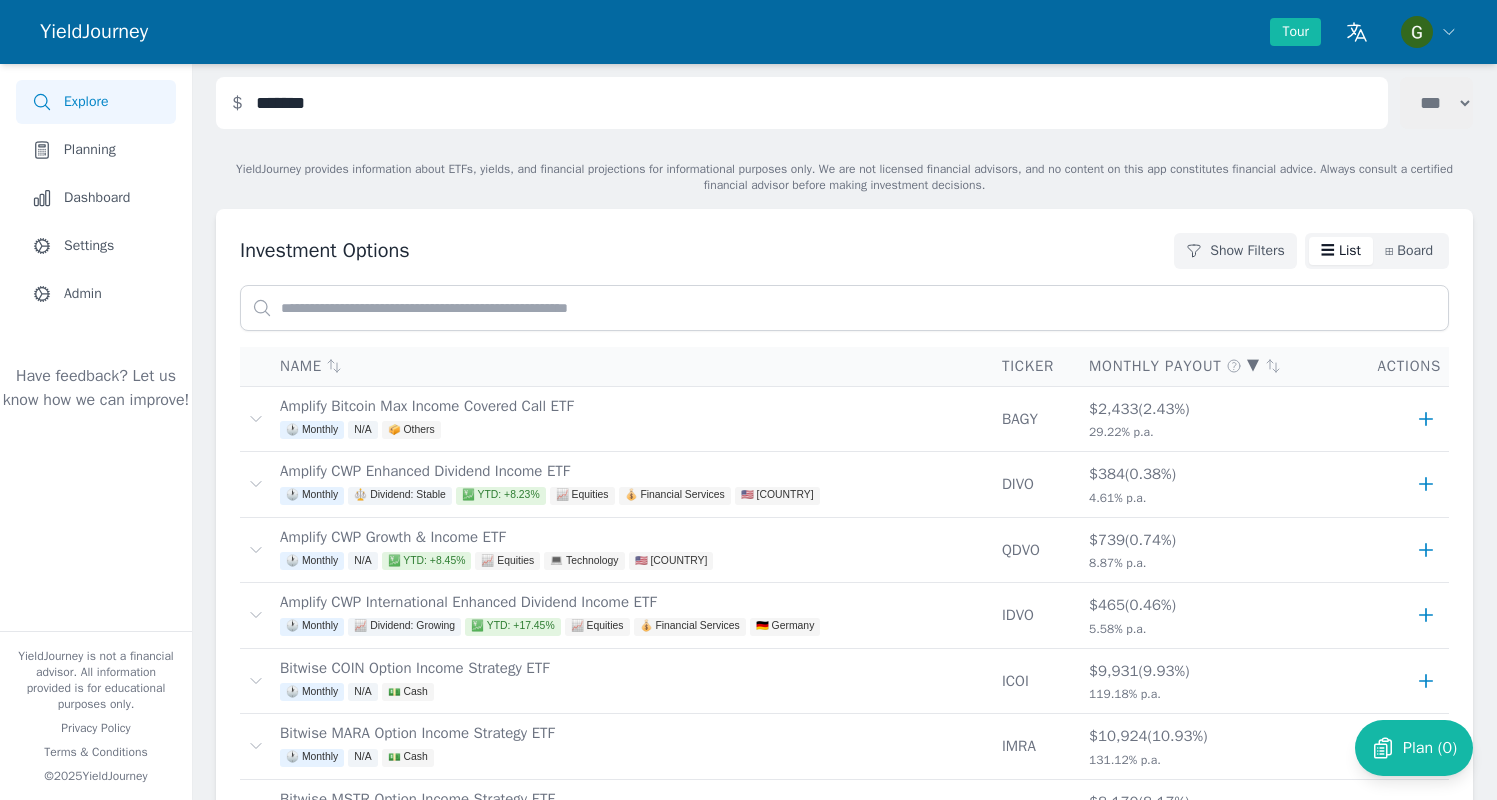 scroll, scrollTop: 98, scrollLeft: 0, axis: vertical 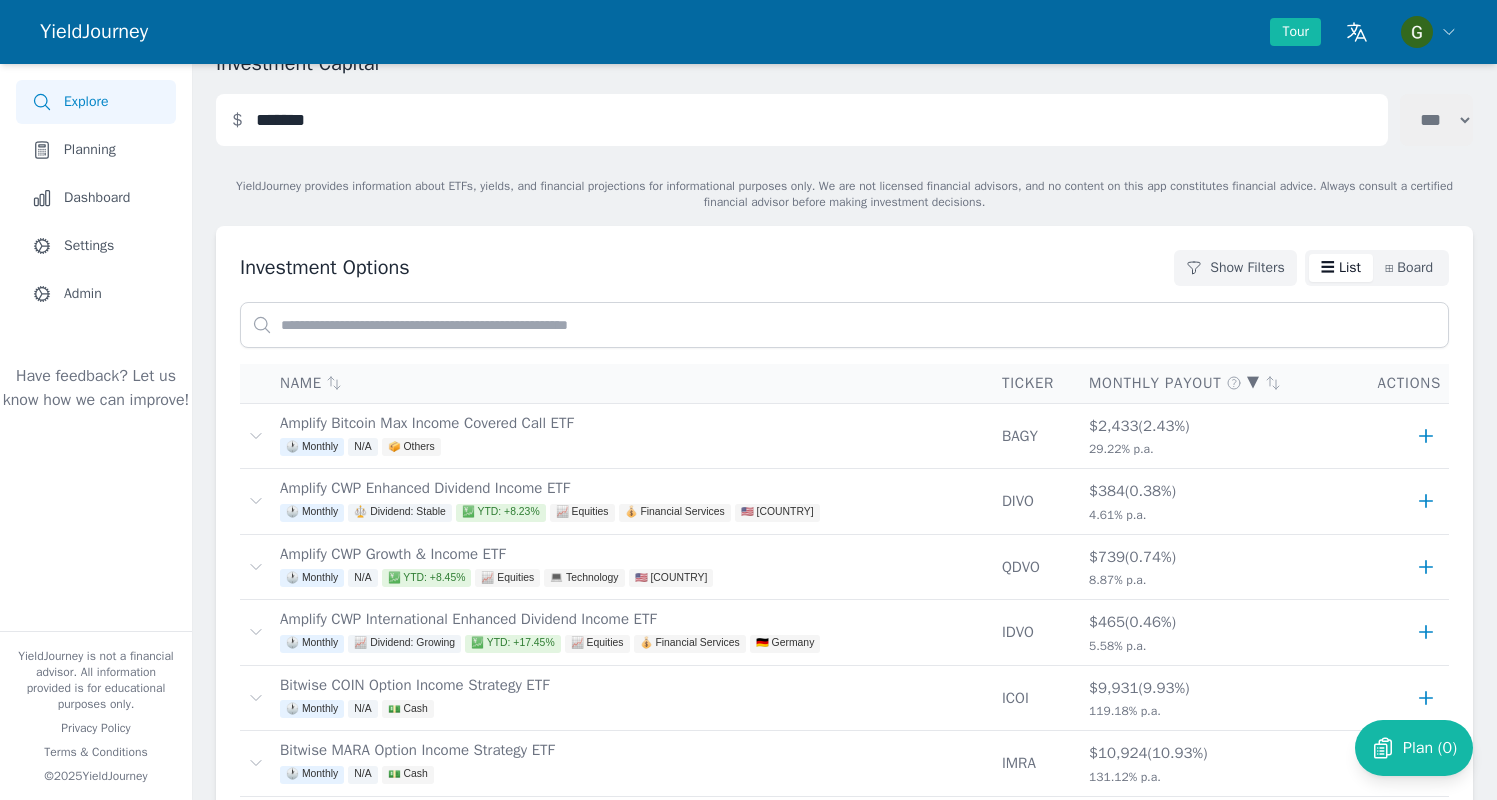 click on "Investment Options Show Filters ☰ List ⊞ Board" at bounding box center [844, 268] 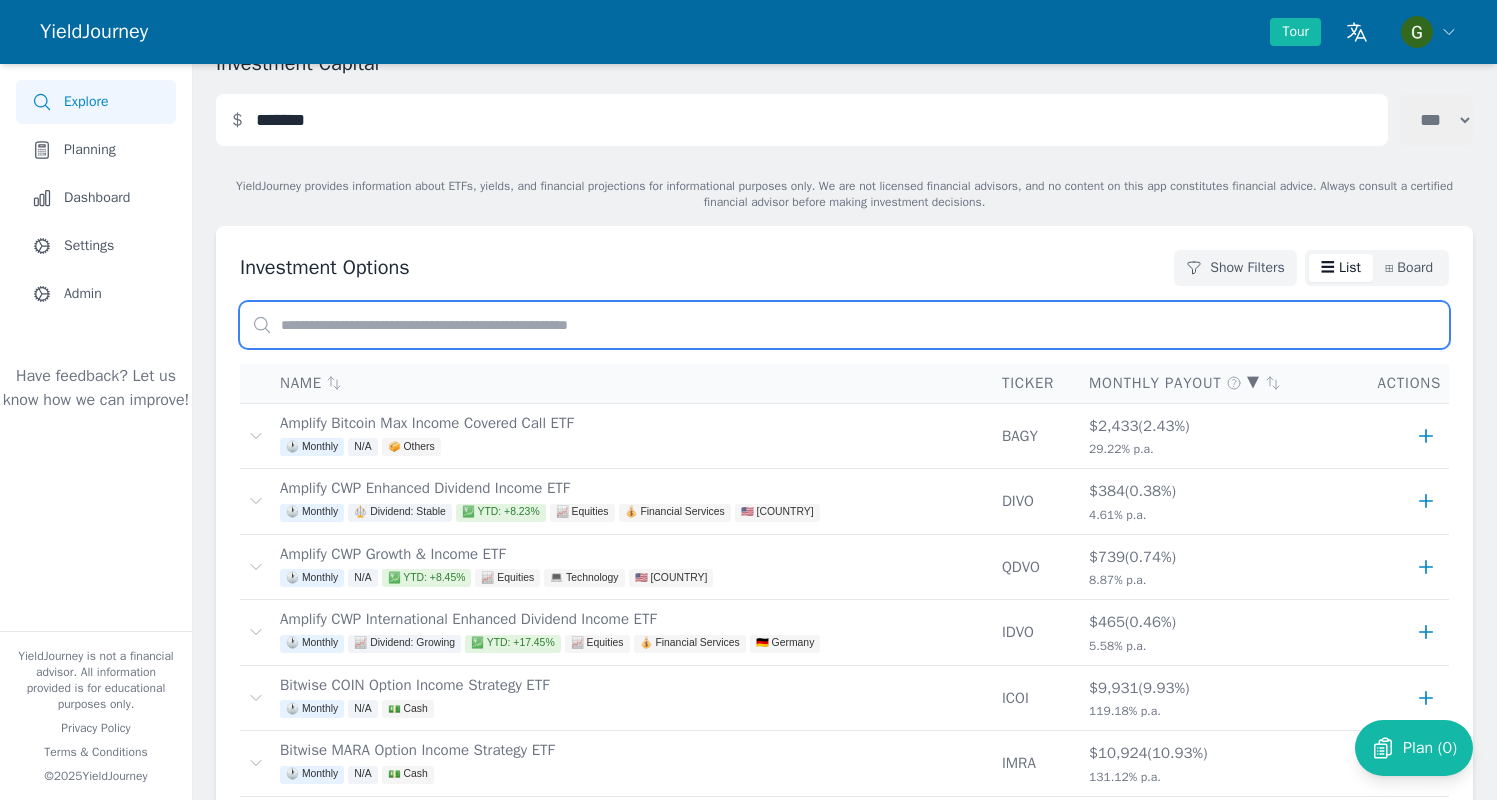 click at bounding box center (844, 325) 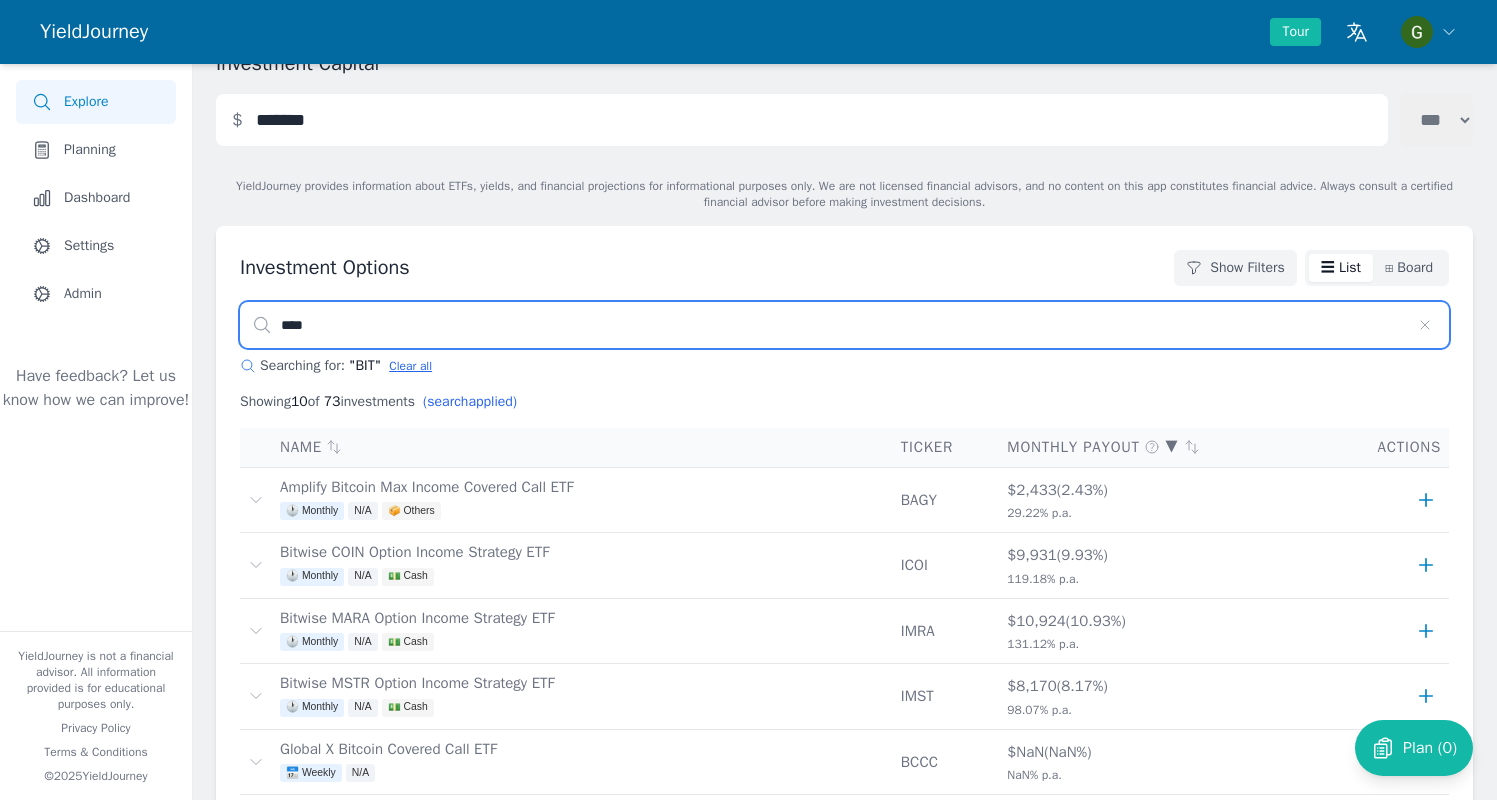 scroll, scrollTop: 0, scrollLeft: 0, axis: both 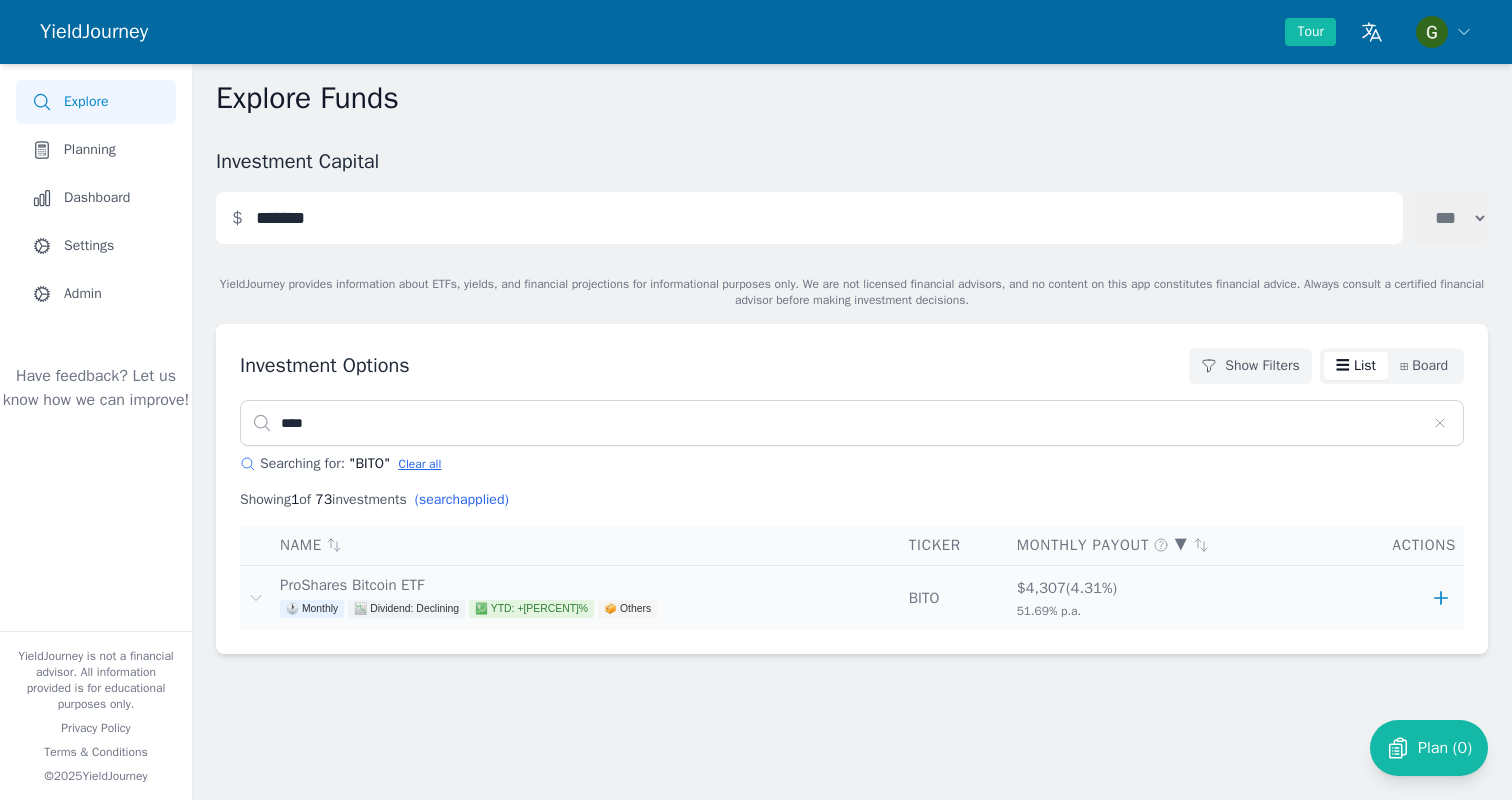 click on "ProShares Bitcoin ETF 🕐 Monthly 📉 Dividend: Declining 💹 YTD: +24.27% 📦 Others" at bounding box center [586, 598] 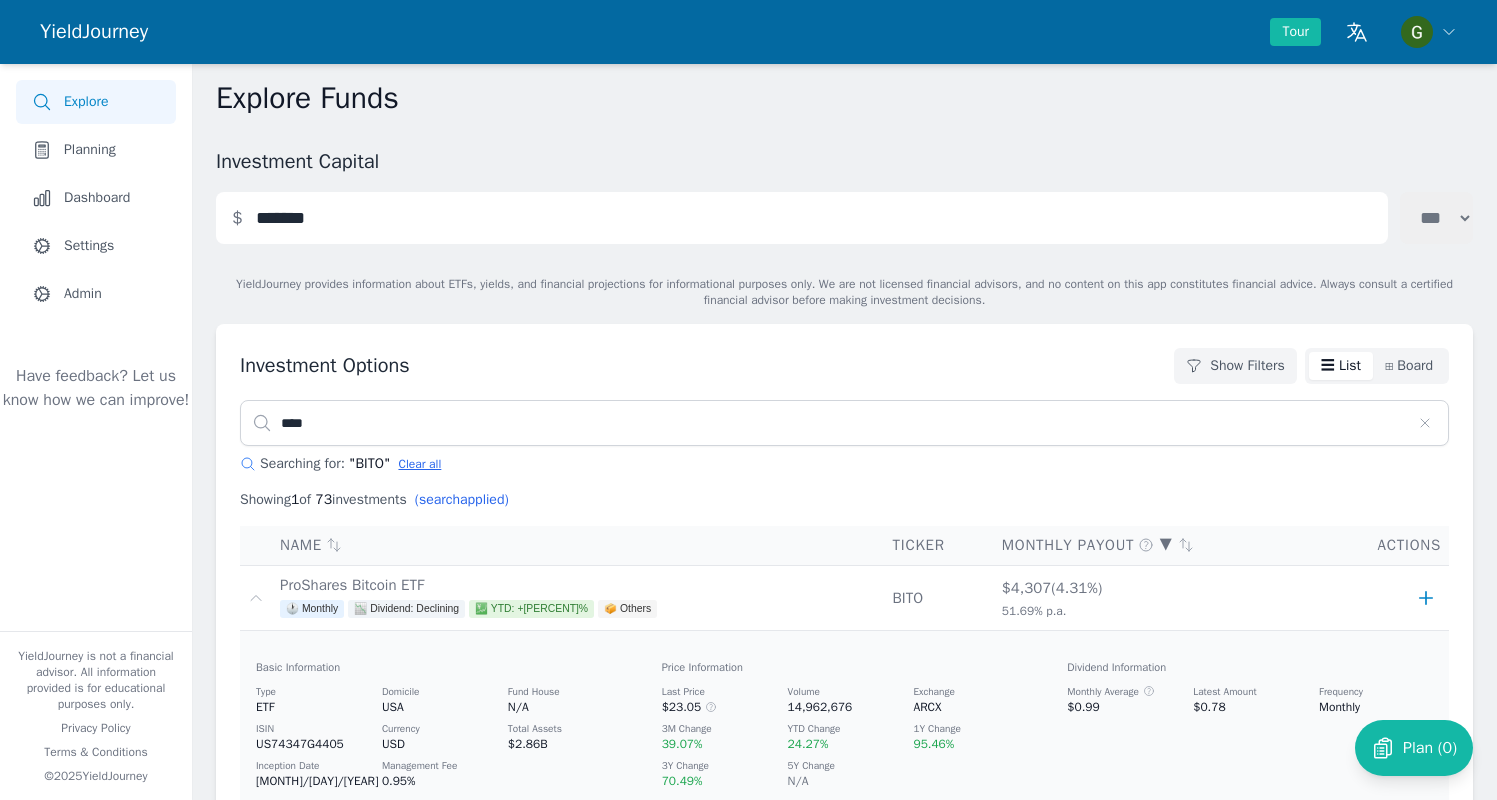 scroll, scrollTop: 380, scrollLeft: 0, axis: vertical 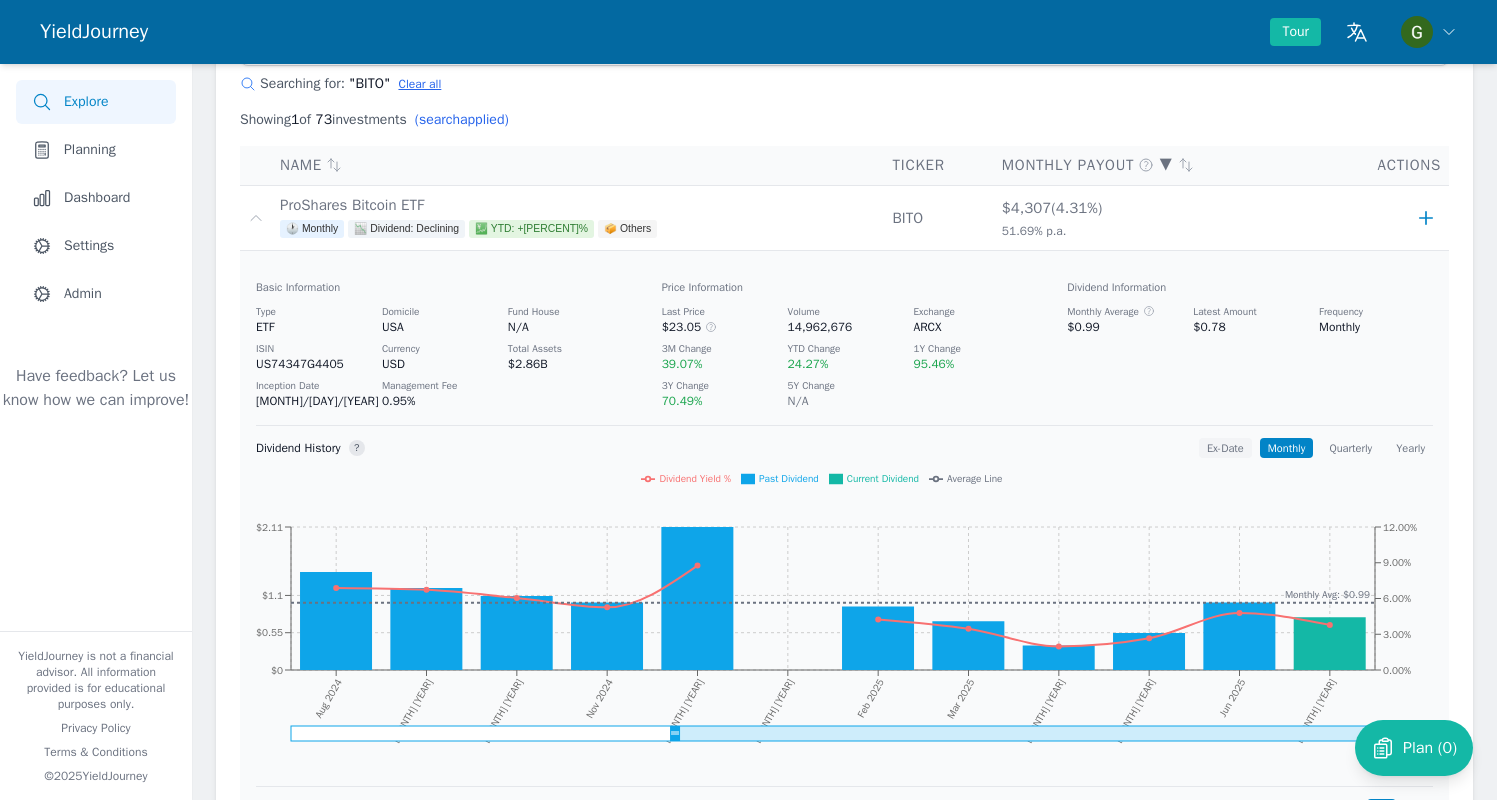 click on "Ex-Date" at bounding box center (1225, 448) 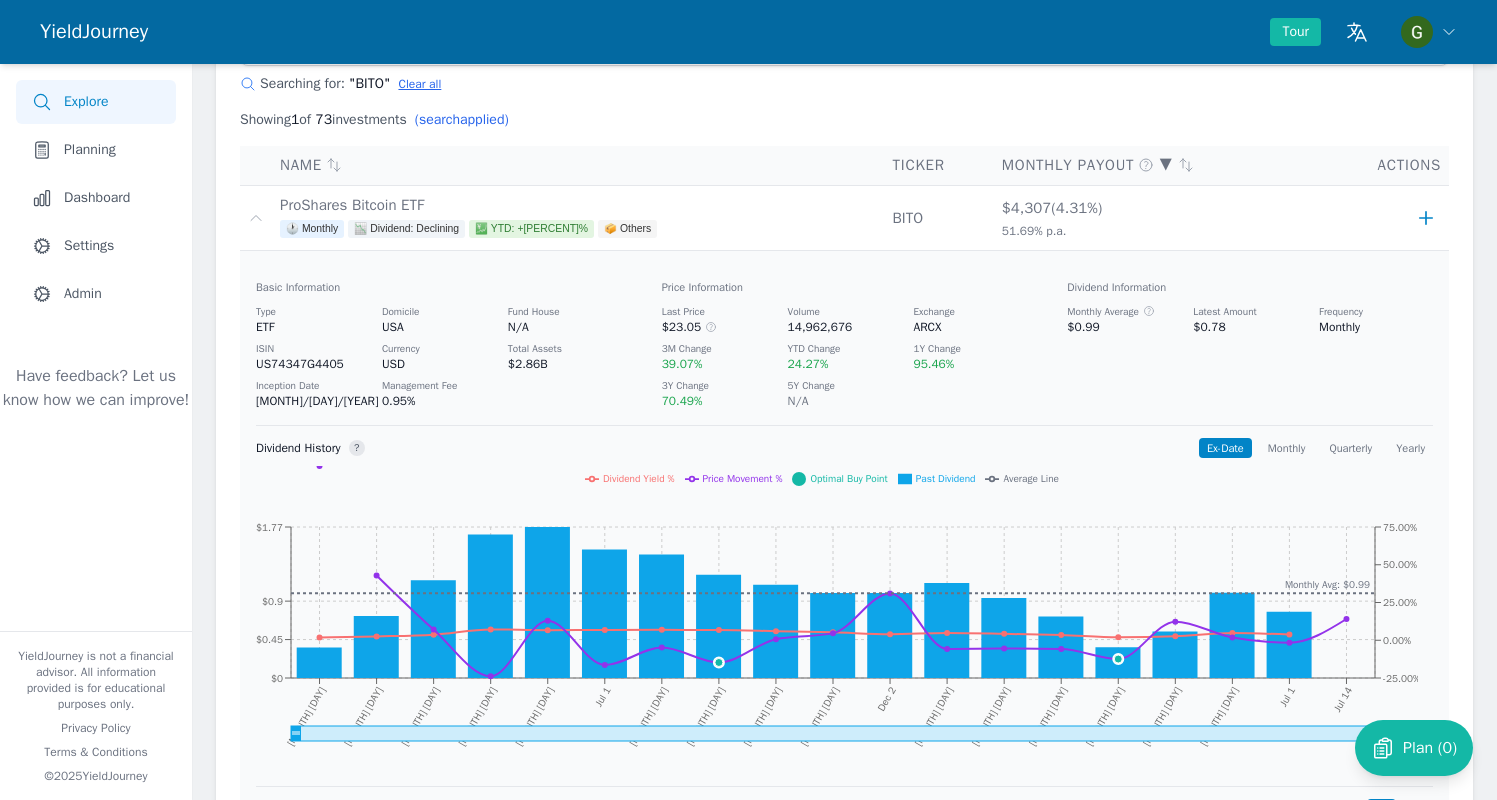 drag, startPoint x: 657, startPoint y: 731, endPoint x: 225, endPoint y: 695, distance: 433.4974 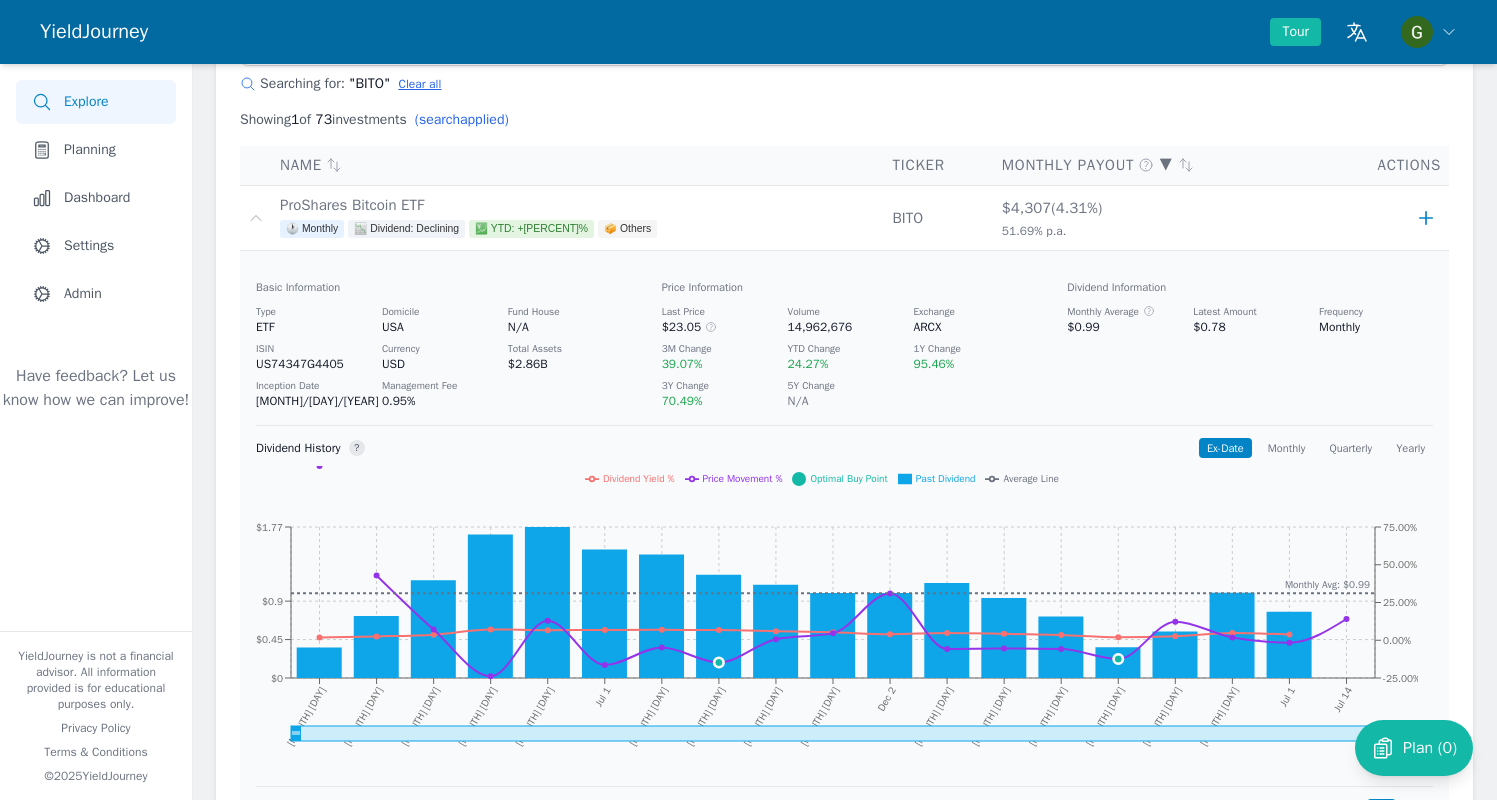 click on "Investment Options Show Filters ☰ List ⊞ Board **** Searching for:  " BITO " Clear all Showing  1  of   73  investments ( search  applied) Name Ticker Monthly Payout ▼ Actions ProShares Bitcoin ETF 🕐 Monthly 📉 Dividend: Declining 💹 YTD: +24.27% 📦 Others BITO $4,307   ( 4.31 %) 51.69 % p.a. Basic Information Type ETF Domicile USA Fund House N/A ISIN US74347G4405 Currency USD Total Assets $2.86B Inception Date 10/18/2021 Management Fee 0.95% Price Information Last Price $23.05 Volume 14,962,676 Exchange ARCX 3M Change 39.07% YTD Change 24.27% 1Y Change 95.46% 3Y Change 70.49% 5Y Change N/A Dividend Information Monthly Average $0.99 Latest Amount $0.78 Frequency Monthly Dividend History ? Ex-Date Monthly Quarterly Yearly Feb 1 Mar 1 Apr 1 May 1 Jun 3 Jul 1 Aug 1 Sep 3 Oct 1 Nov 1 Dec 2 Dec 23 Feb 3 Mar 3 Apr 1 May 1 Jun 2 Jul 1 Jul 14 $0 $0.45 $0.9 $1.77 -25.00% 0.00% 25.00% 50.00% 75.00% Thu Feb 01 2024 01:00:00 GMT+0100 (Central European Standard Time) Monthly Avg: $0.99 Dividend Yield % 3M 0" at bounding box center (844, 421) 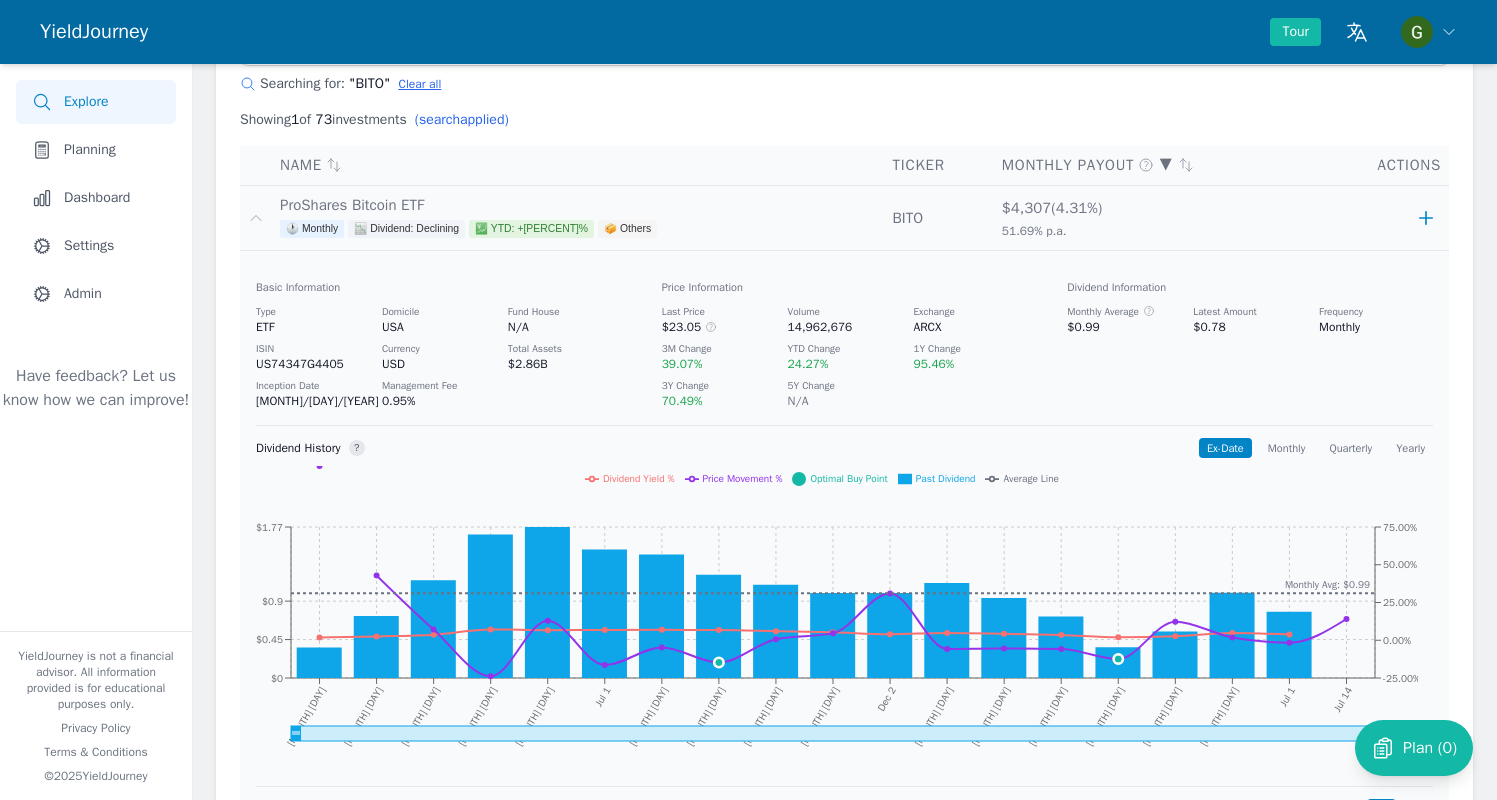 click 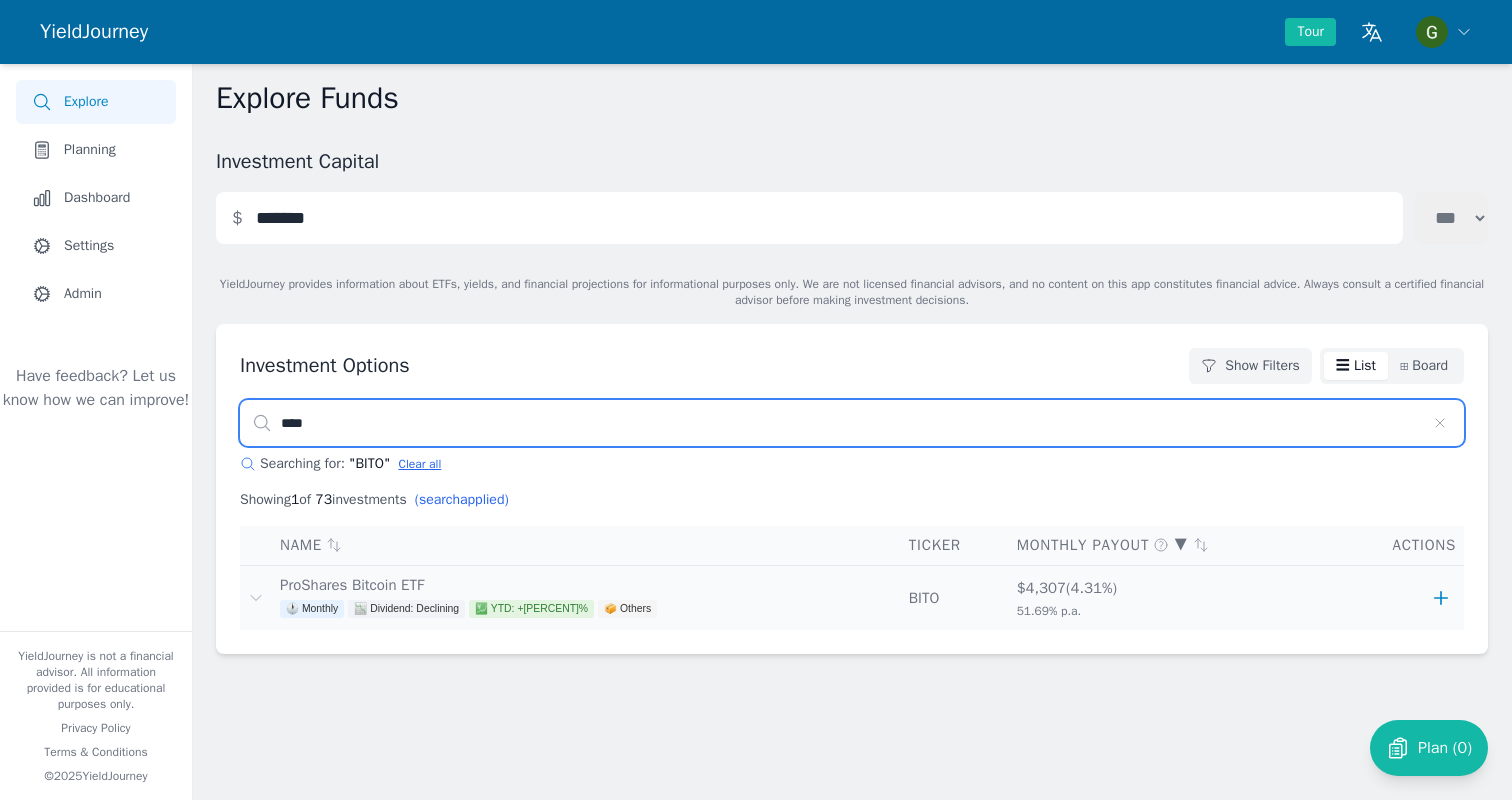 click on "****" at bounding box center (852, 423) 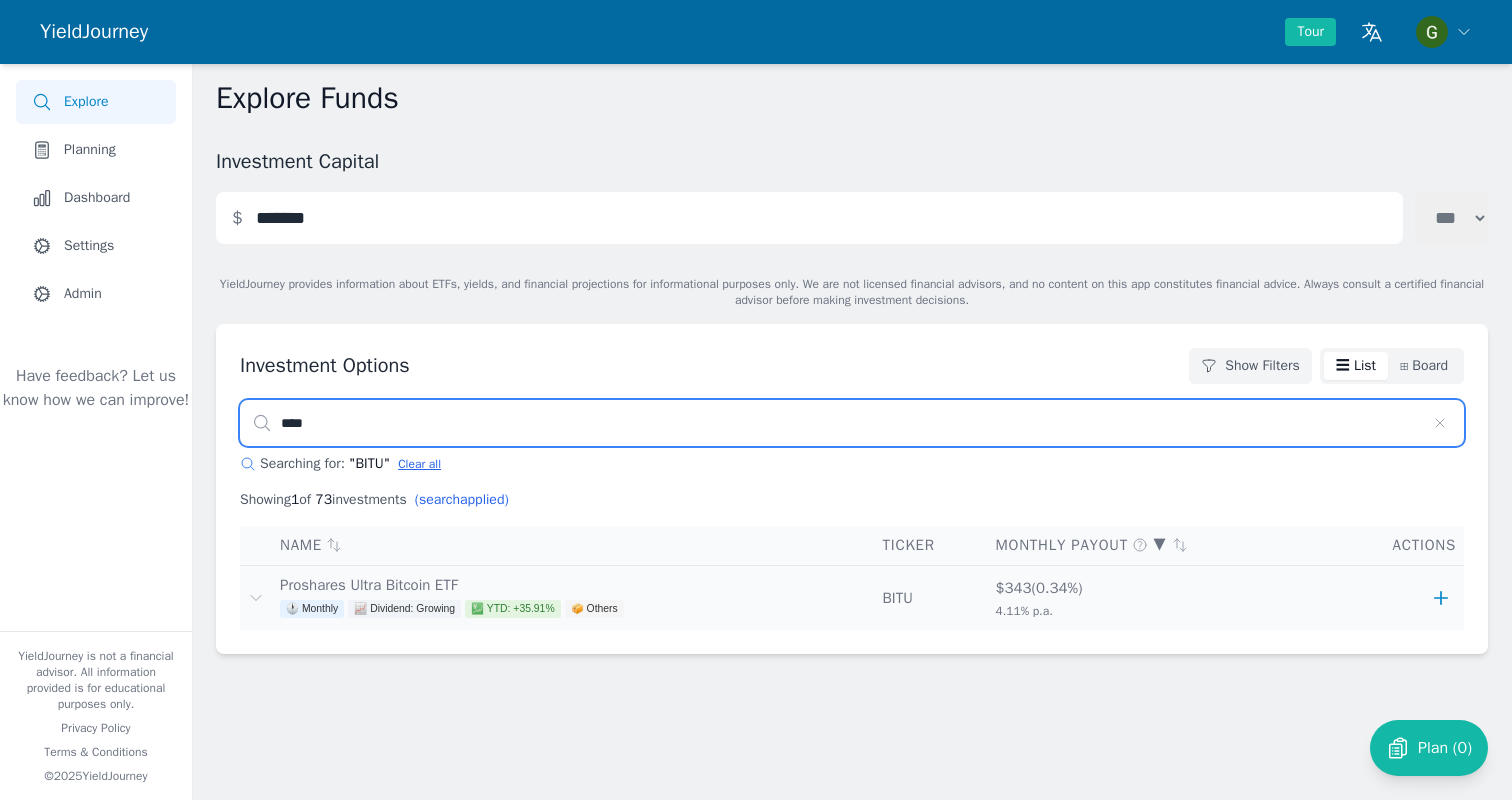 type on "****" 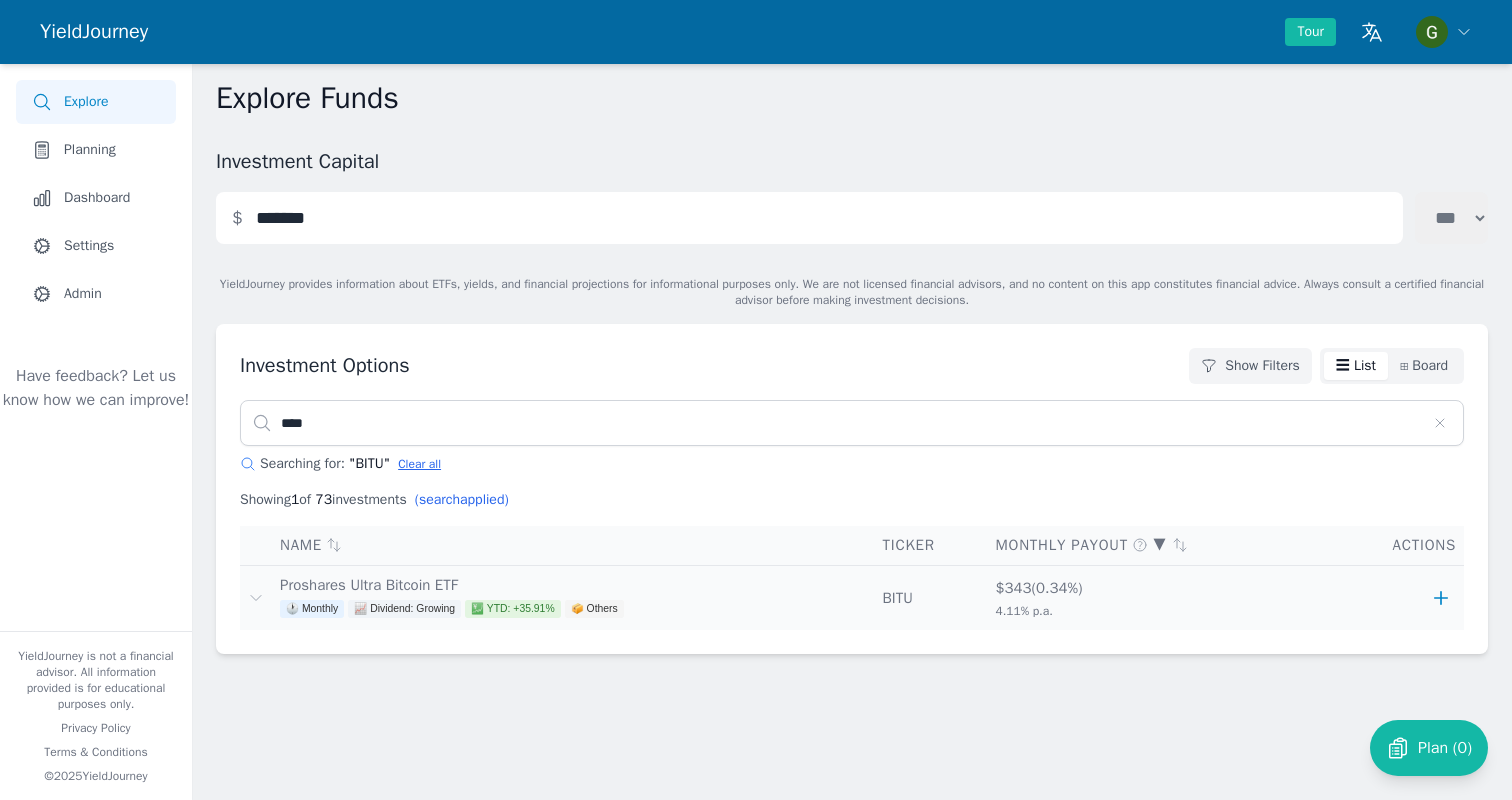 click on "Proshares Ultra Bitcoin ETF 🕐 Monthly 📈 Dividend: Growing 💹 YTD: +35.91% 📦 Others" at bounding box center [573, 598] 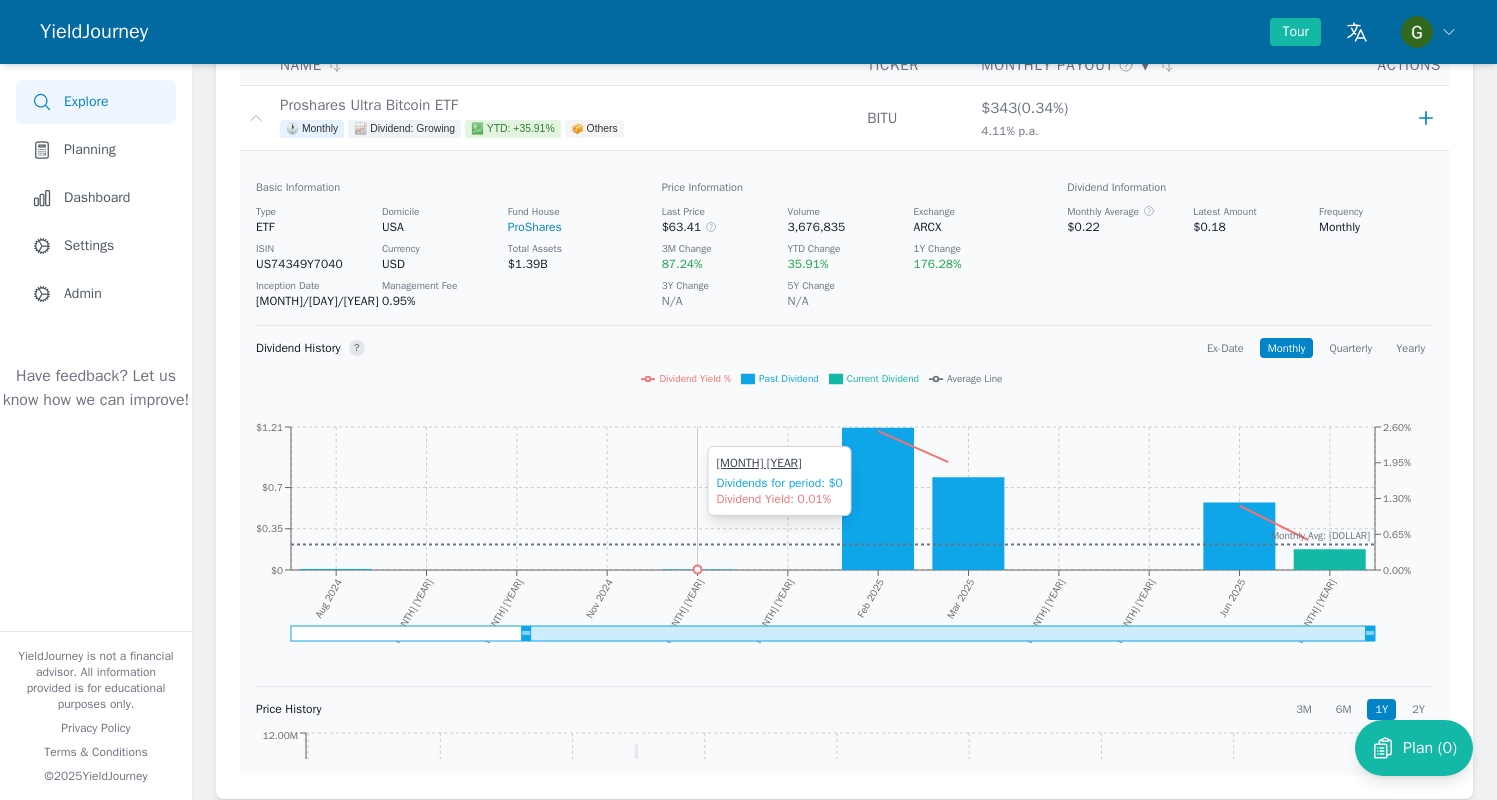 scroll, scrollTop: 545, scrollLeft: 0, axis: vertical 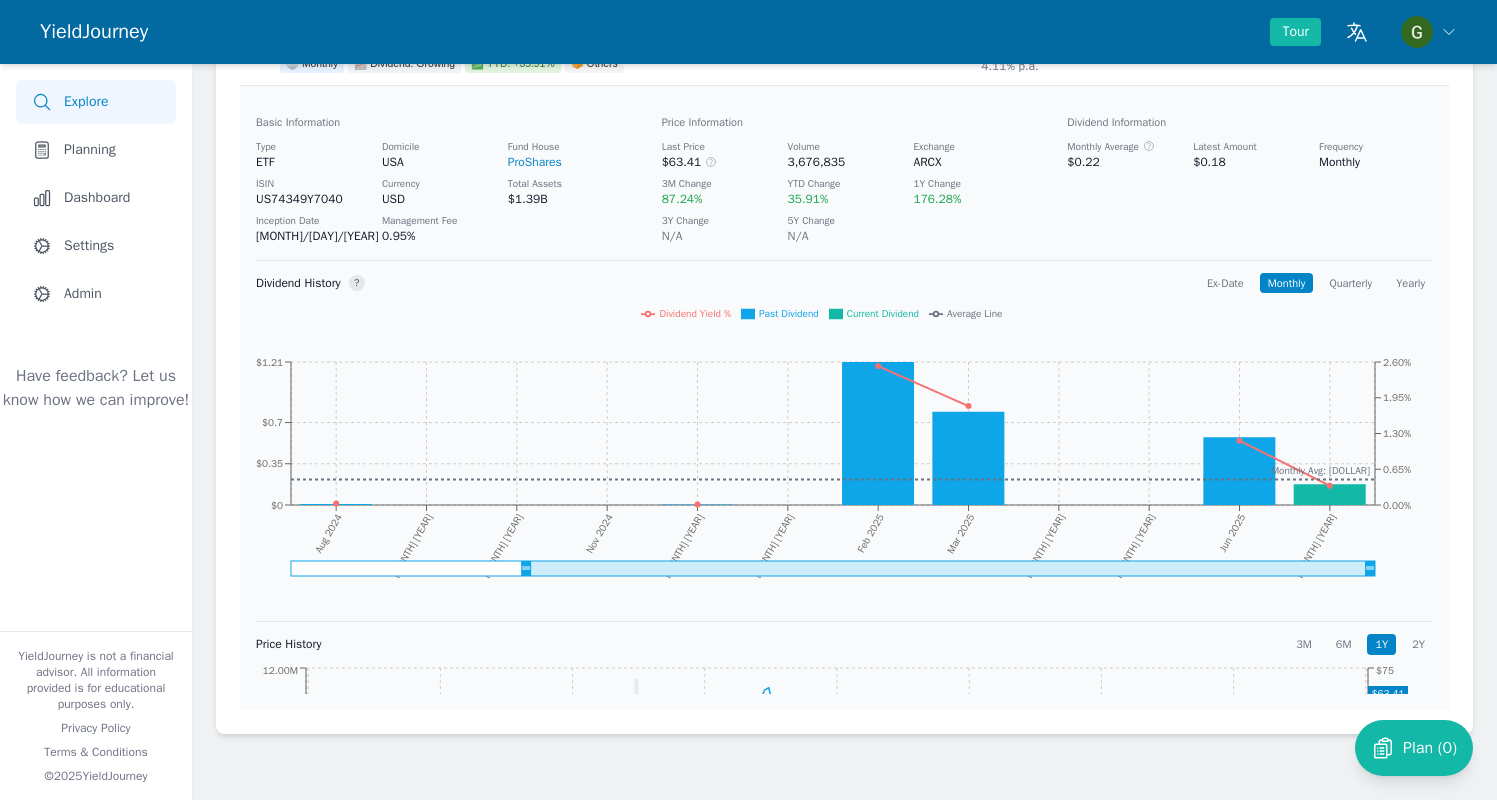 click on "Dividend History ? Ex-Date Monthly Quarterly Yearly Aug 2024 Sep 2024 Oct 2024 Nov 2024 Dec 2024 Jan 2025 Feb 2025 Mar 2025 Apr 2025 May 2025 Jun 2025 Jul 2025 $0 $0.35 $0.7 $1.21 0.00% 0.65% 1.30% 1.95% 2.60% Monthly Avg: $0.22 Dividend Yield % Past Dividend Current Dividend Average Line" at bounding box center [844, 441] 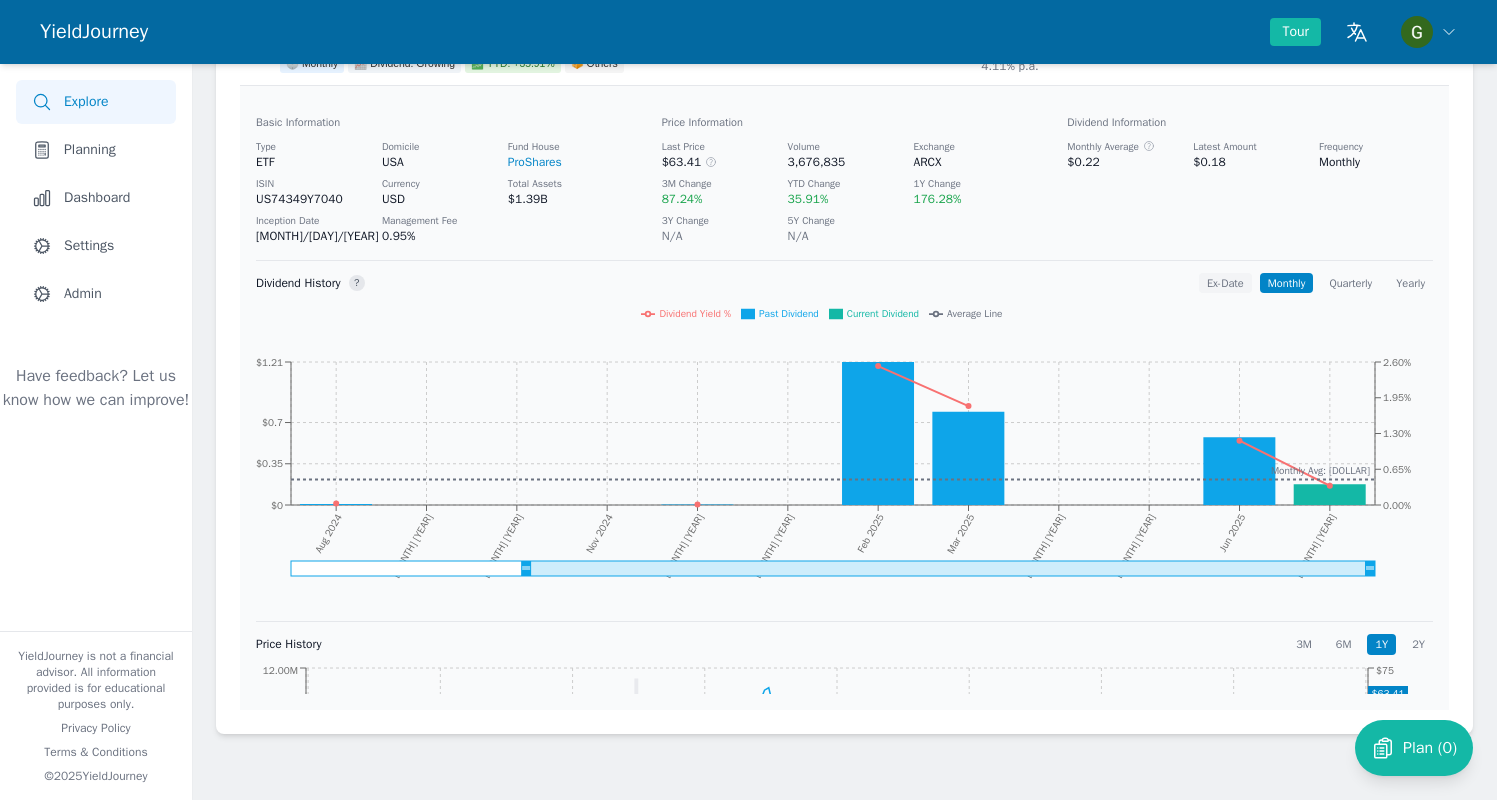 click on "Ex-Date" at bounding box center (1225, 283) 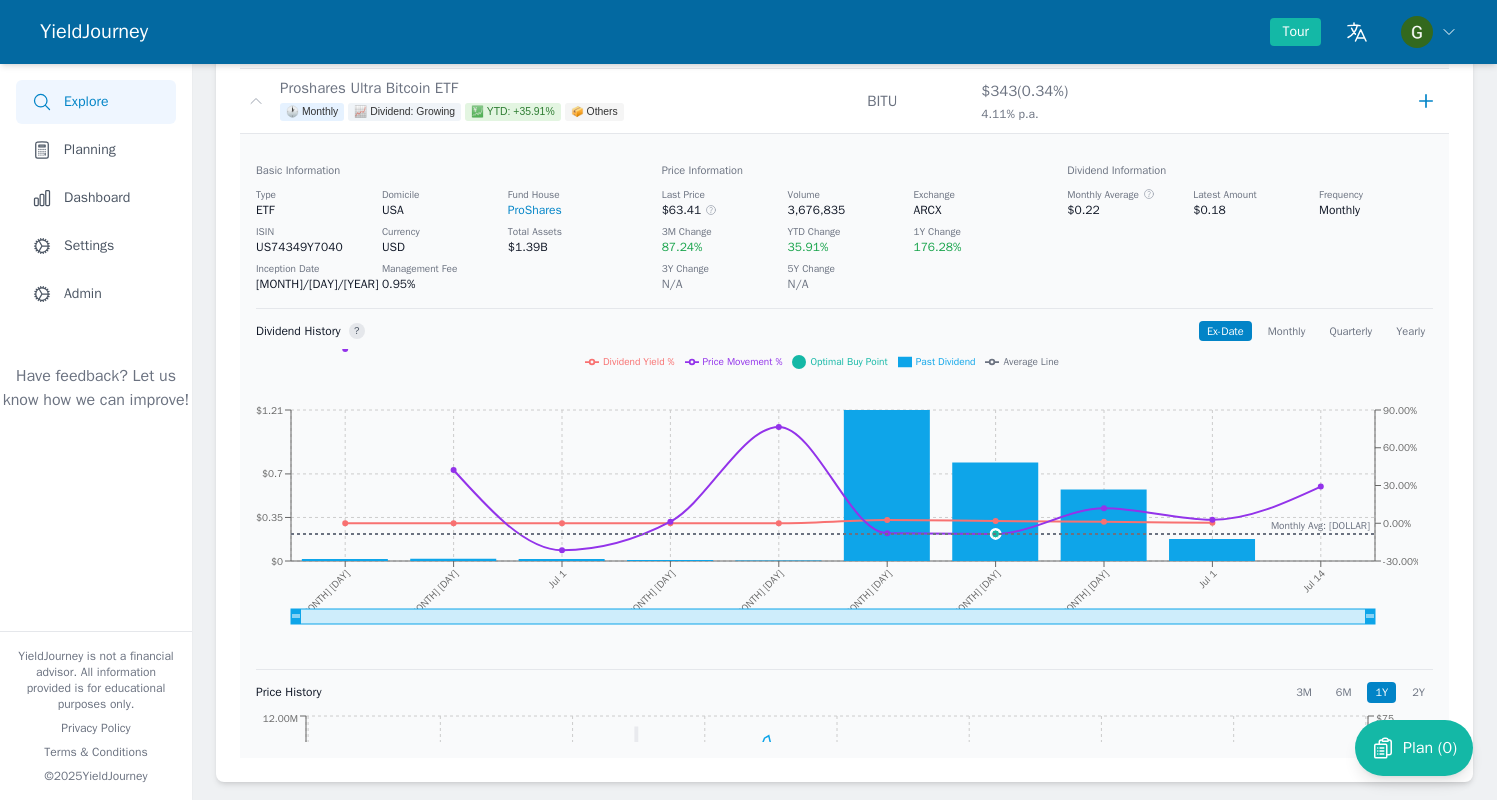 scroll, scrollTop: 482, scrollLeft: 0, axis: vertical 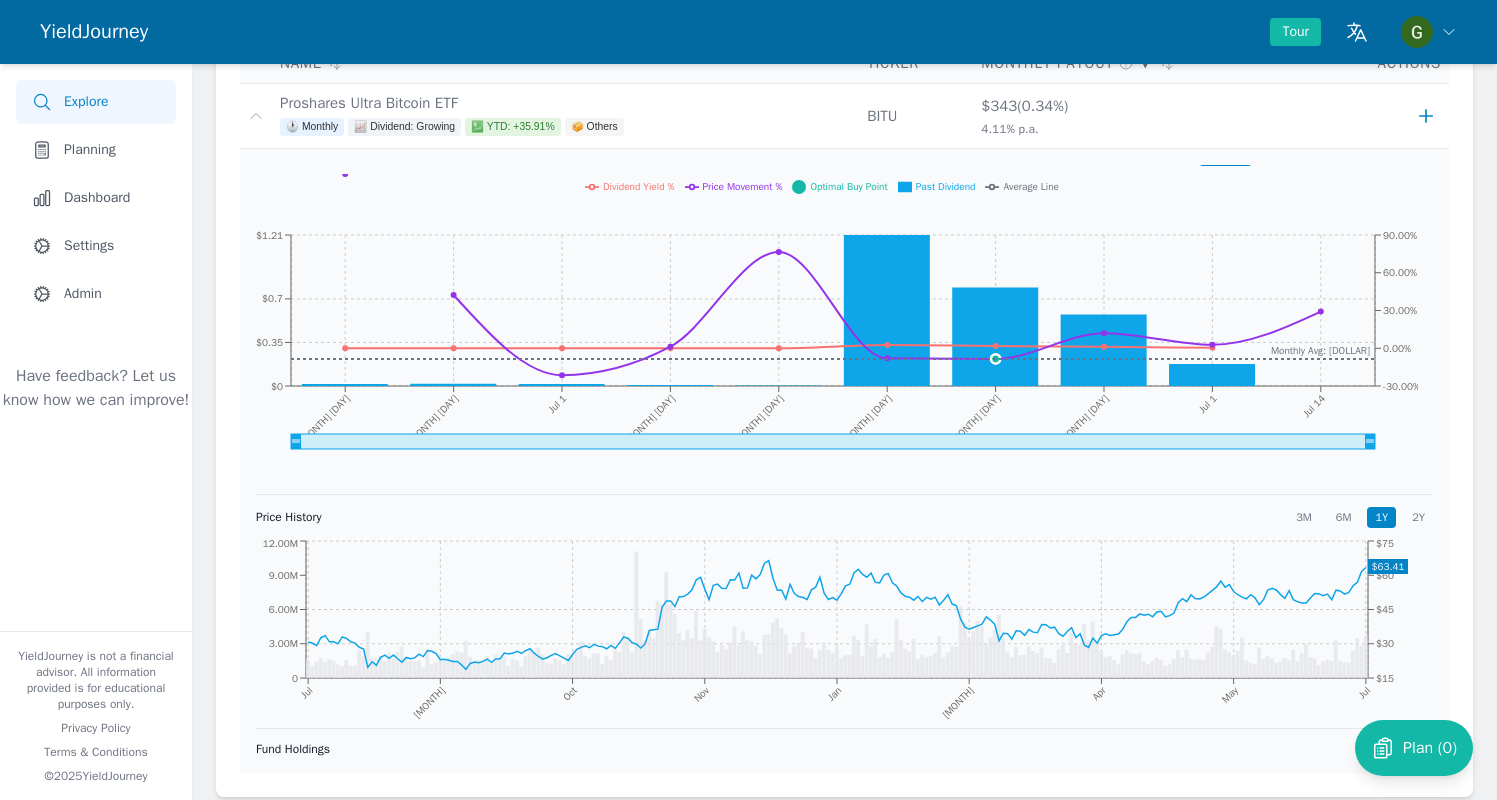 click at bounding box center (256, 116) 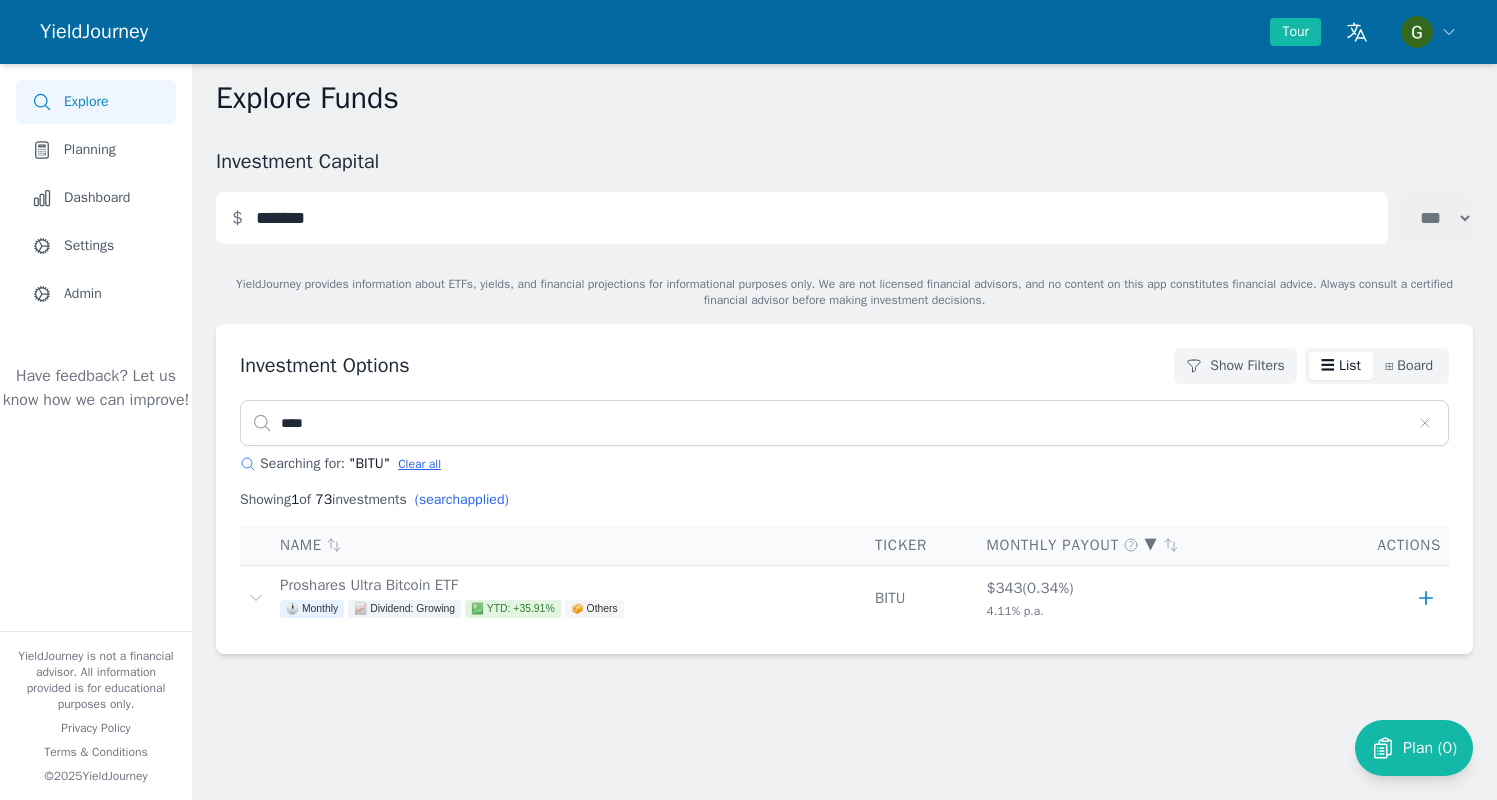 scroll, scrollTop: 0, scrollLeft: 0, axis: both 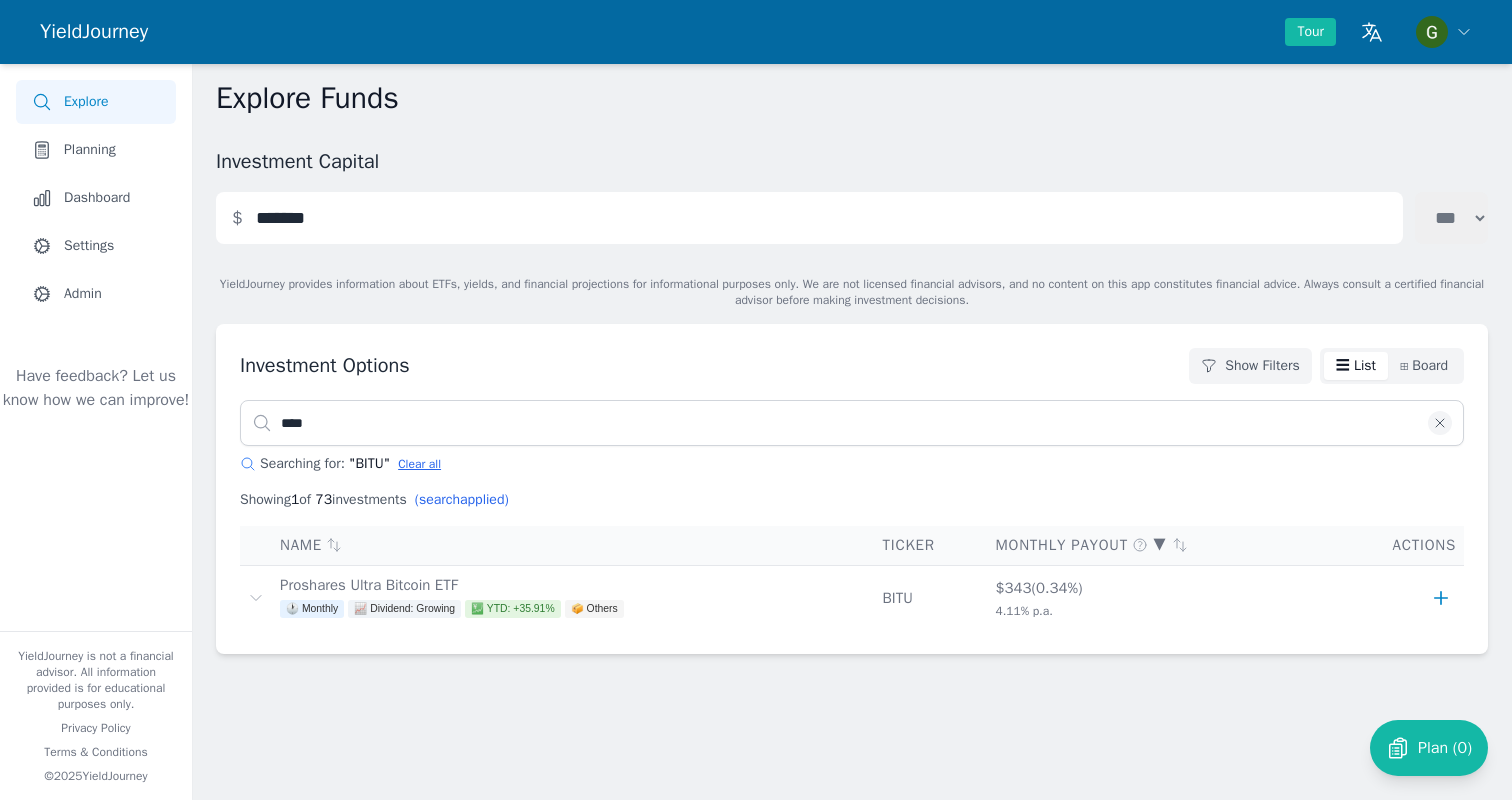 click 